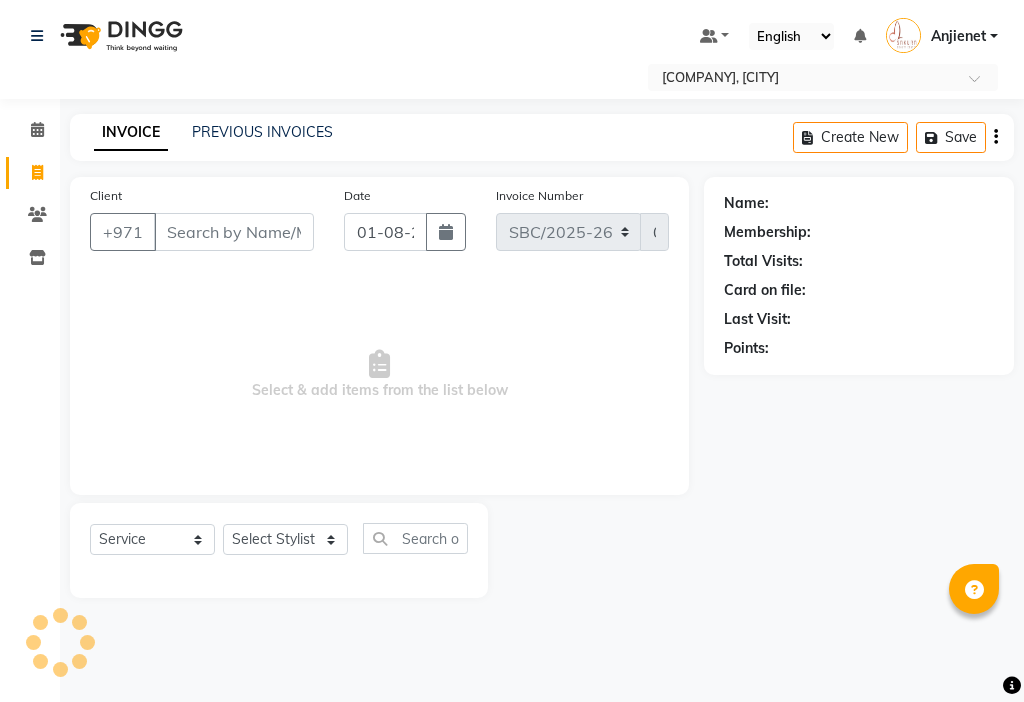 select on "service" 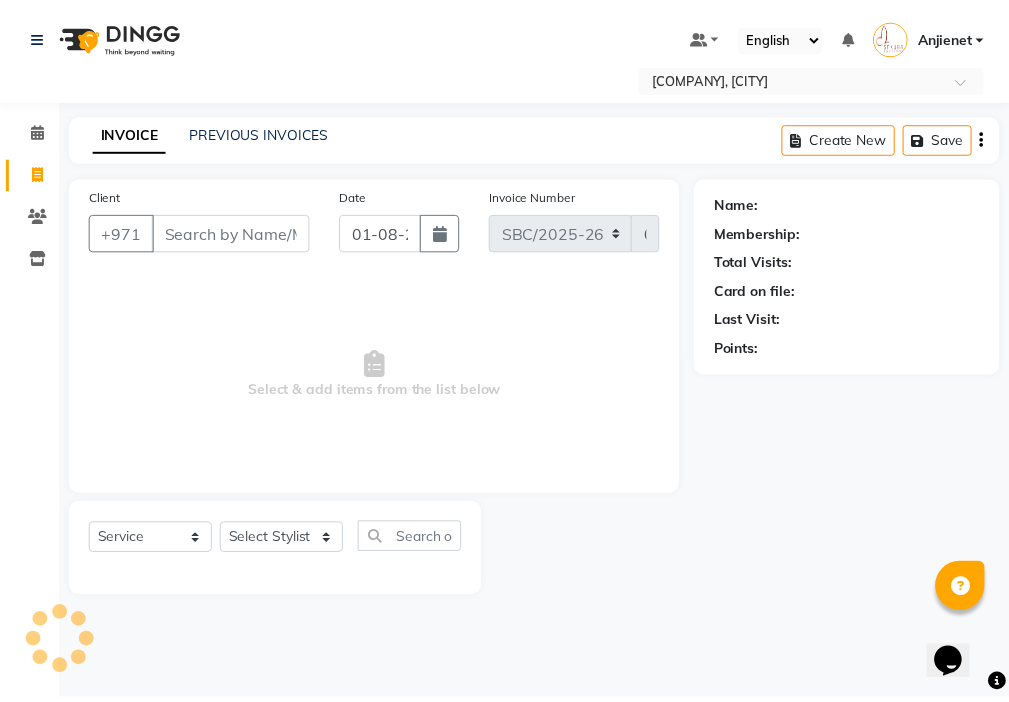 scroll, scrollTop: 0, scrollLeft: 0, axis: both 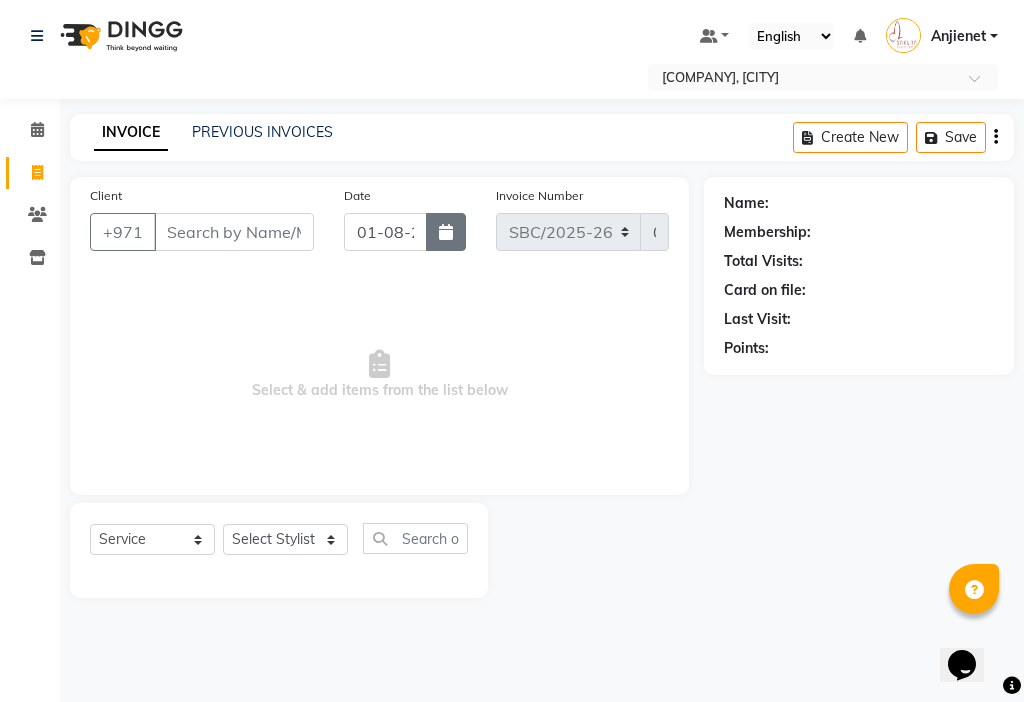 click 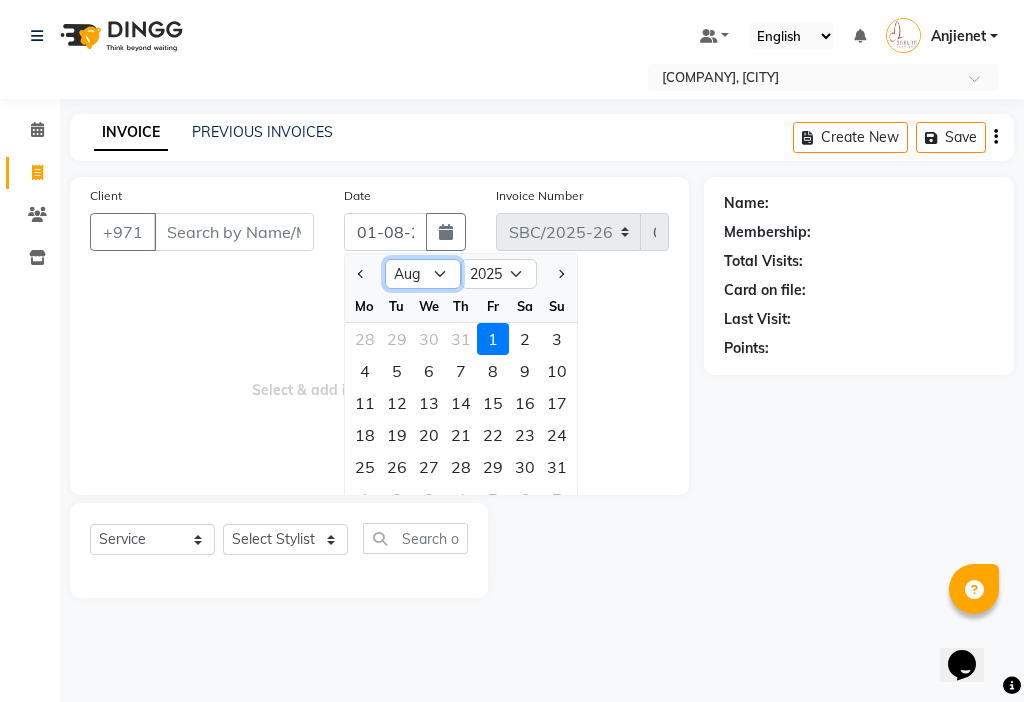 click on "Jan Feb Mar Apr May Jun Jul Aug Sep Oct Nov Dec" 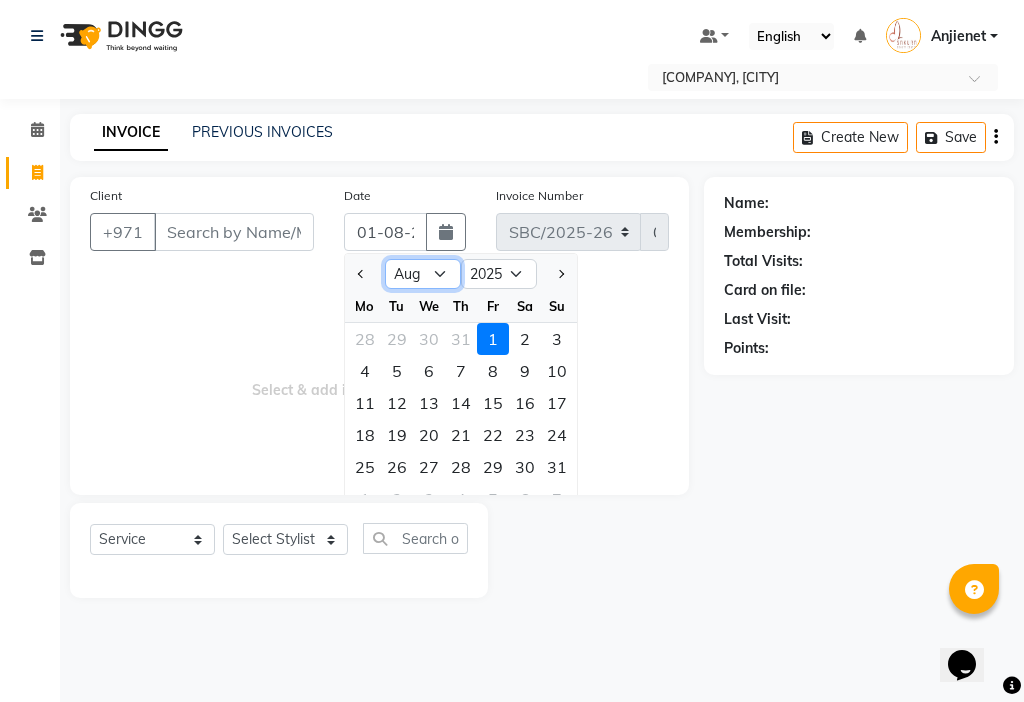 select on "7" 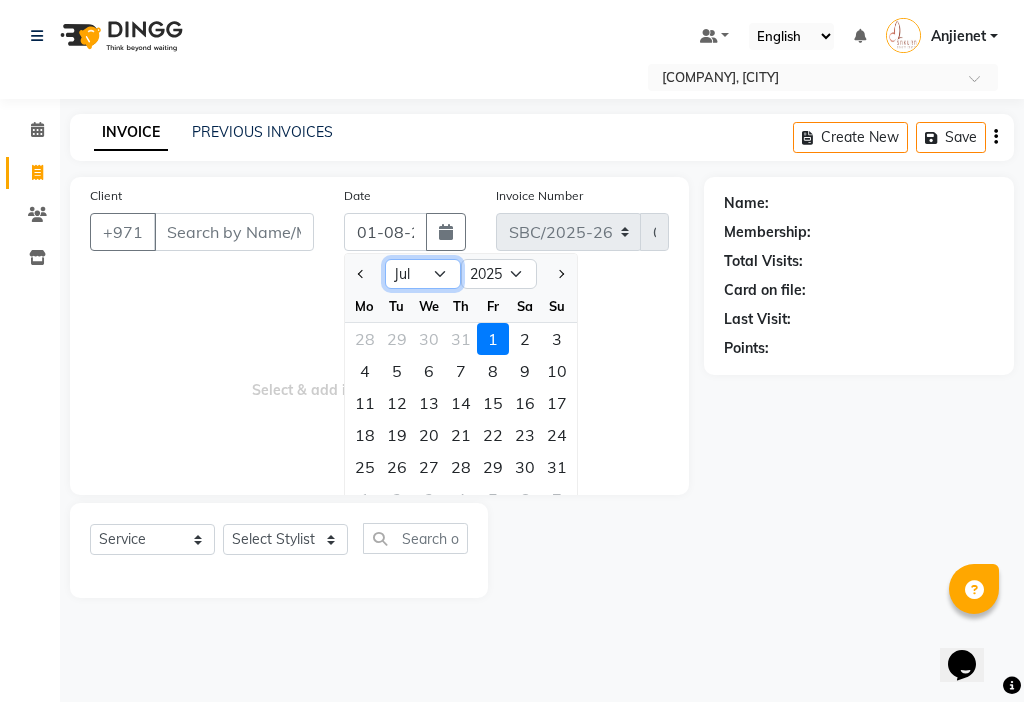 click on "Jan Feb Mar Apr May Jun Jul Aug Sep Oct Nov Dec" 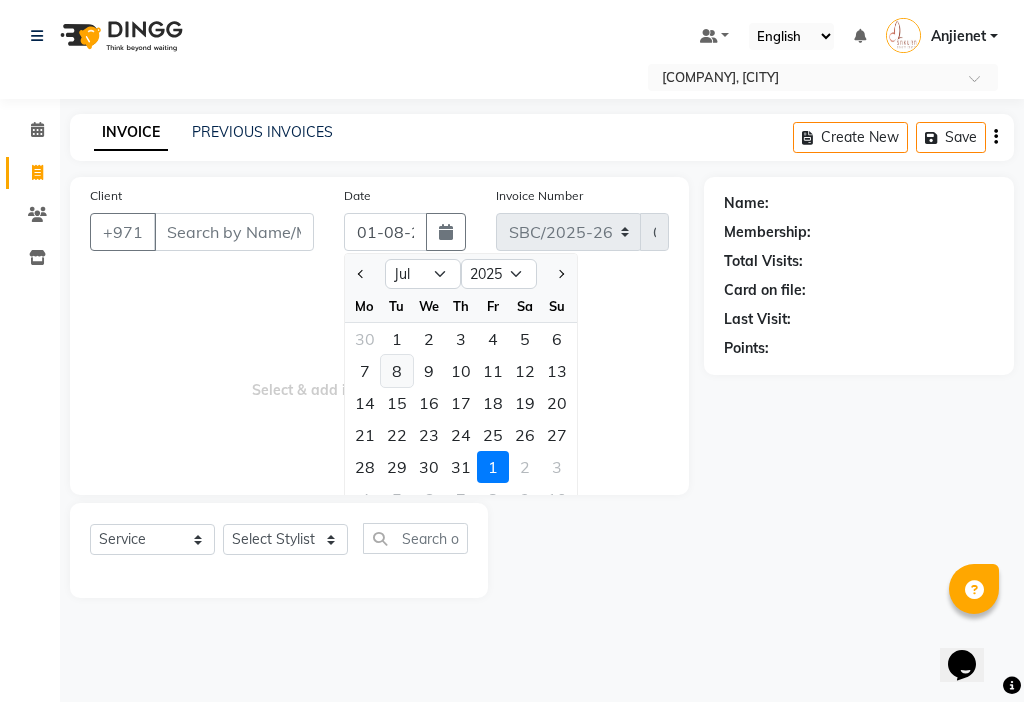 click on "8" 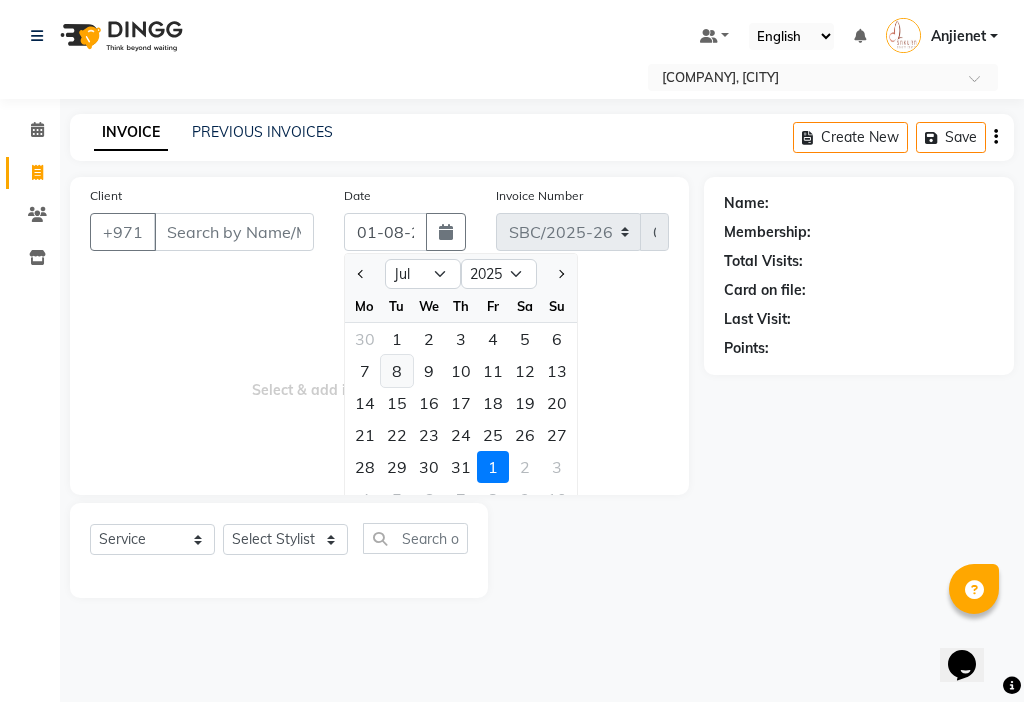 type on "08-07-2025" 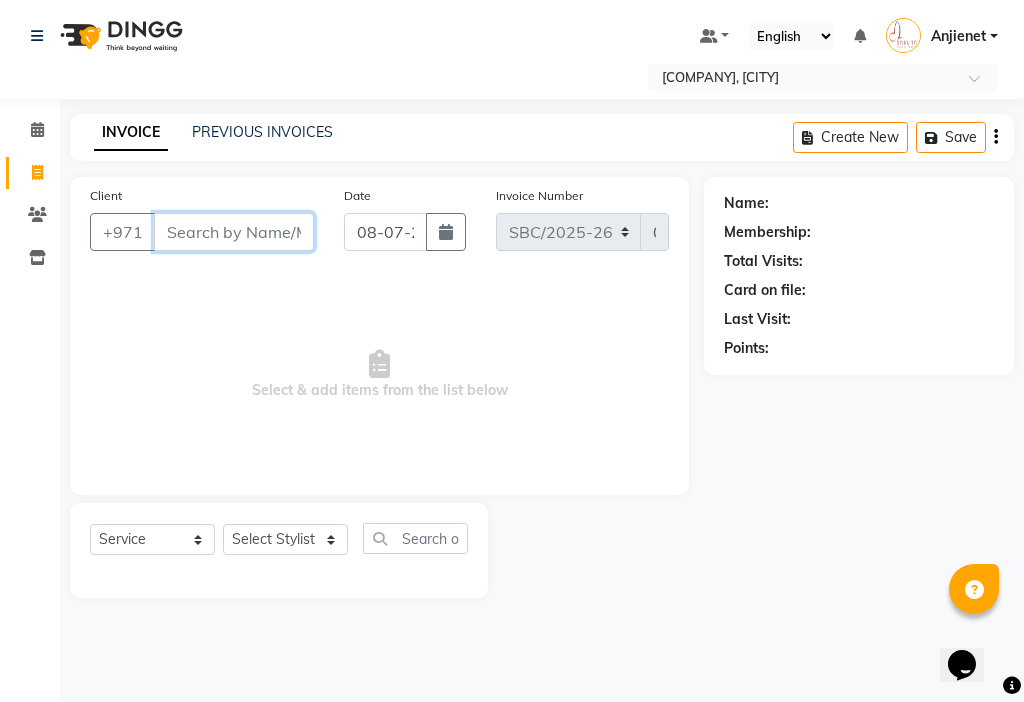 click on "Client" at bounding box center (234, 232) 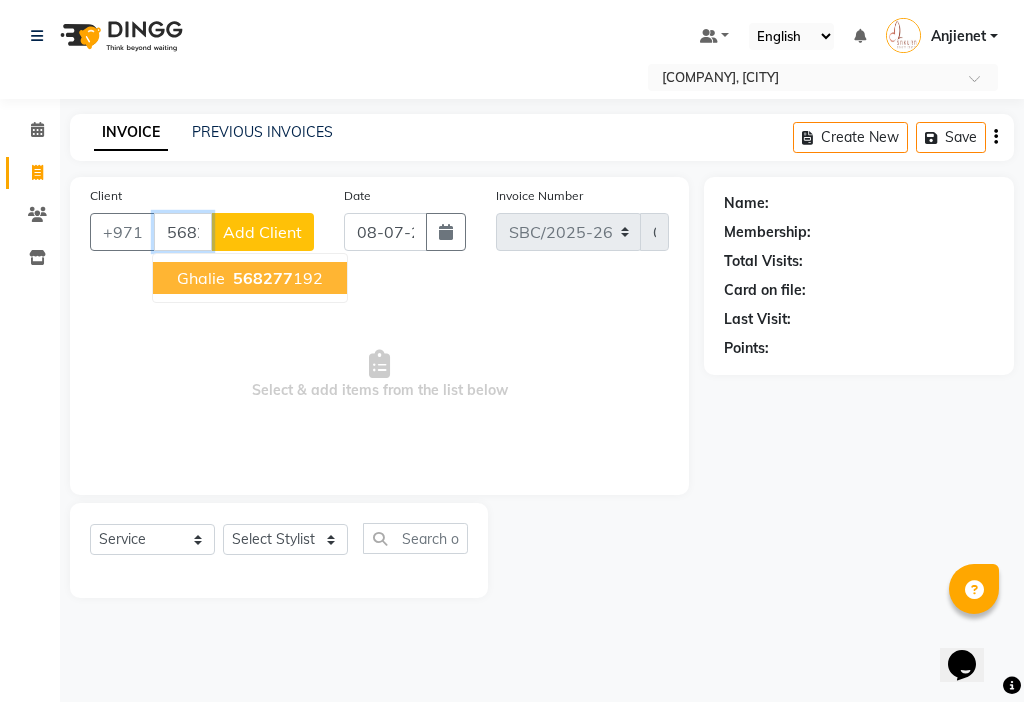 click on "568277 192" at bounding box center [276, 278] 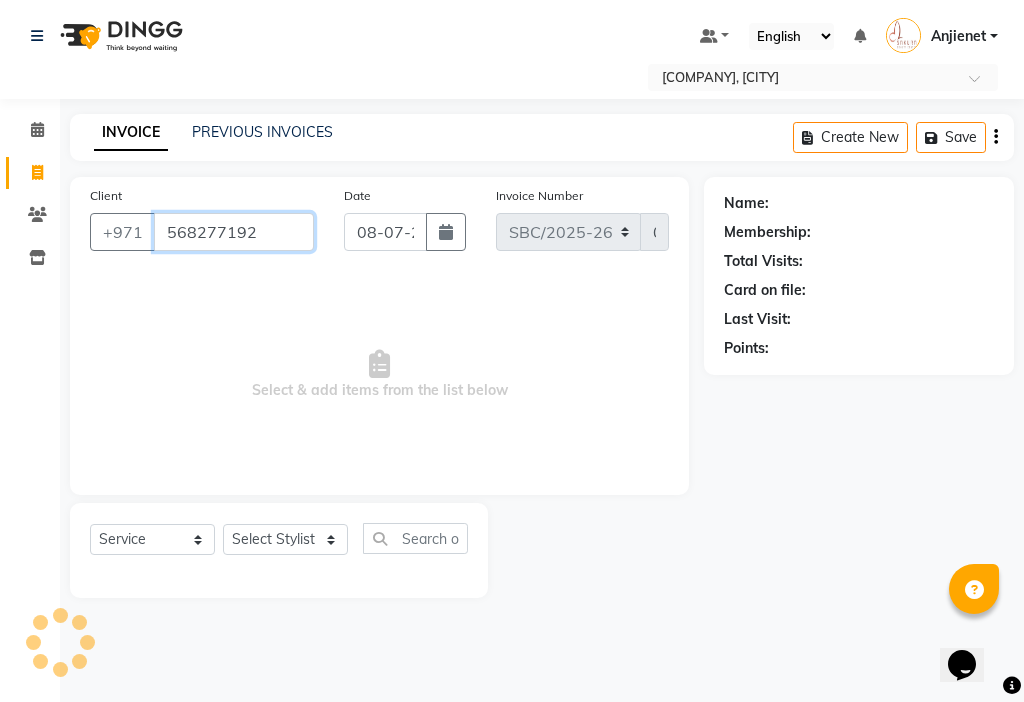 type on "568277192" 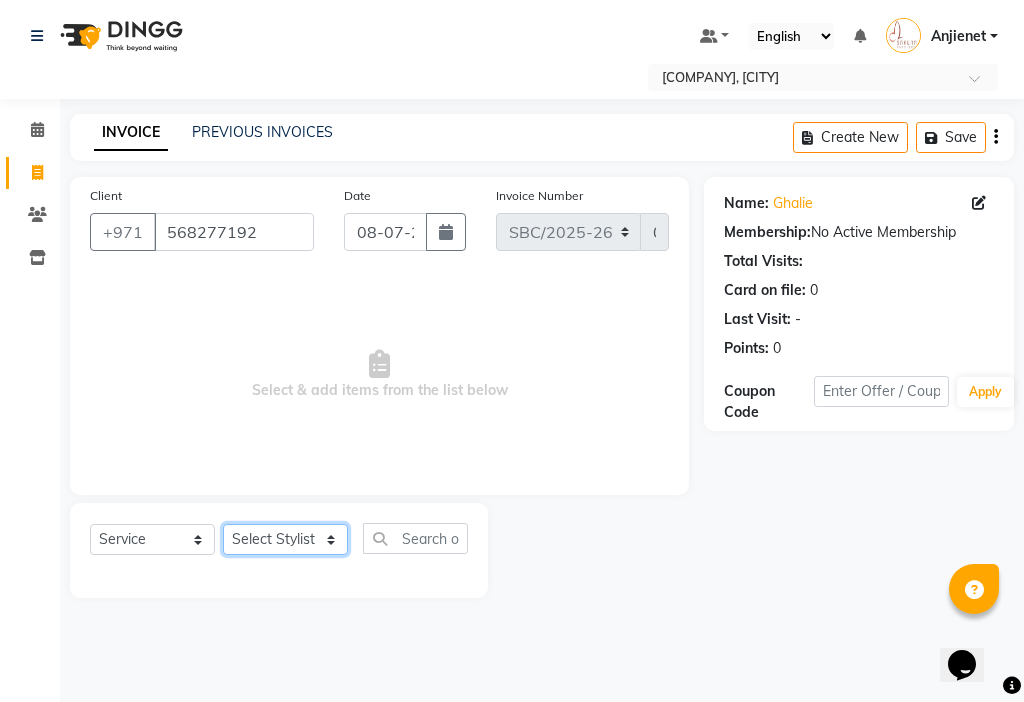 click on "Select Stylist [FIRST] [FIRST] [FIRST] [FIRST] [FIRST] [FIRST] [FIRST]" 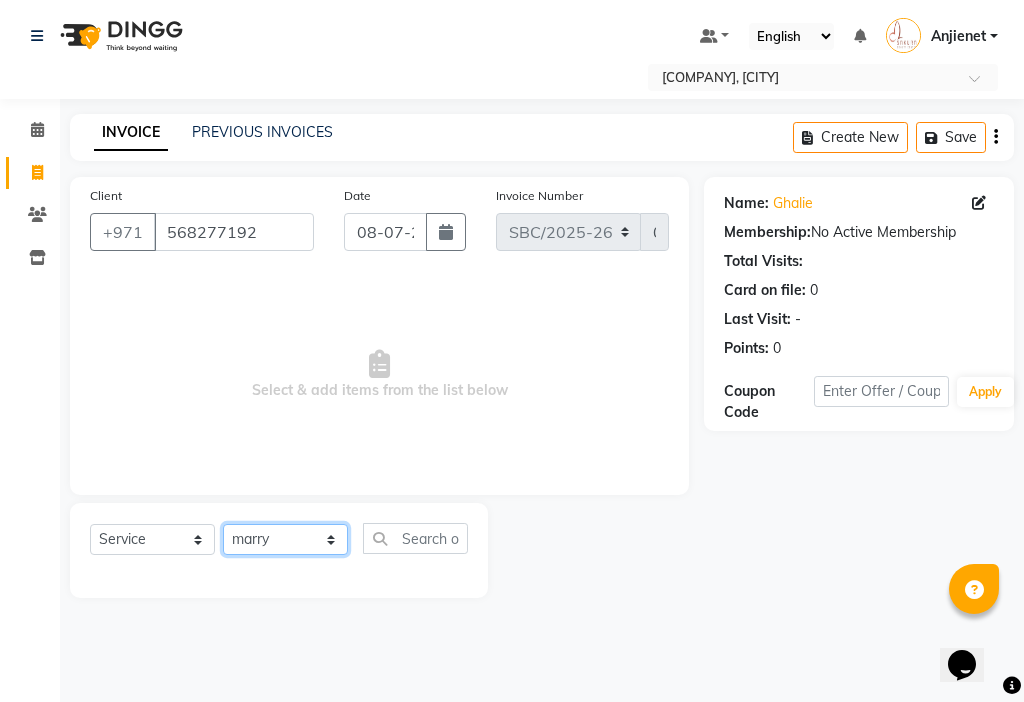 click on "Select Stylist [FIRST] [FIRST] [FIRST] [FIRST] [FIRST] [FIRST] [FIRST]" 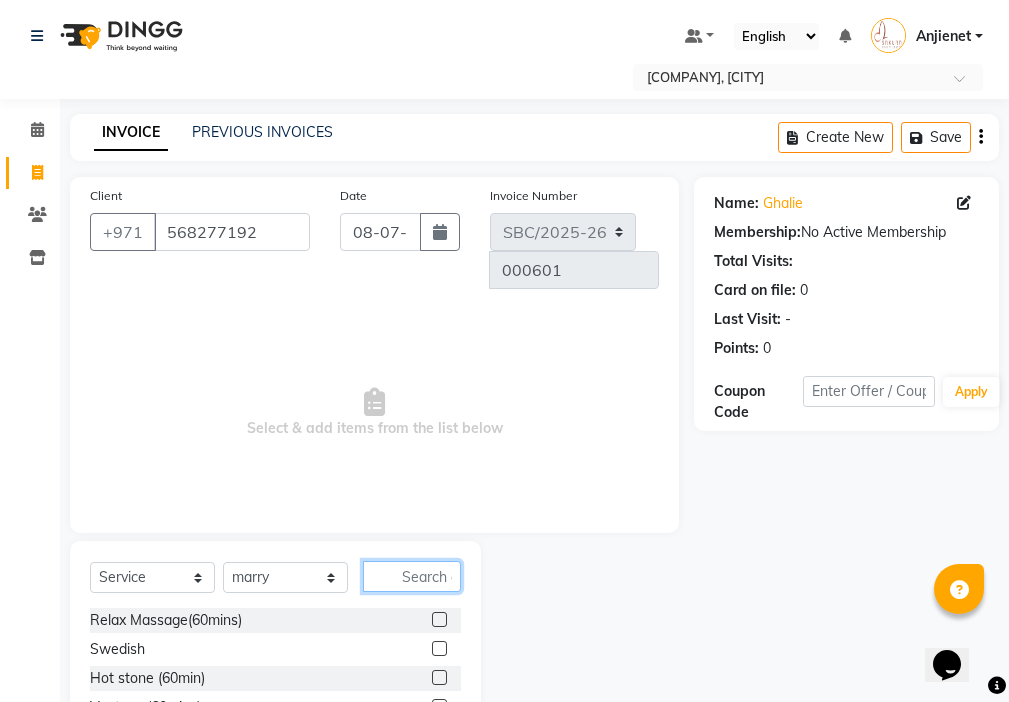click 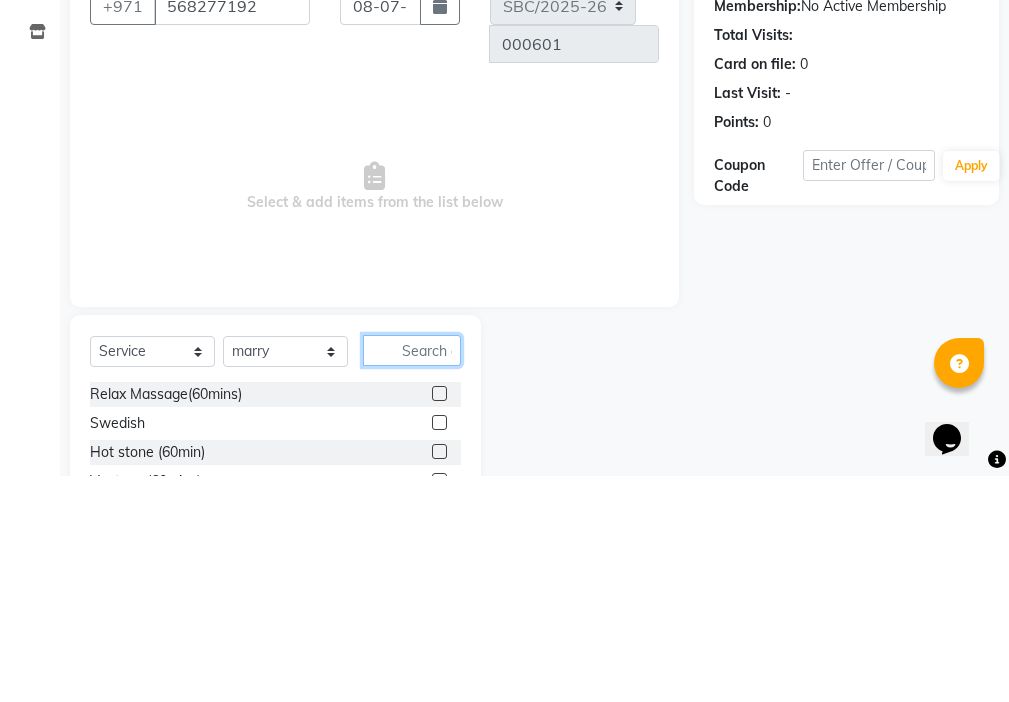 scroll, scrollTop: 16, scrollLeft: 0, axis: vertical 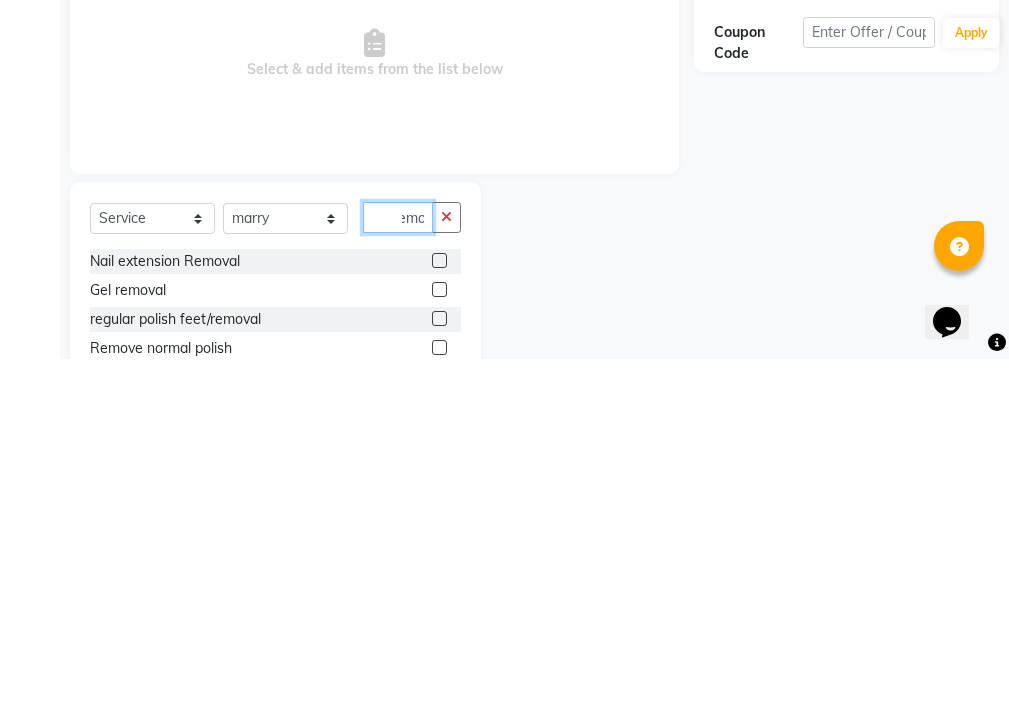 type on "remo" 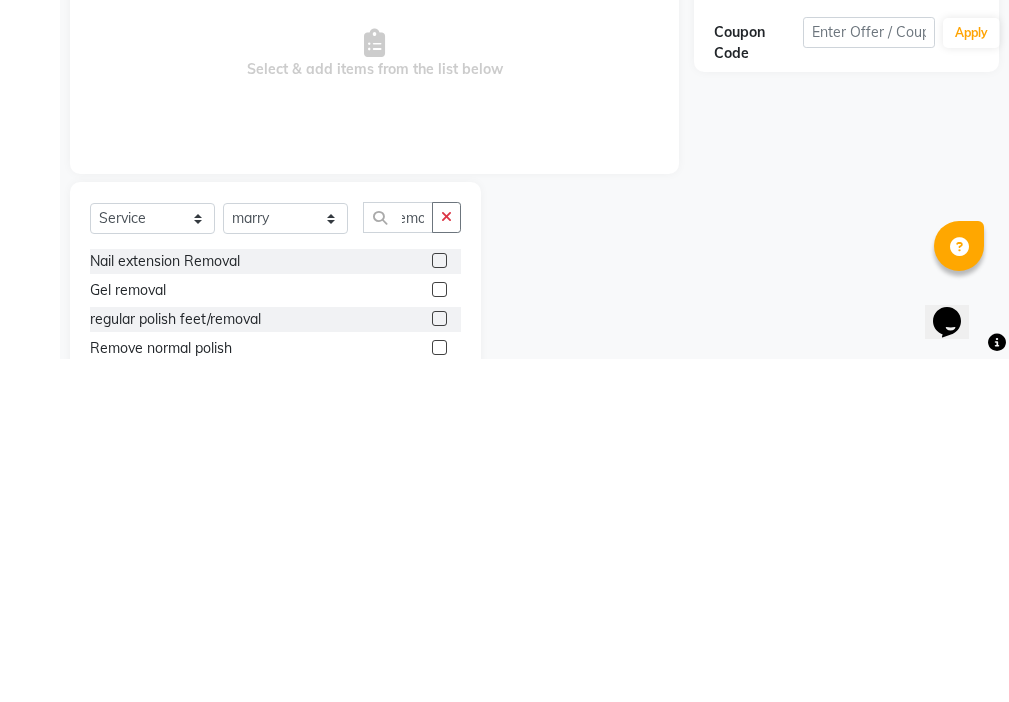 click 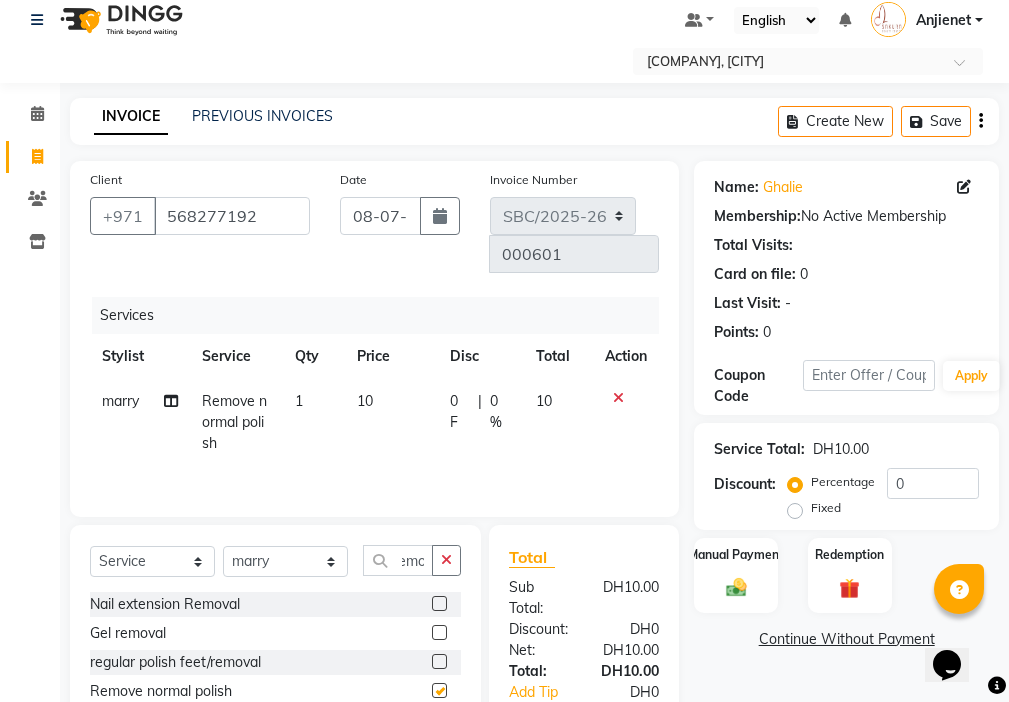 scroll, scrollTop: 0, scrollLeft: 0, axis: both 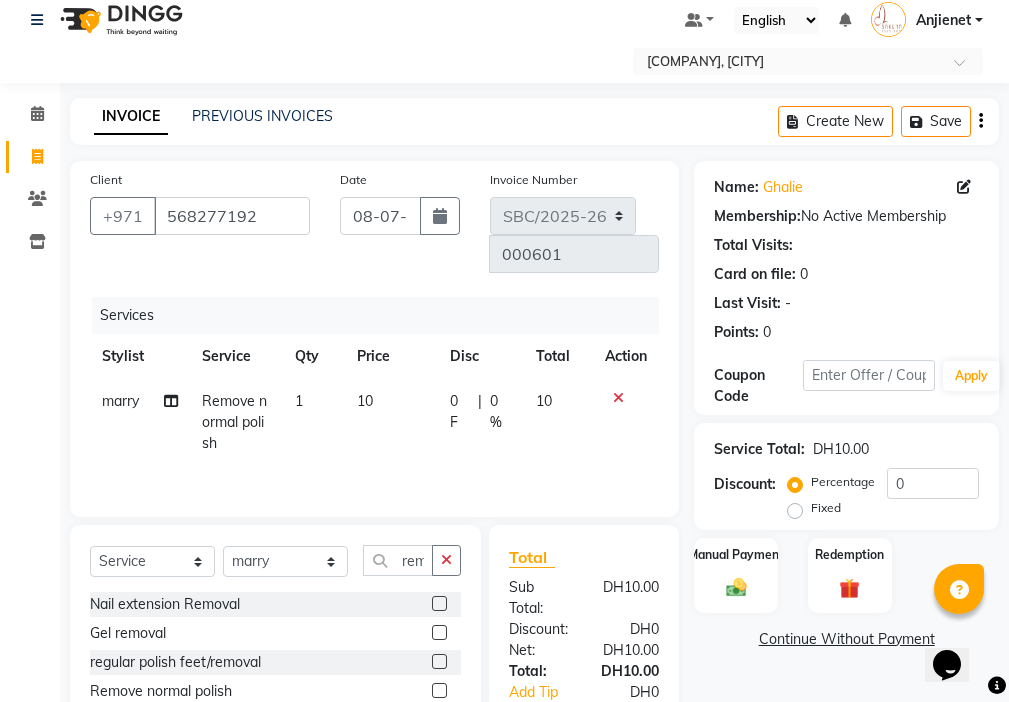 checkbox on "false" 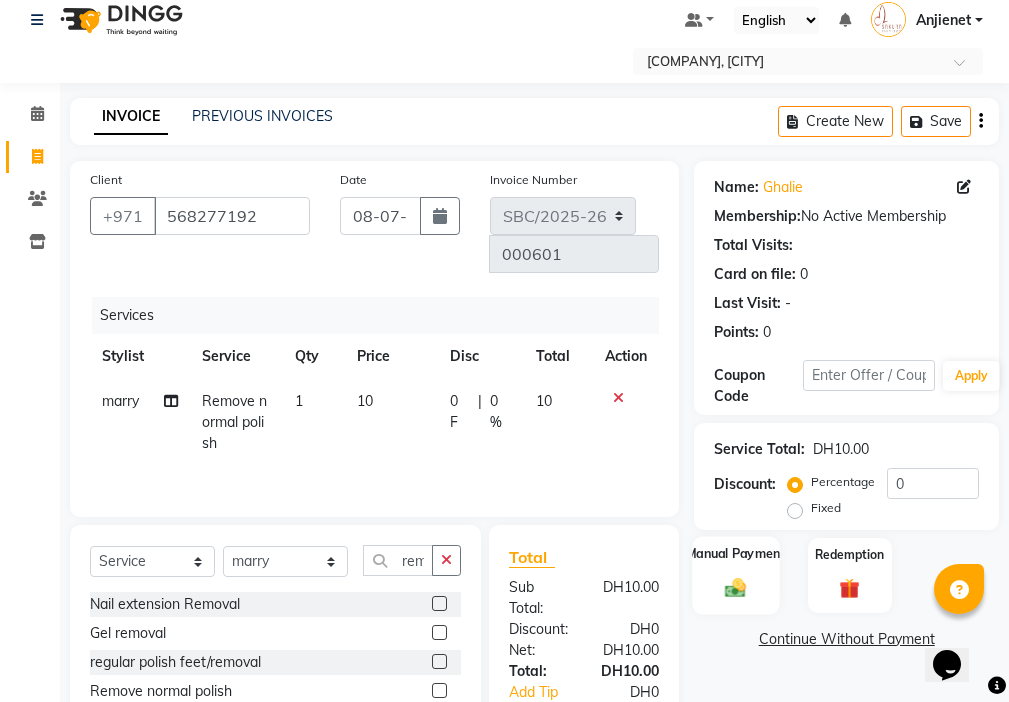 click 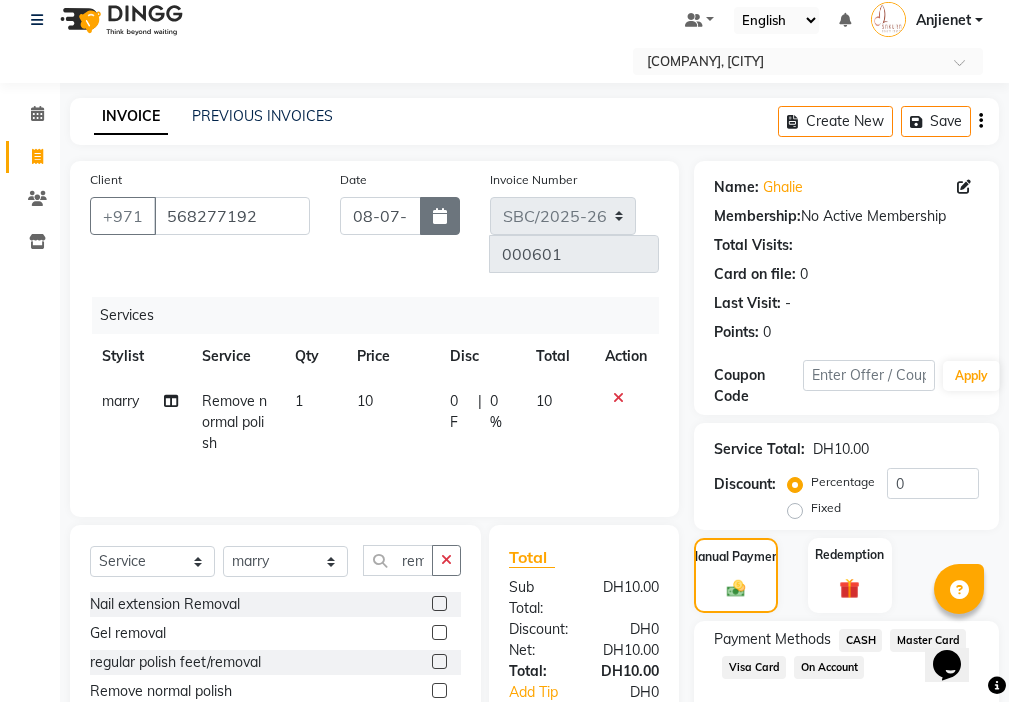 click 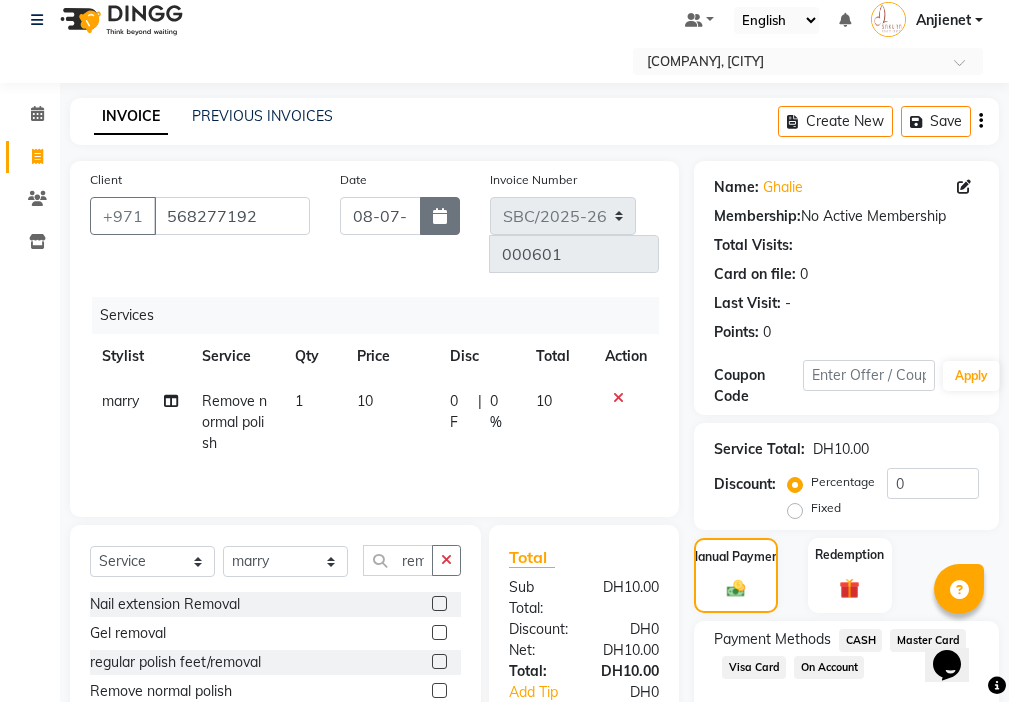 select on "7" 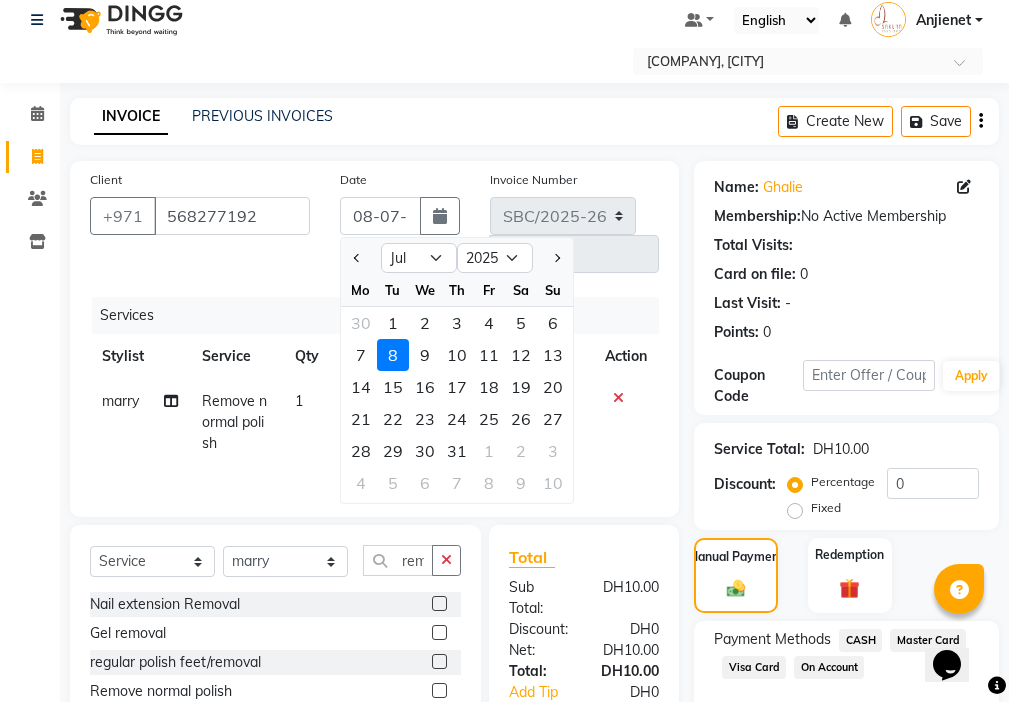 click on "8" 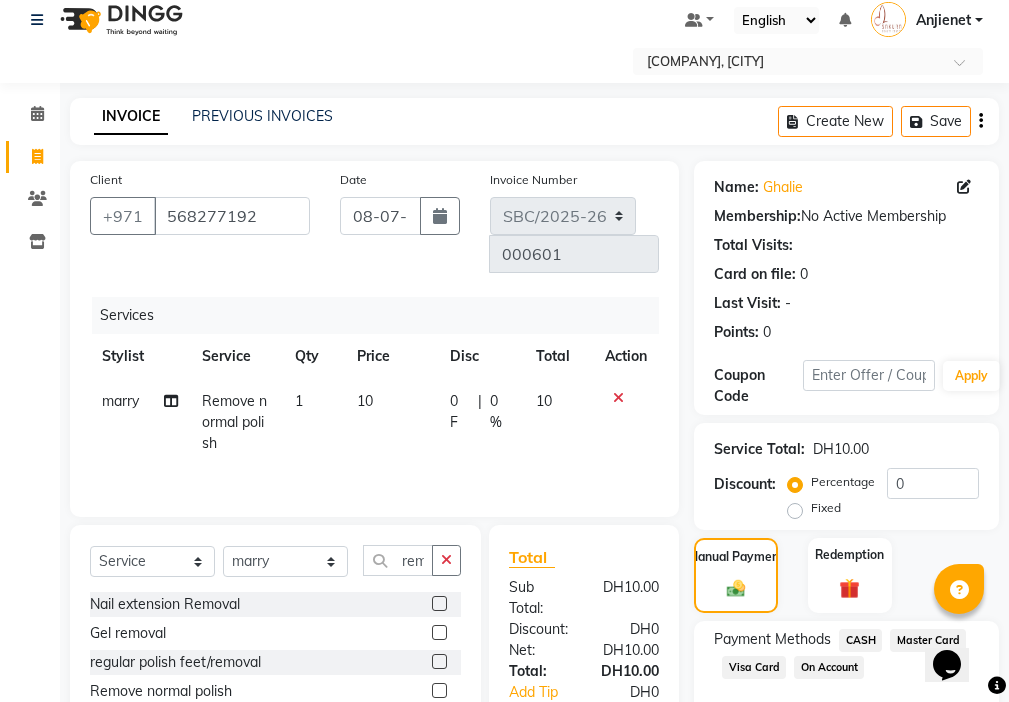 click on "CASH" 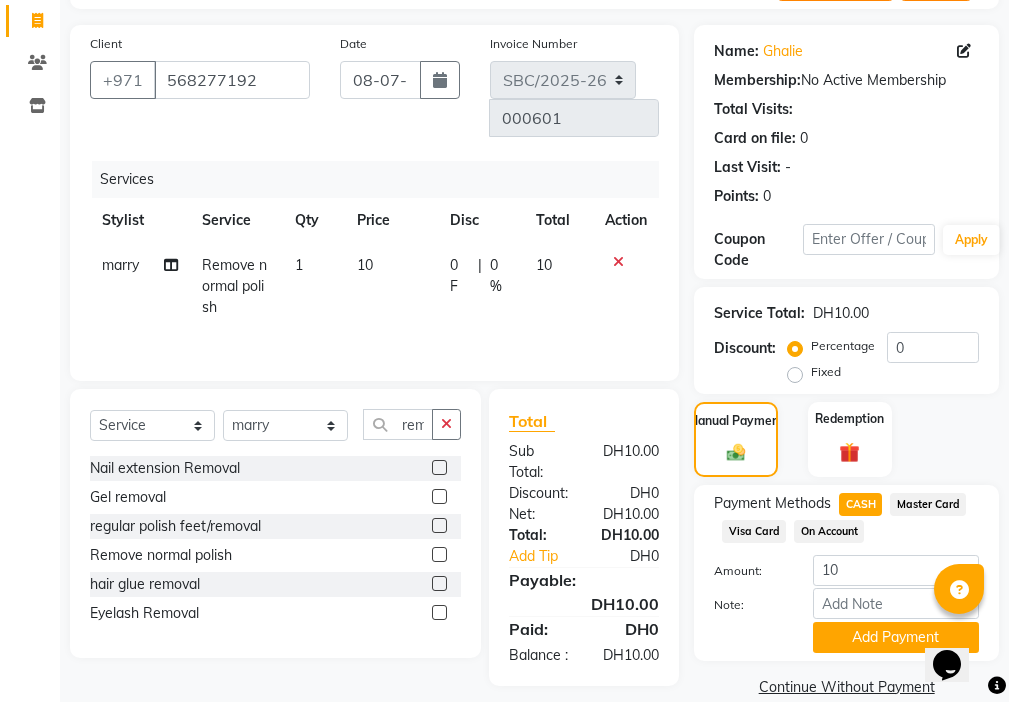 scroll, scrollTop: 150, scrollLeft: 0, axis: vertical 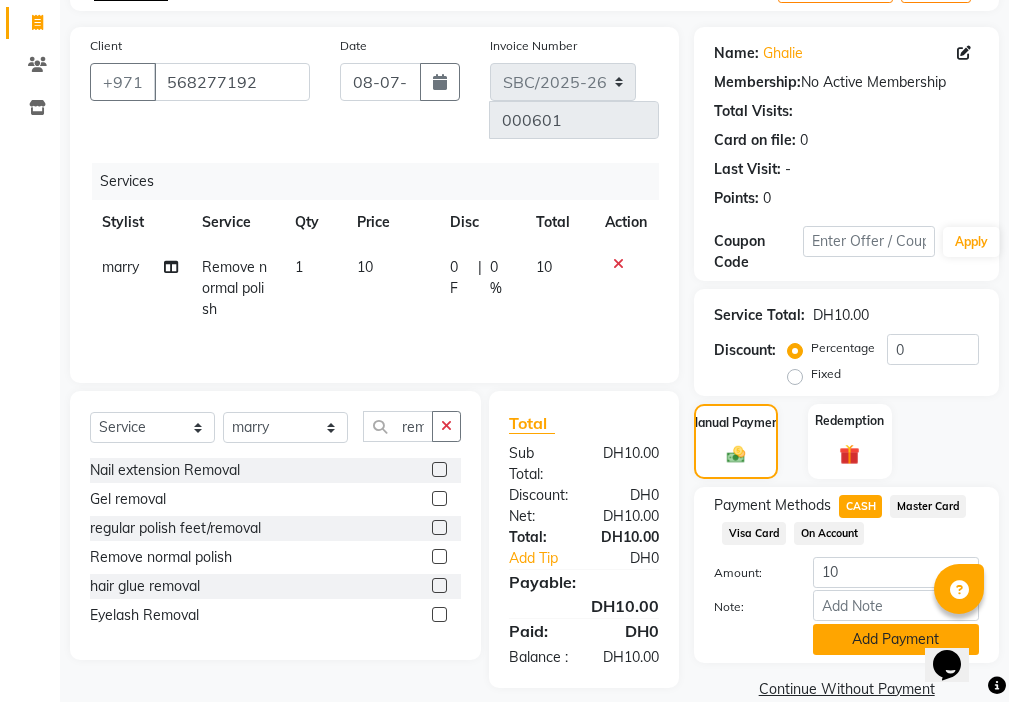click on "Add Payment" 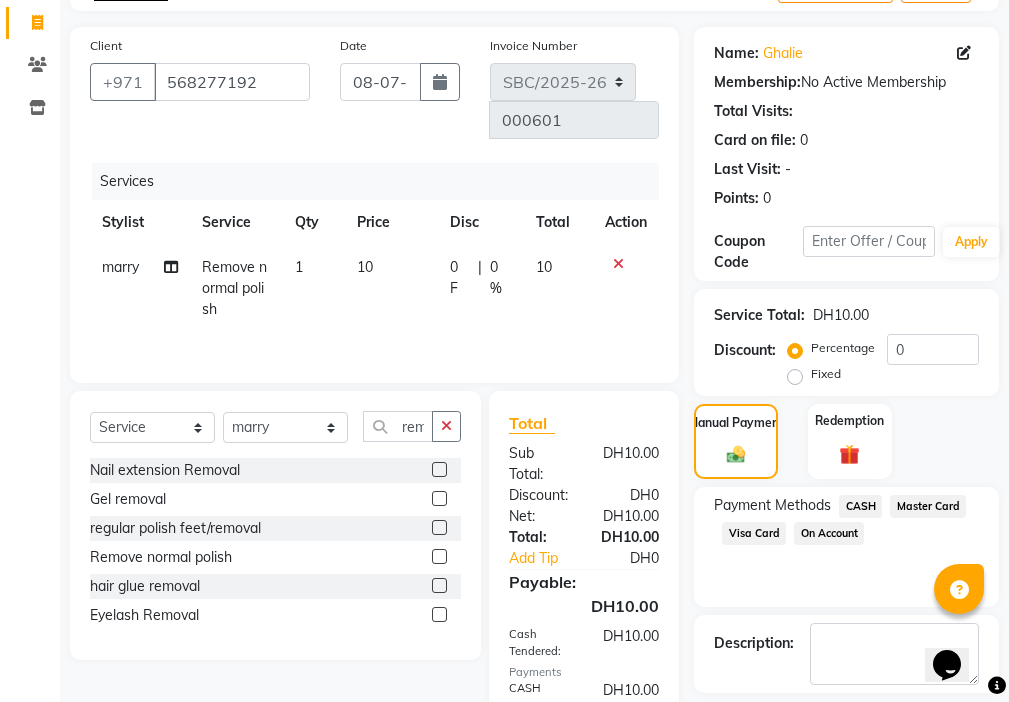 scroll, scrollTop: 253, scrollLeft: 0, axis: vertical 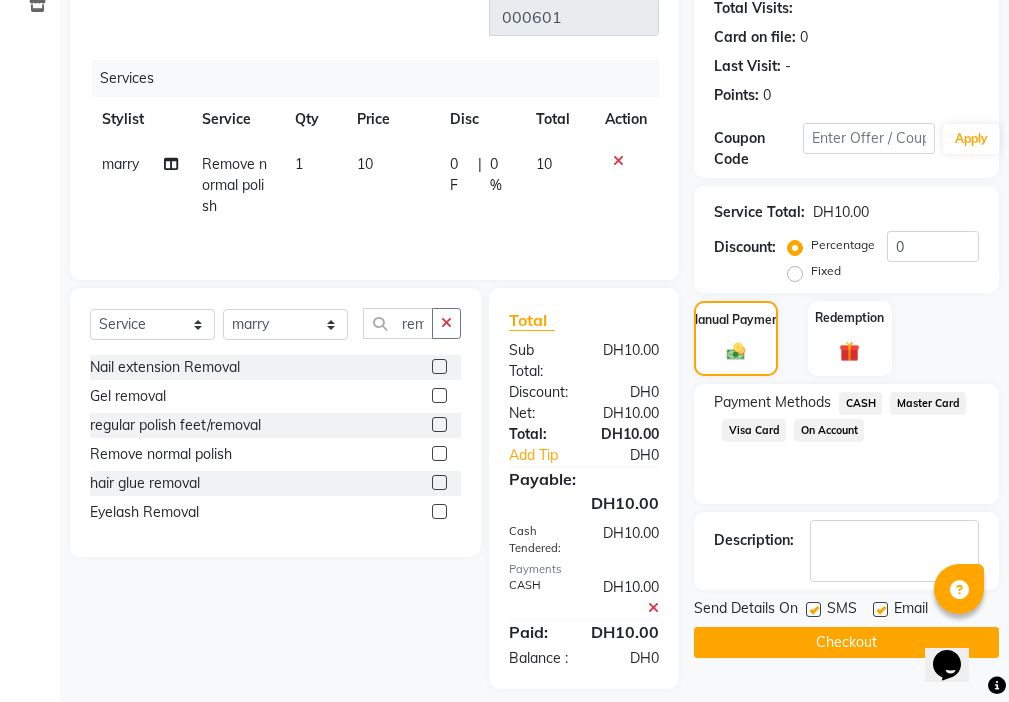 click 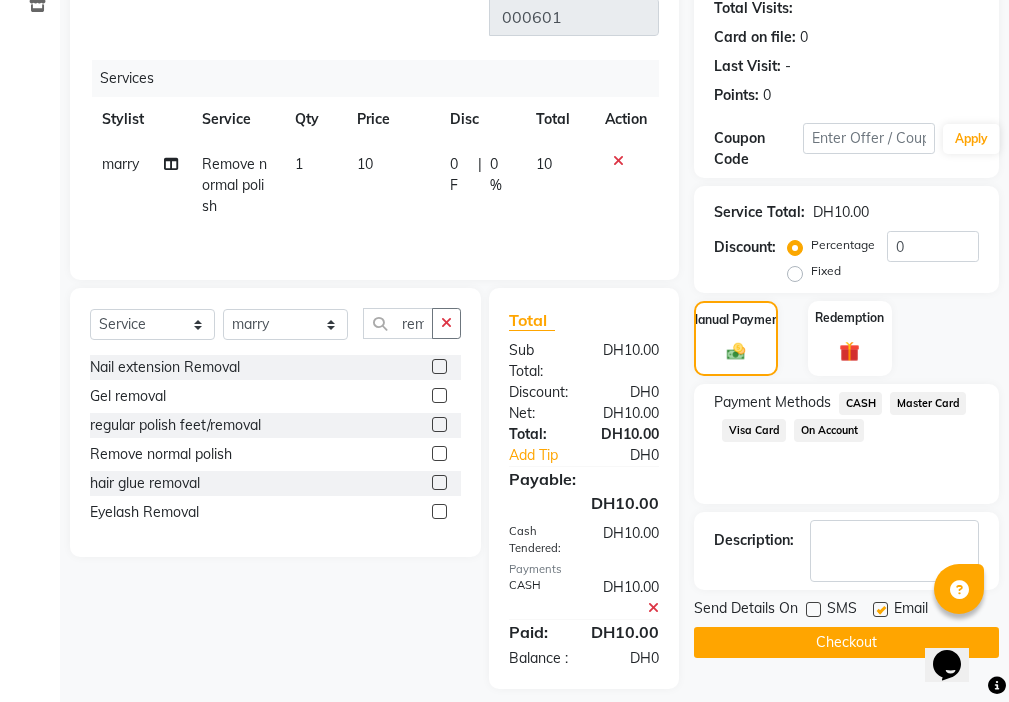 click 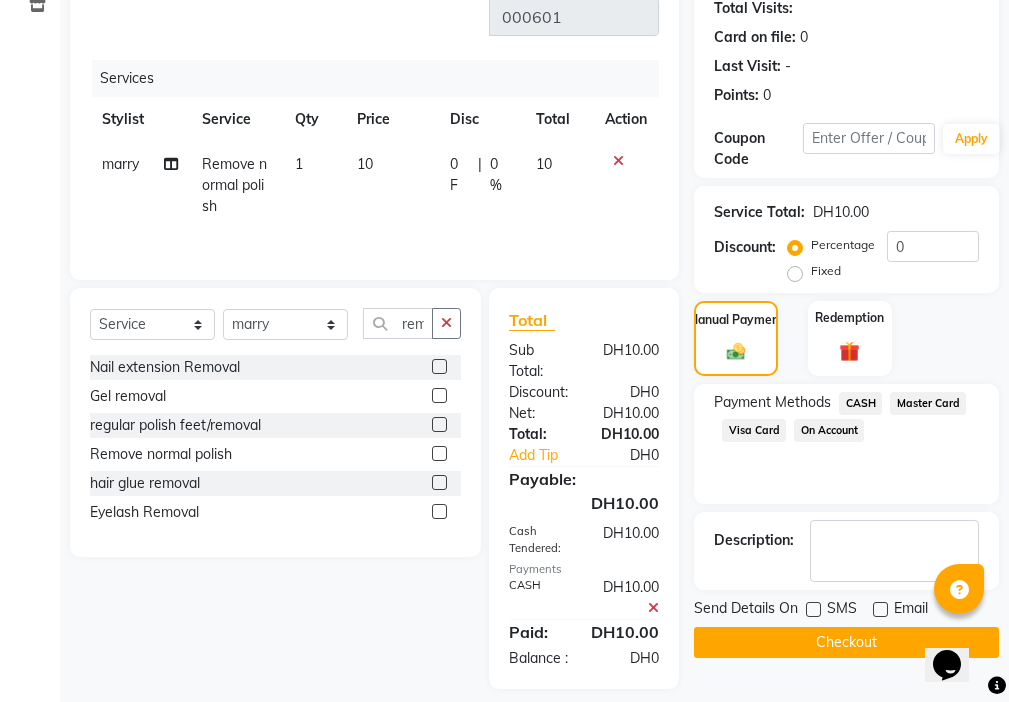 click on "Checkout" 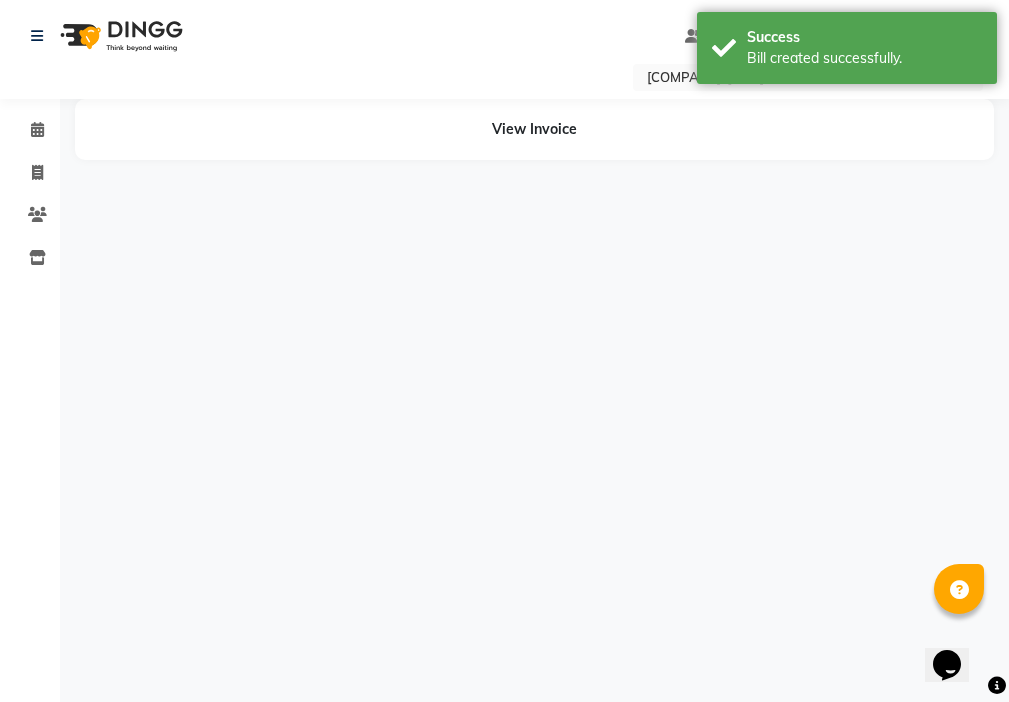 scroll, scrollTop: 0, scrollLeft: 0, axis: both 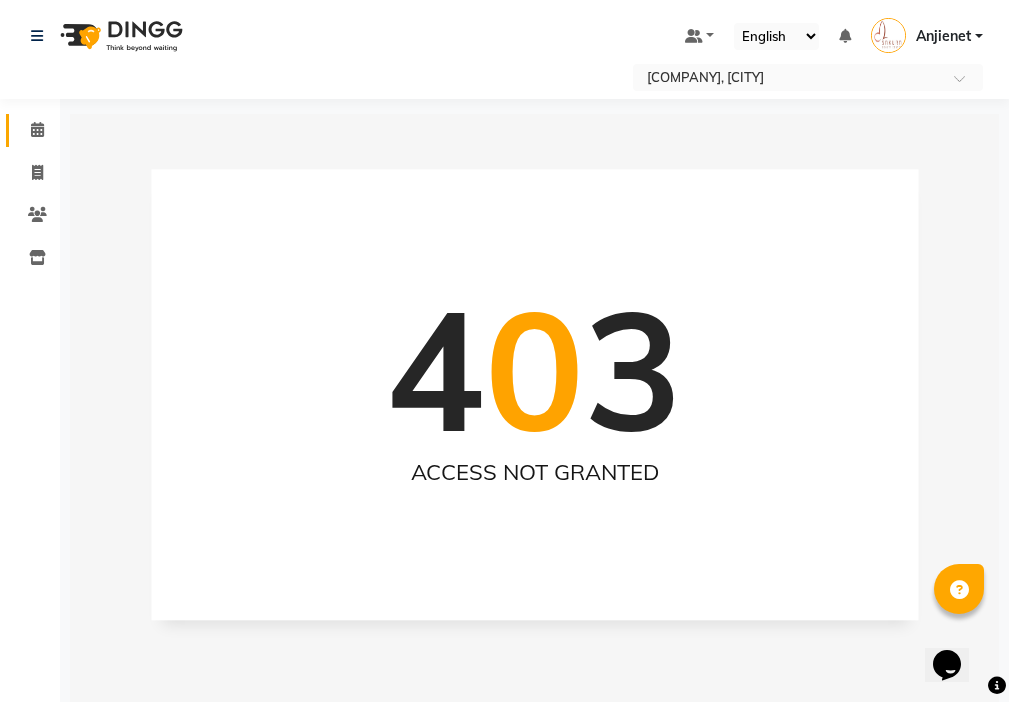 click 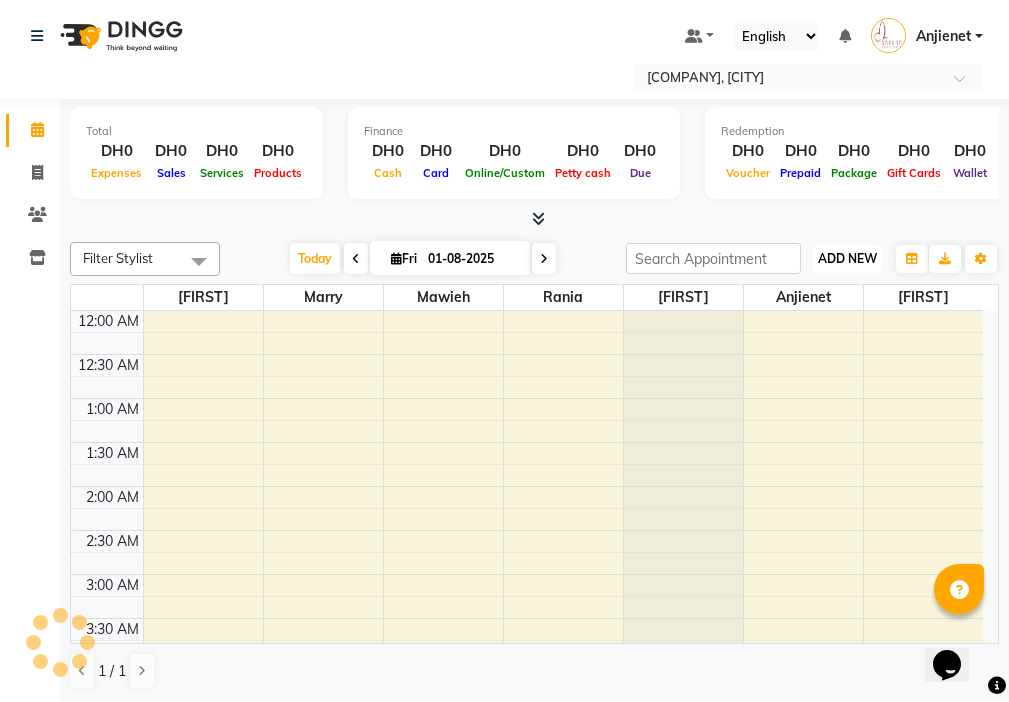 click on "ADD NEW" at bounding box center (847, 258) 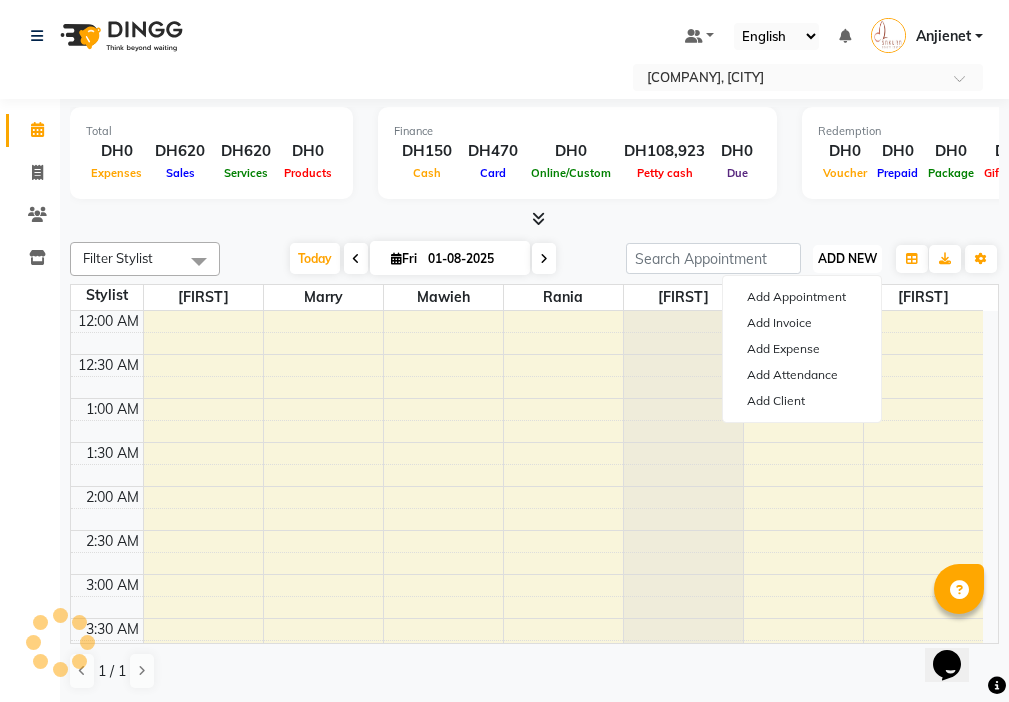 scroll, scrollTop: 529, scrollLeft: 0, axis: vertical 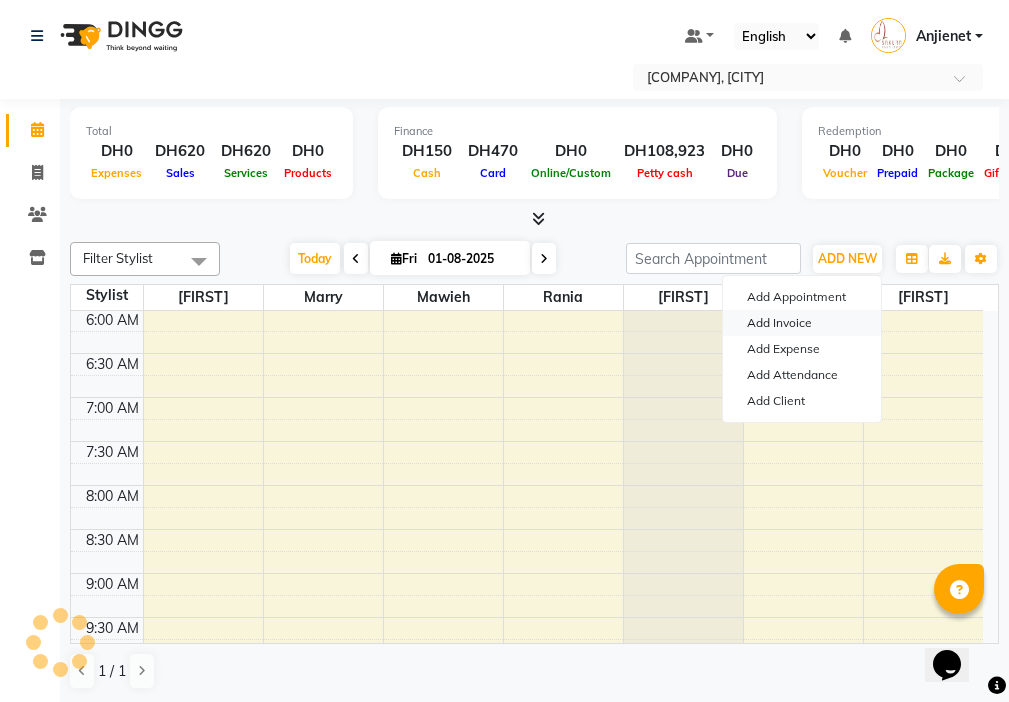 click on "Add Invoice" at bounding box center [802, 323] 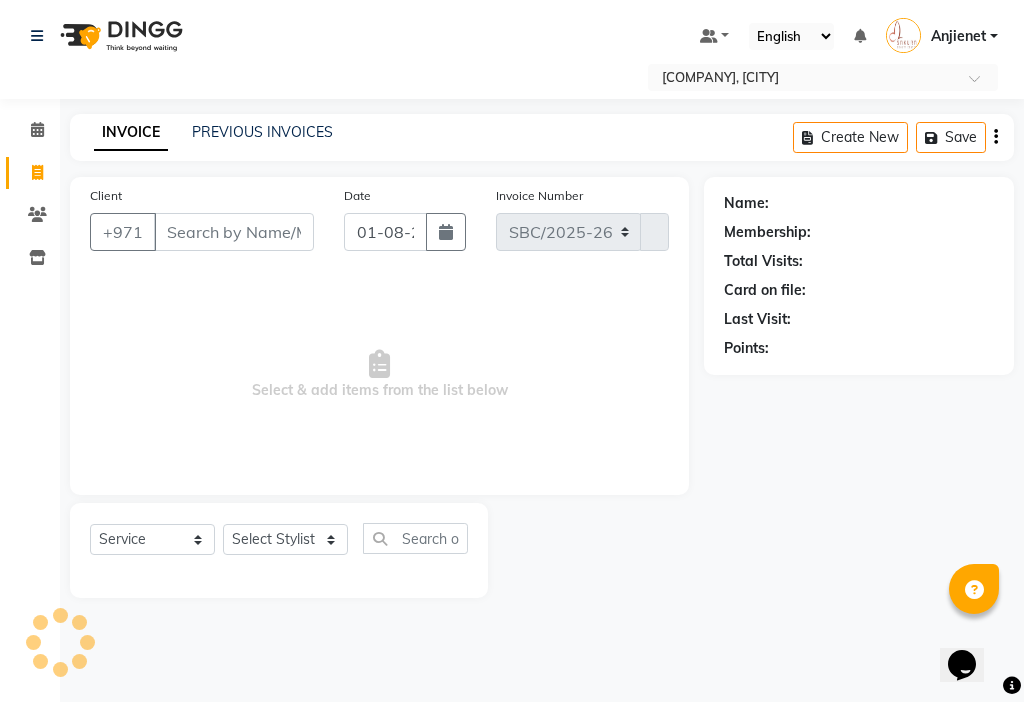 select on "3691" 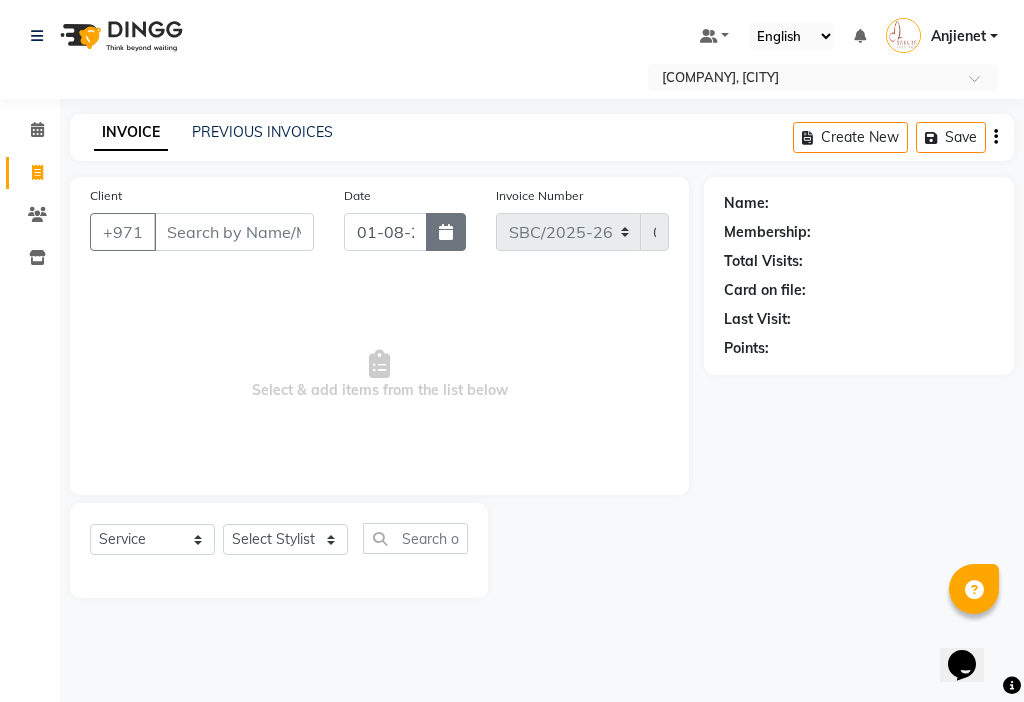 click 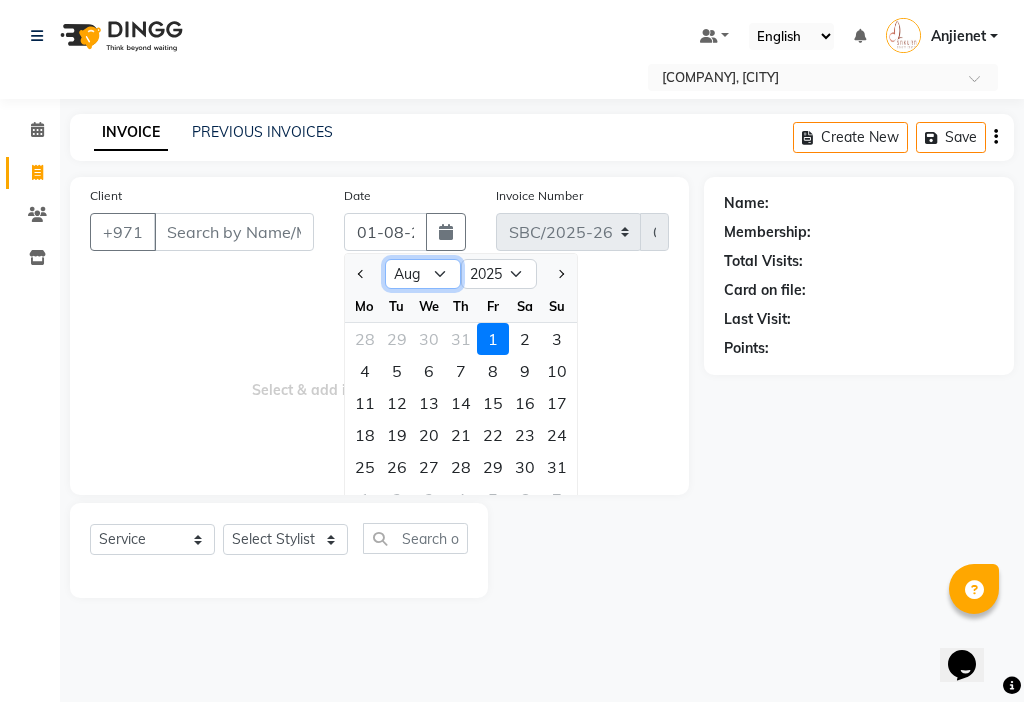 click on "Jan Feb Mar Apr May Jun Jul Aug Sep Oct Nov Dec" 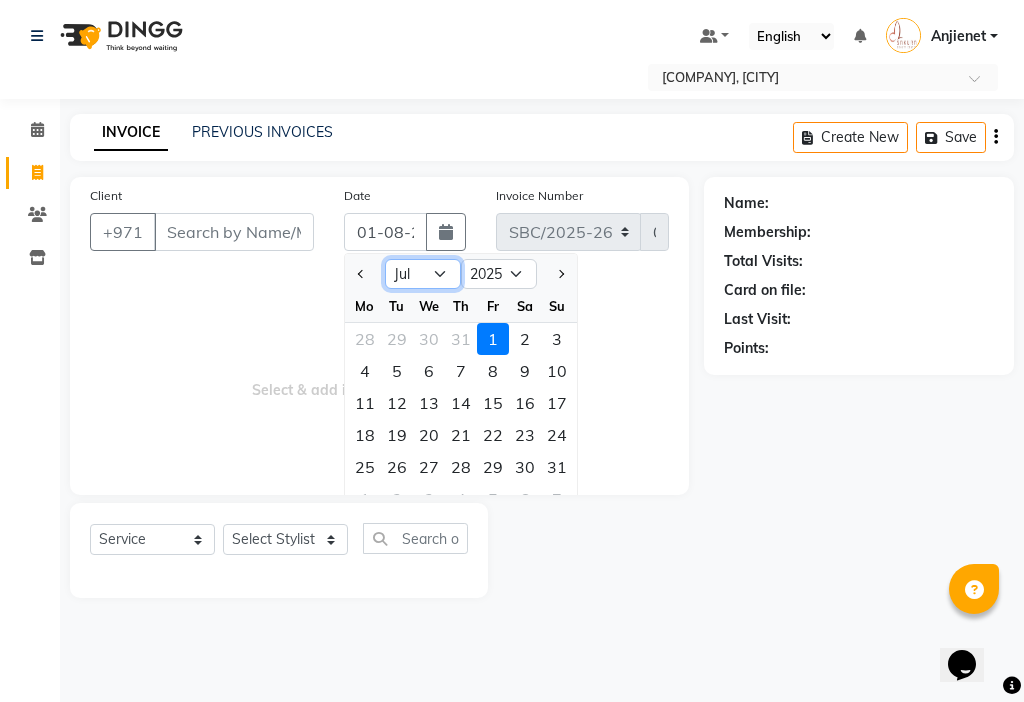 click on "Jan Feb Mar Apr May Jun Jul Aug Sep Oct Nov Dec" 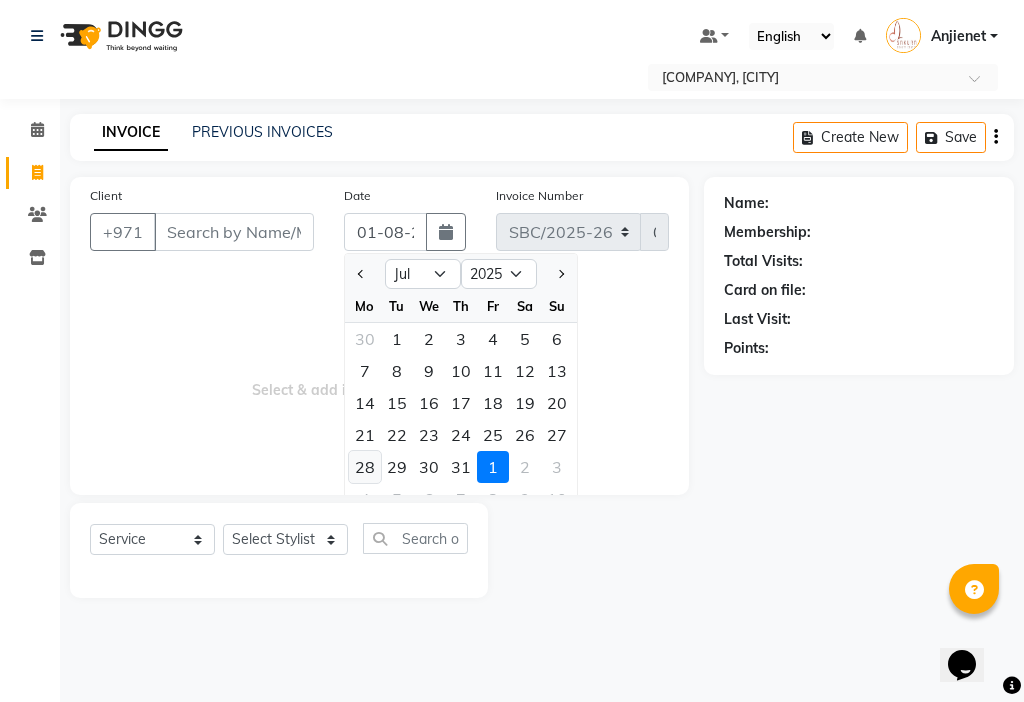 click on "28" 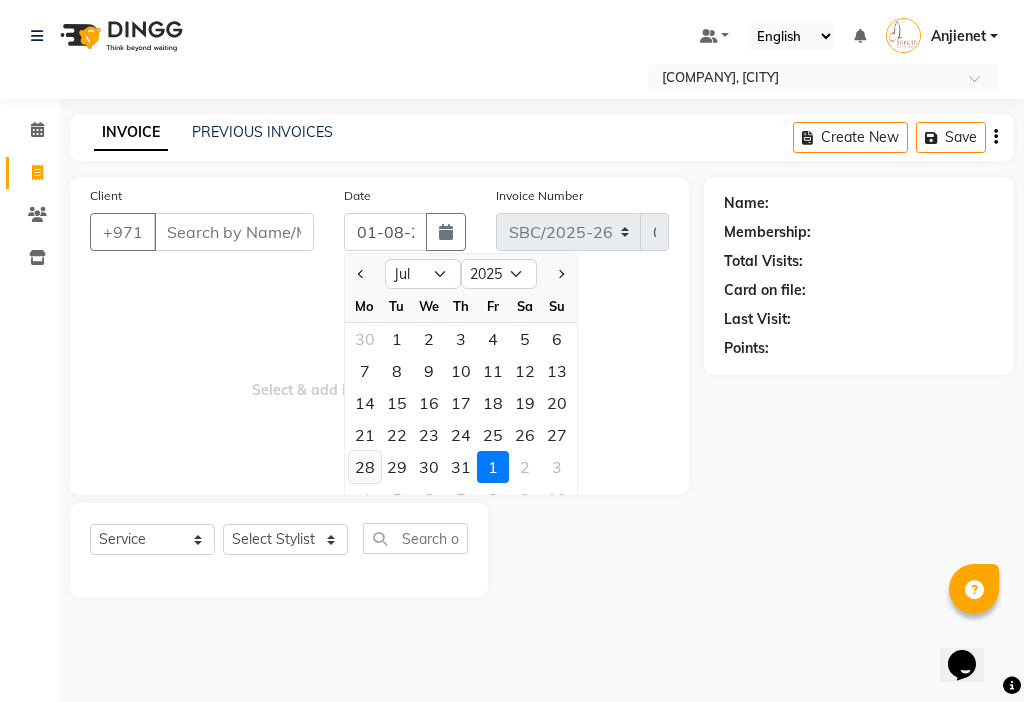 type on "28-07-2025" 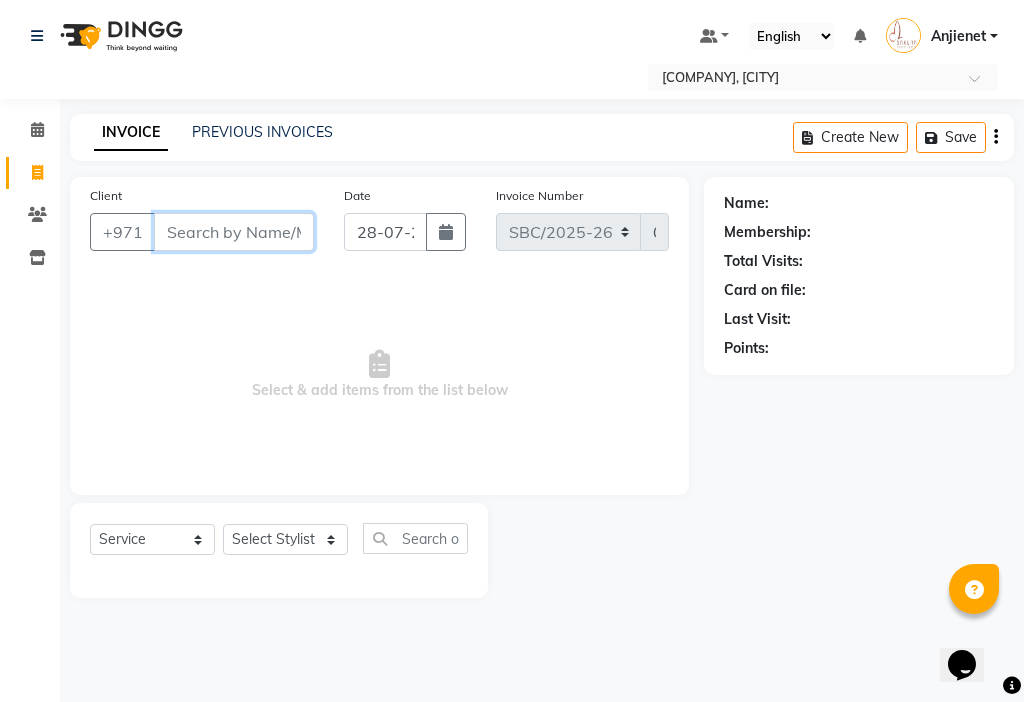 click on "Client" at bounding box center [234, 232] 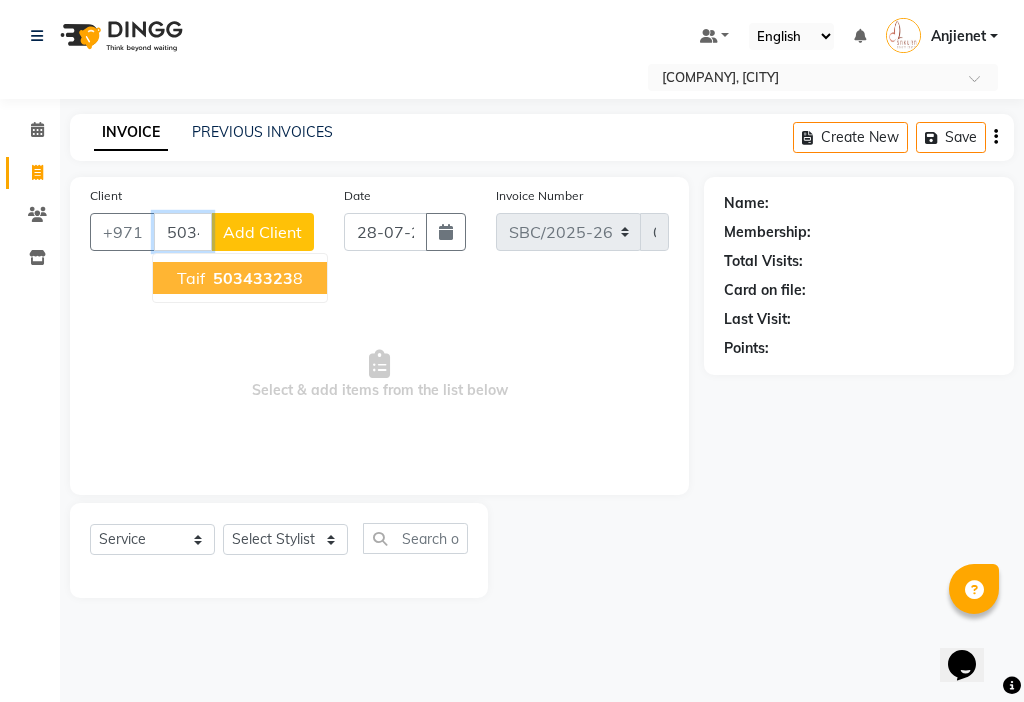 click on "50343323" at bounding box center [253, 278] 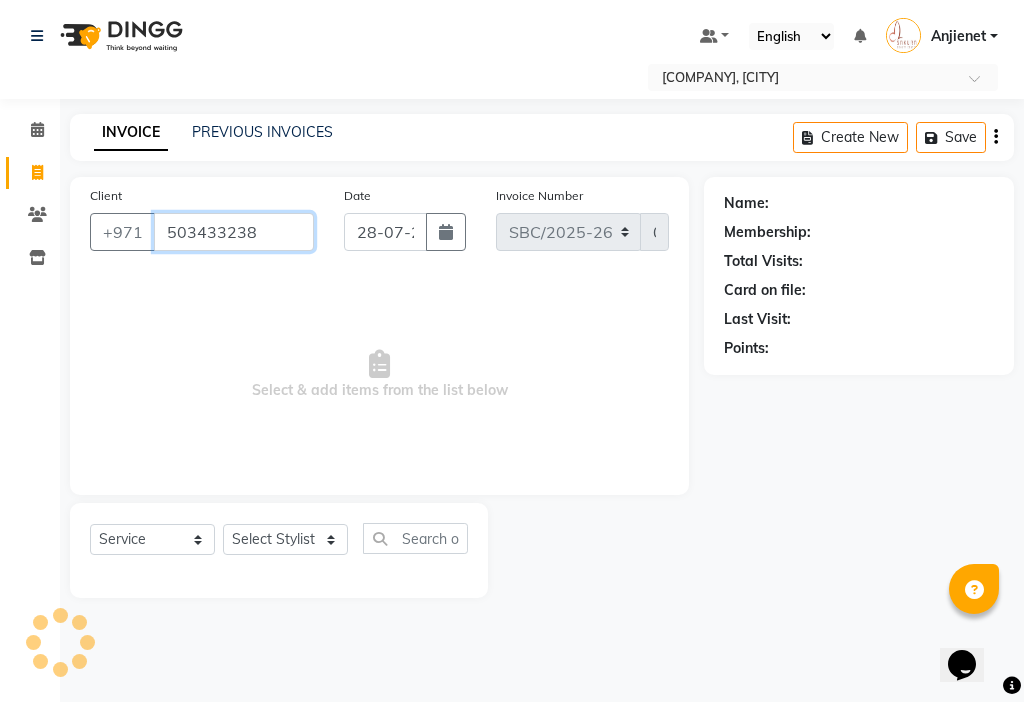 type on "503433238" 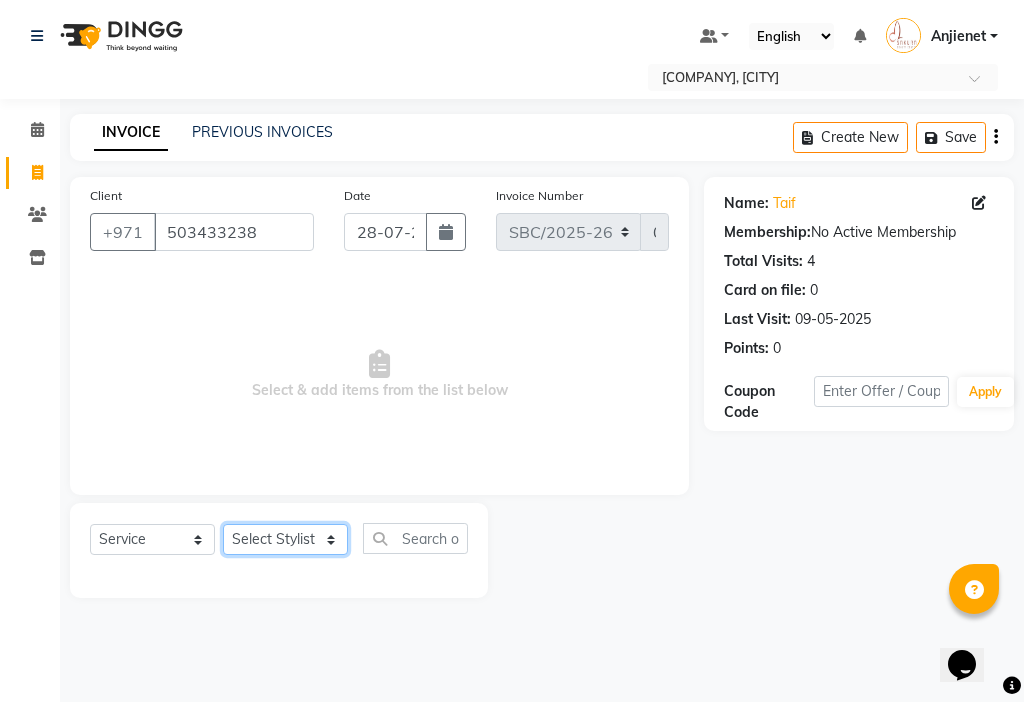 click on "Select Stylist [FIRST] [FIRST] [FIRST] [FIRST] [FIRST] [FIRST] [FIRST]" 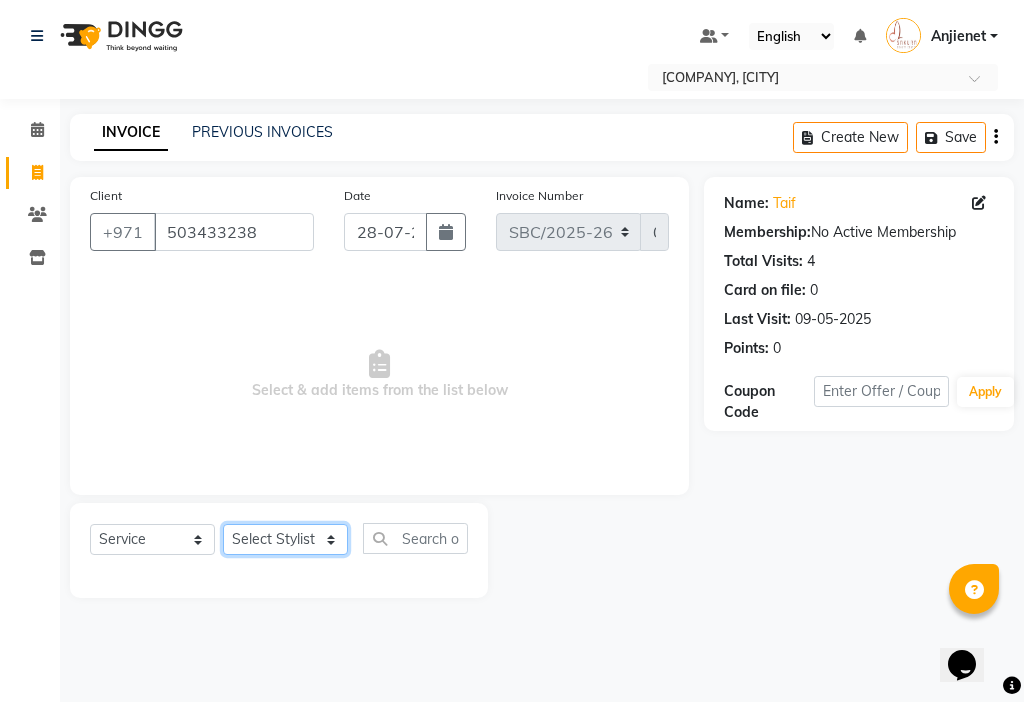 select on "59408" 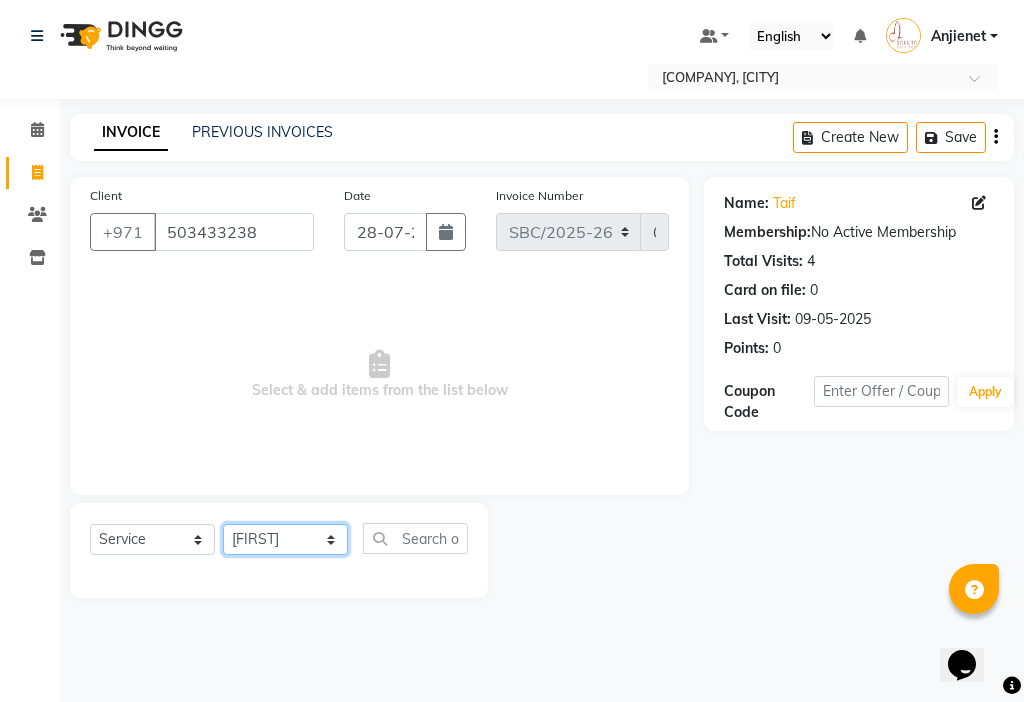 click on "Select Stylist [FIRST] [FIRST] [FIRST] [FIRST] [FIRST] [FIRST] [FIRST]" 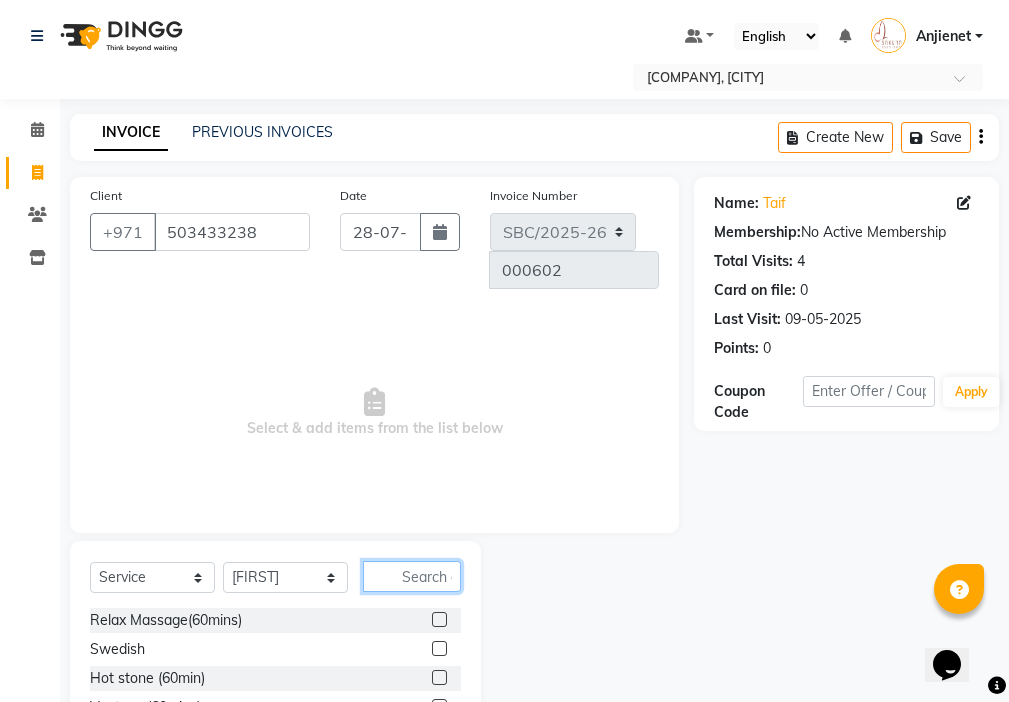 click 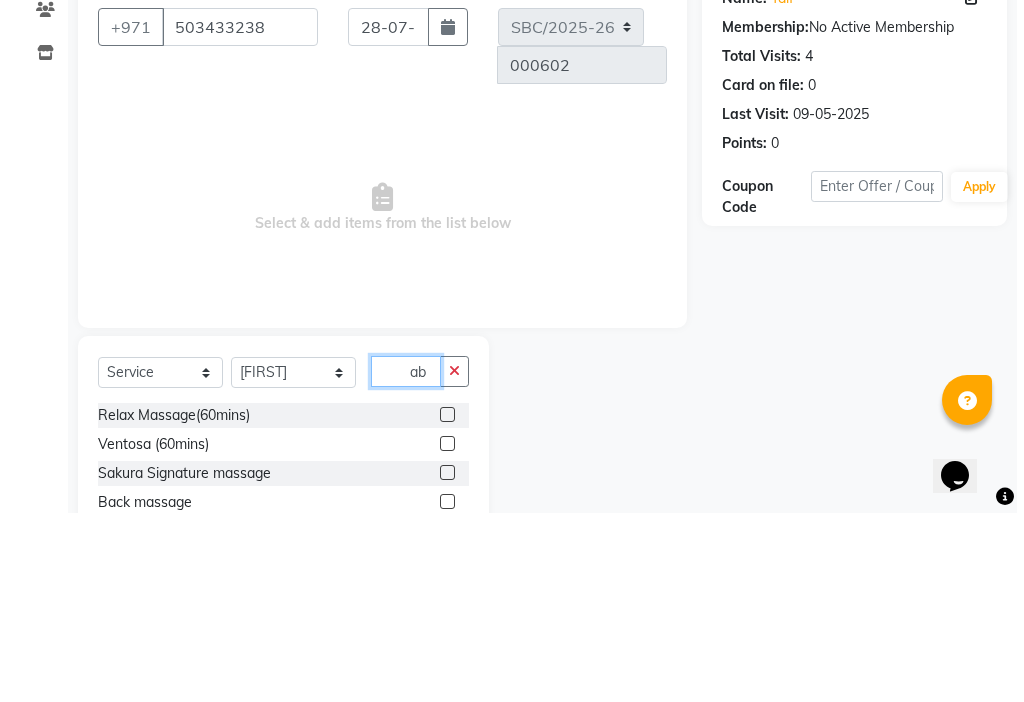 scroll, scrollTop: 0, scrollLeft: 0, axis: both 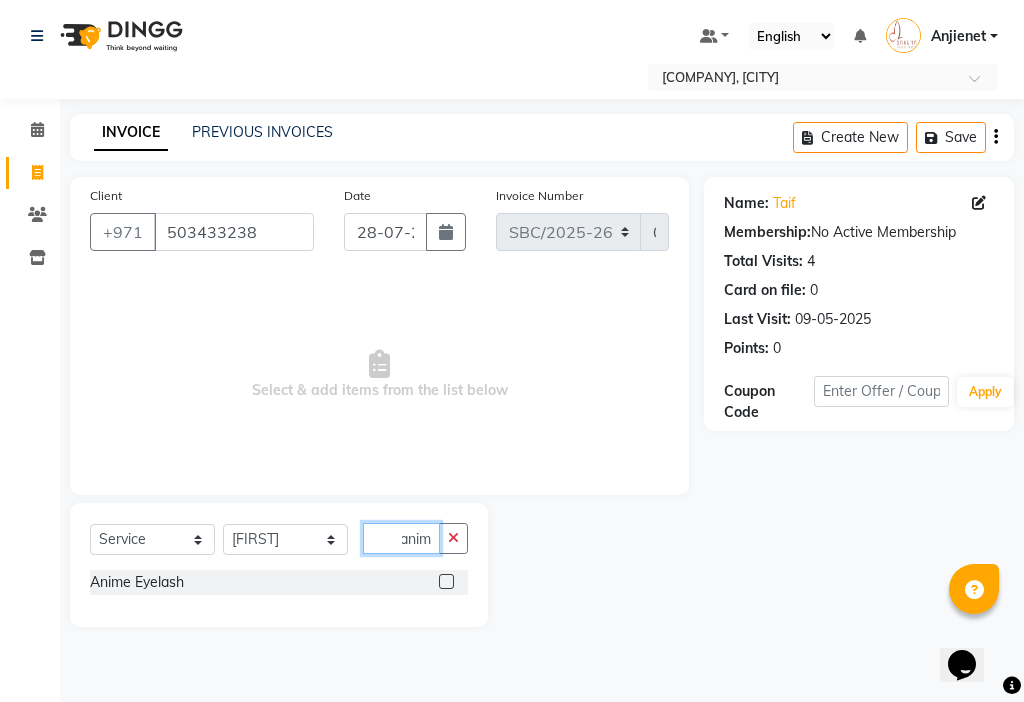 type on "anim" 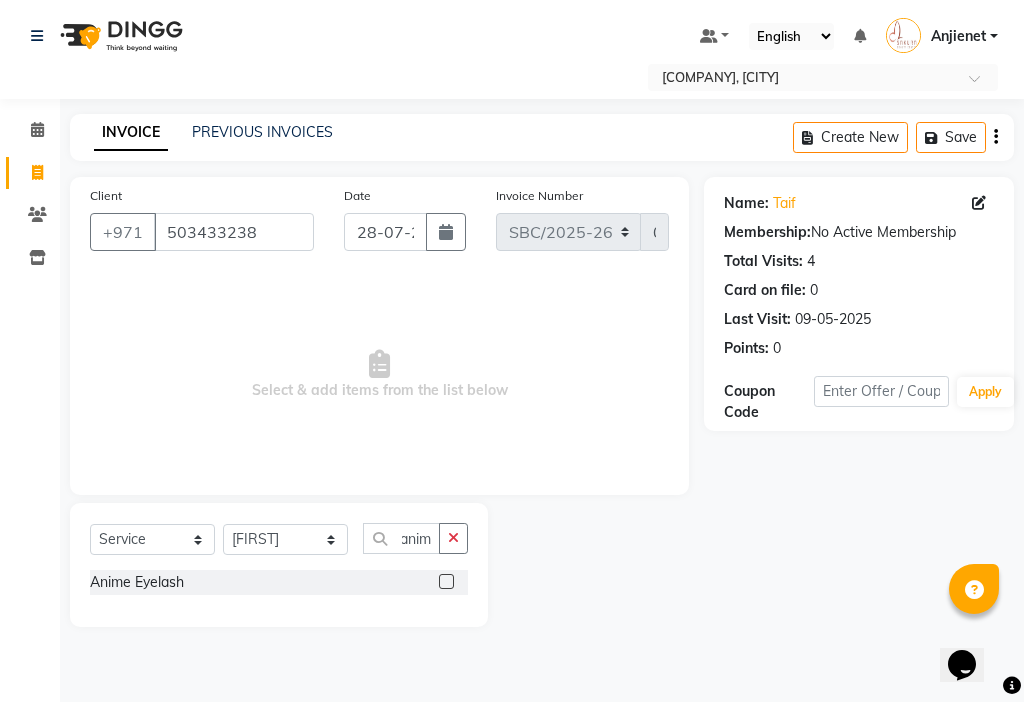 click 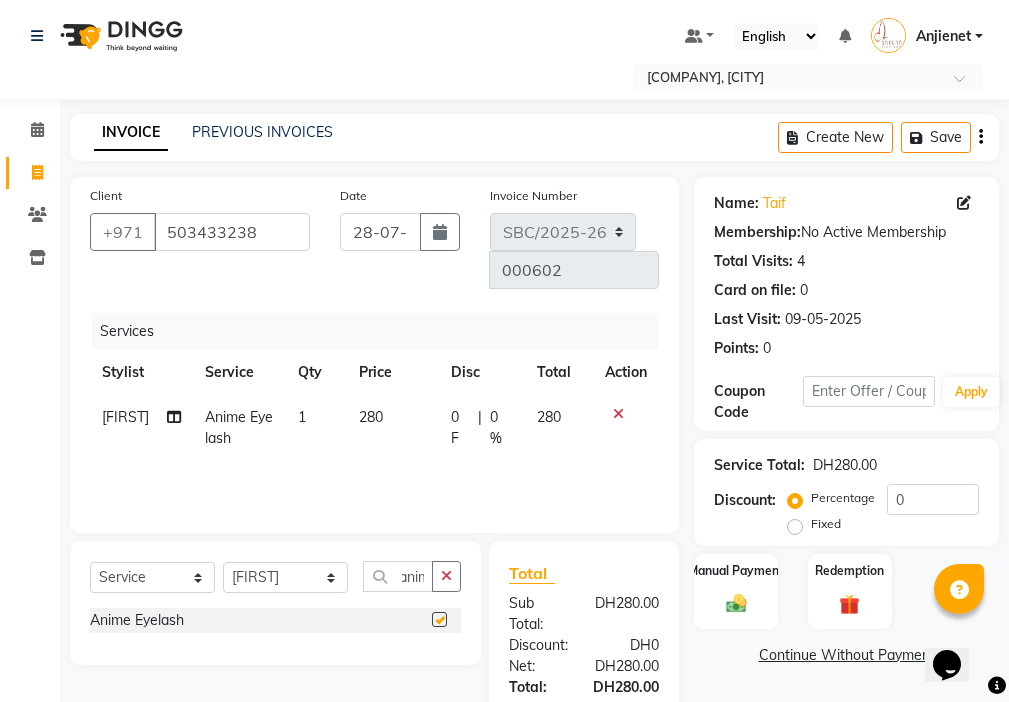 scroll, scrollTop: 0, scrollLeft: 0, axis: both 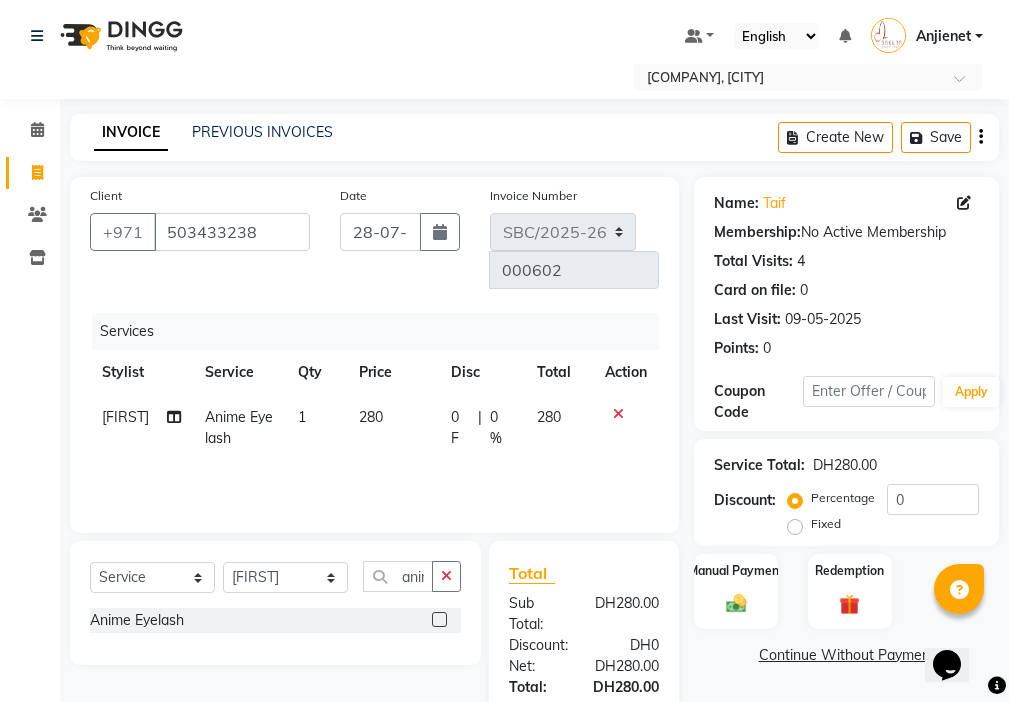 checkbox on "false" 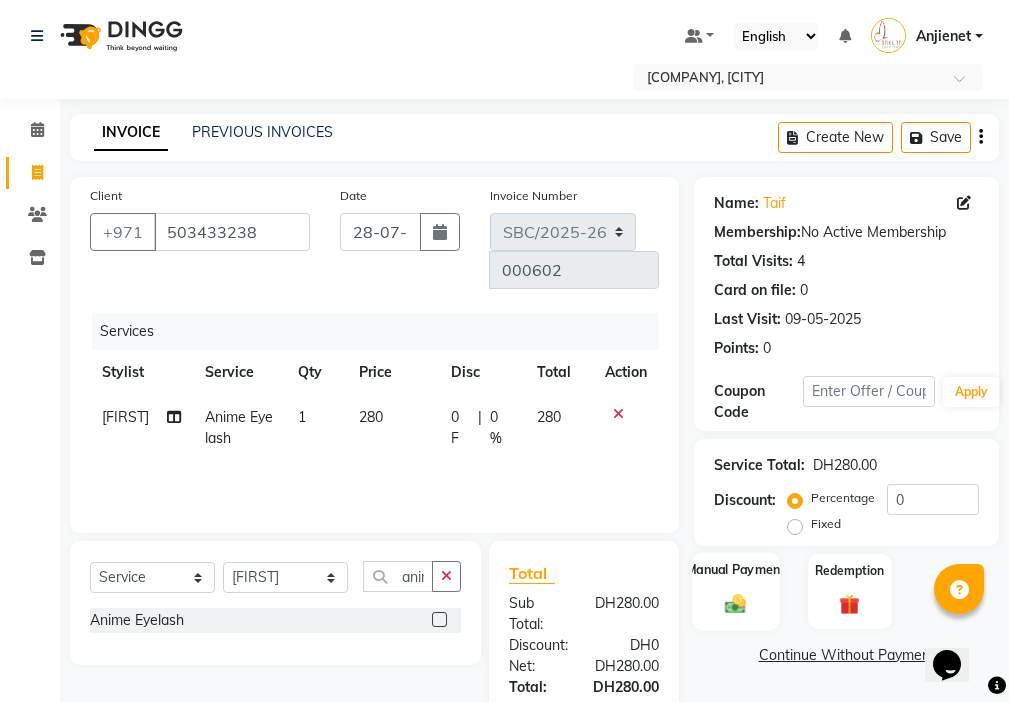 click 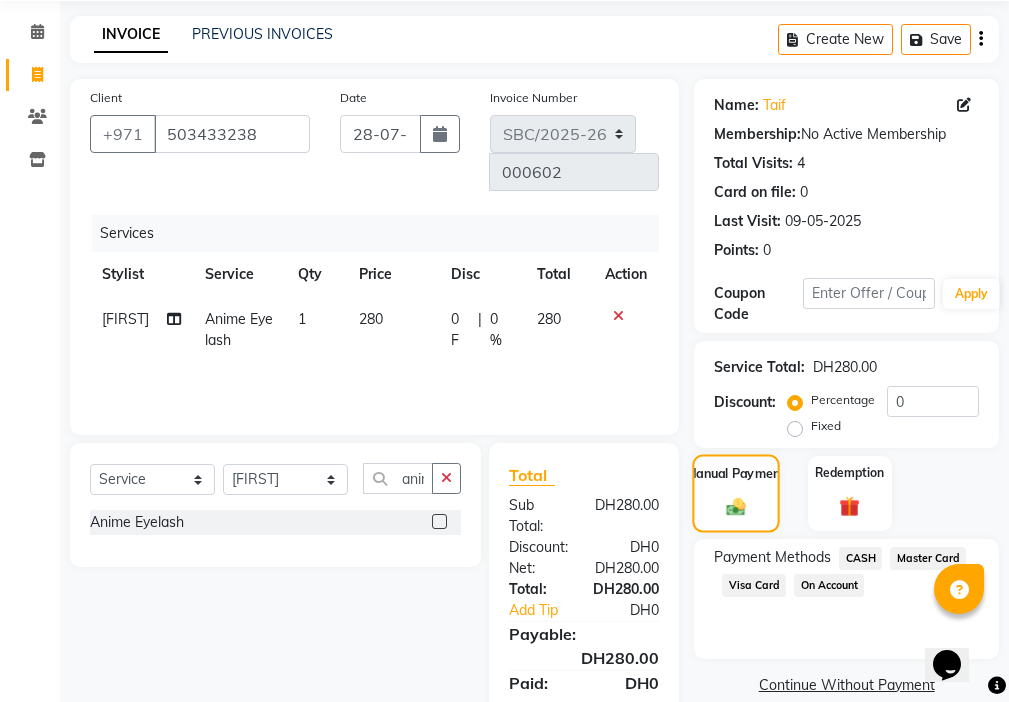 scroll, scrollTop: 67, scrollLeft: 0, axis: vertical 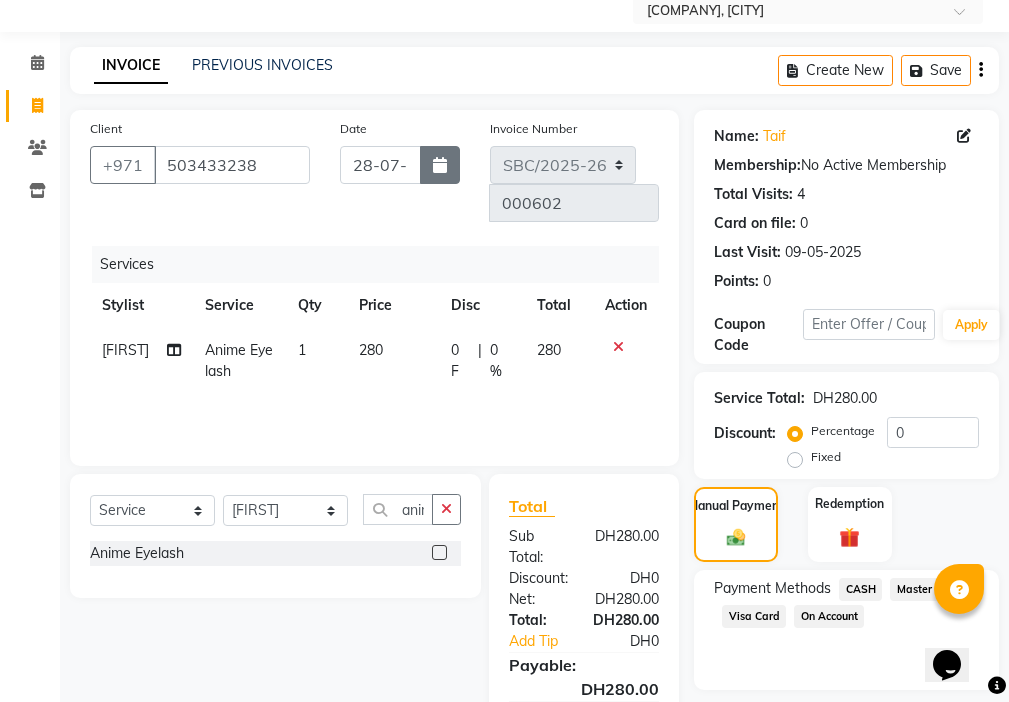 click 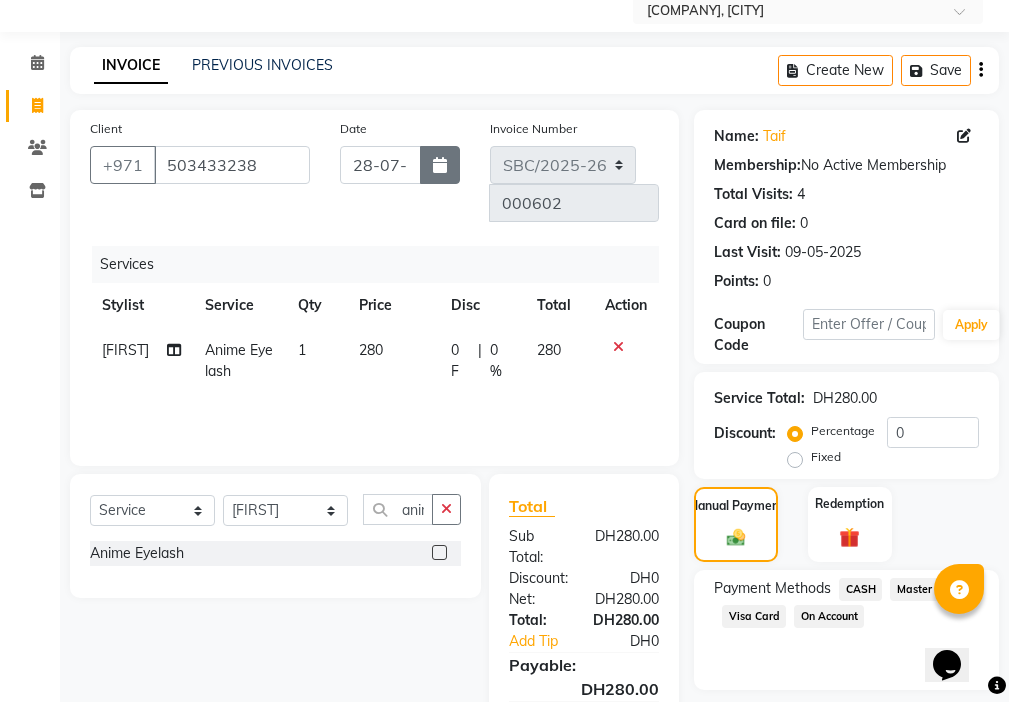 select on "7" 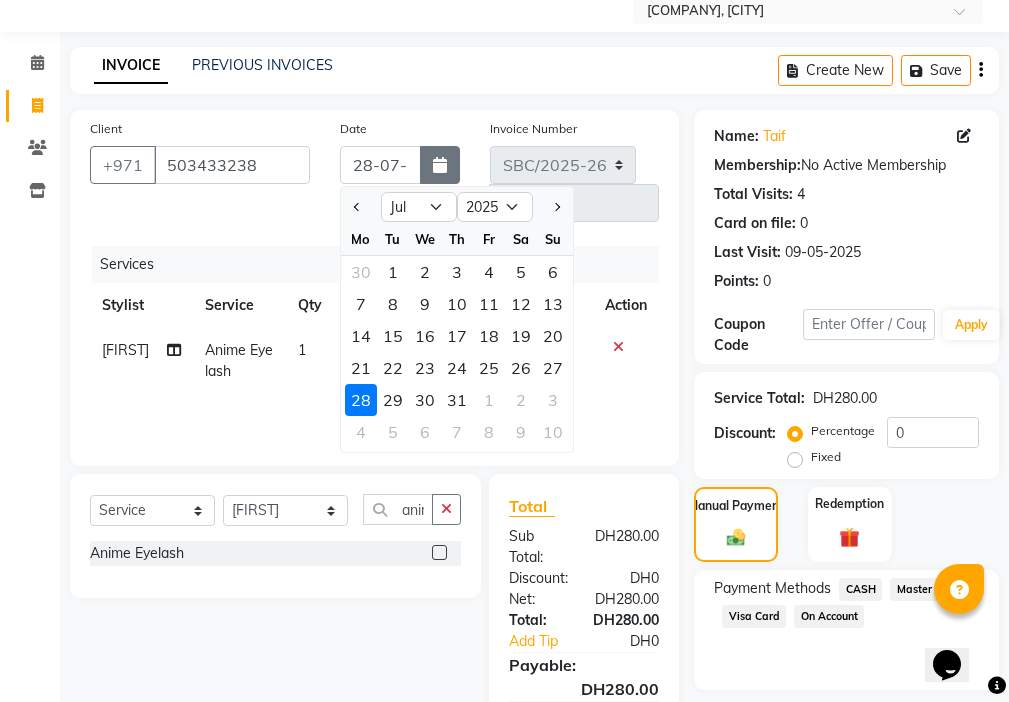 click 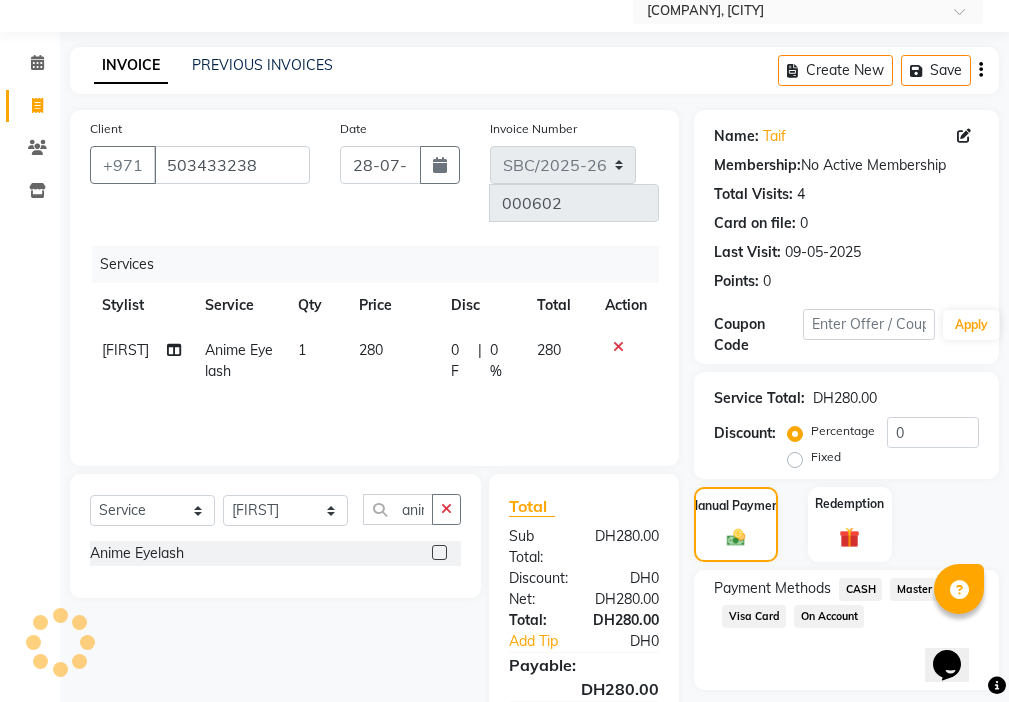 click on "CASH" 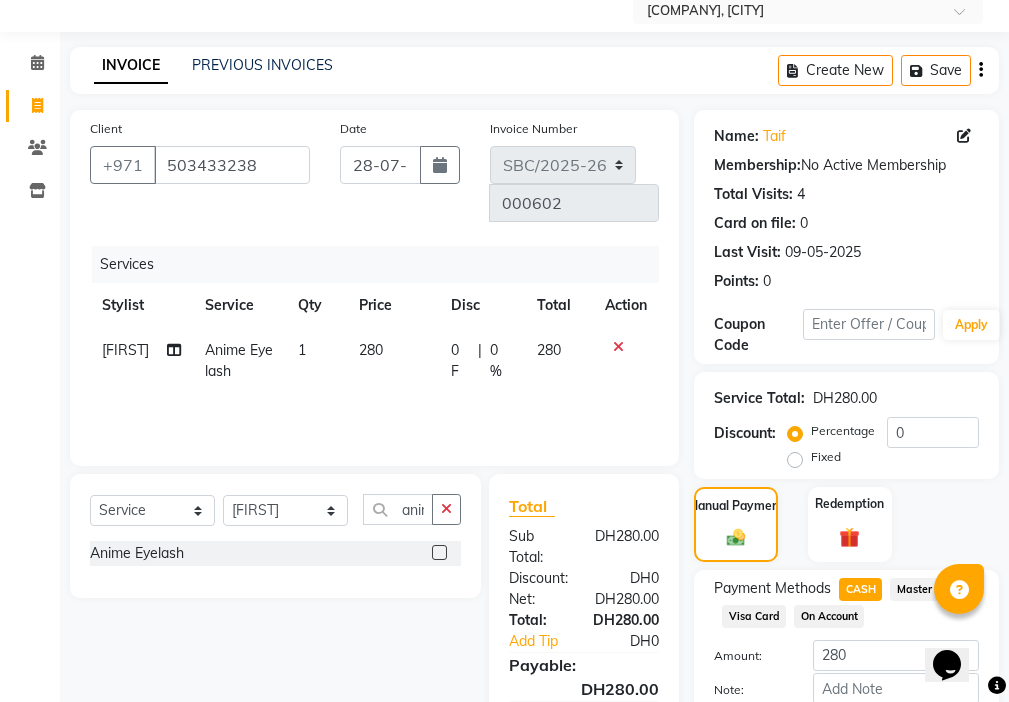 scroll, scrollTop: 182, scrollLeft: 0, axis: vertical 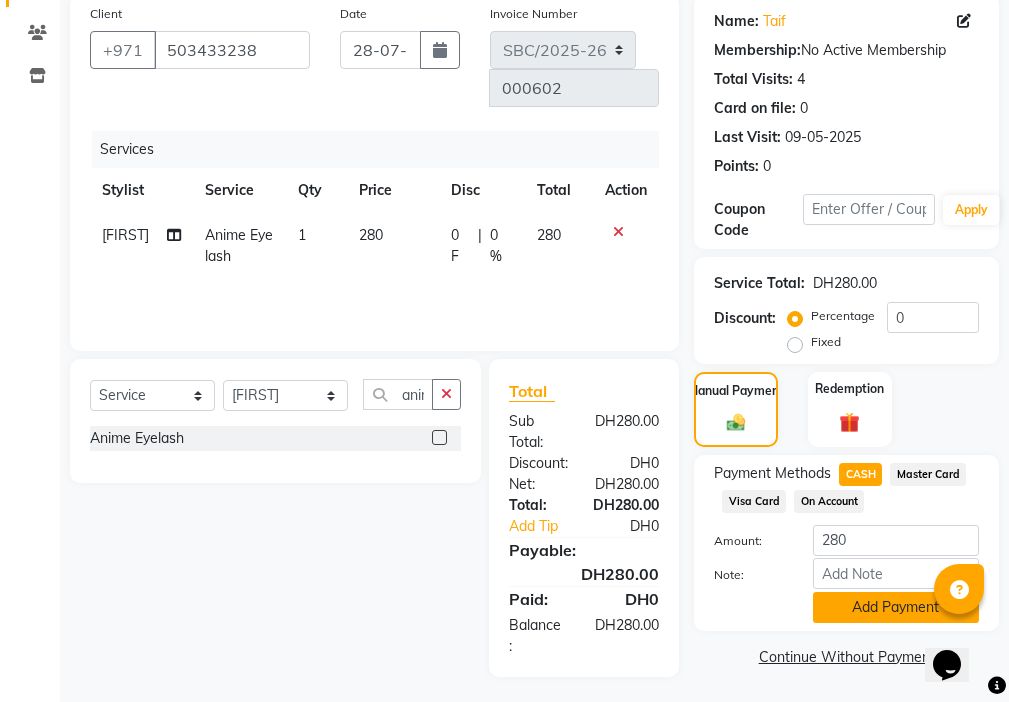 click on "Add Payment" 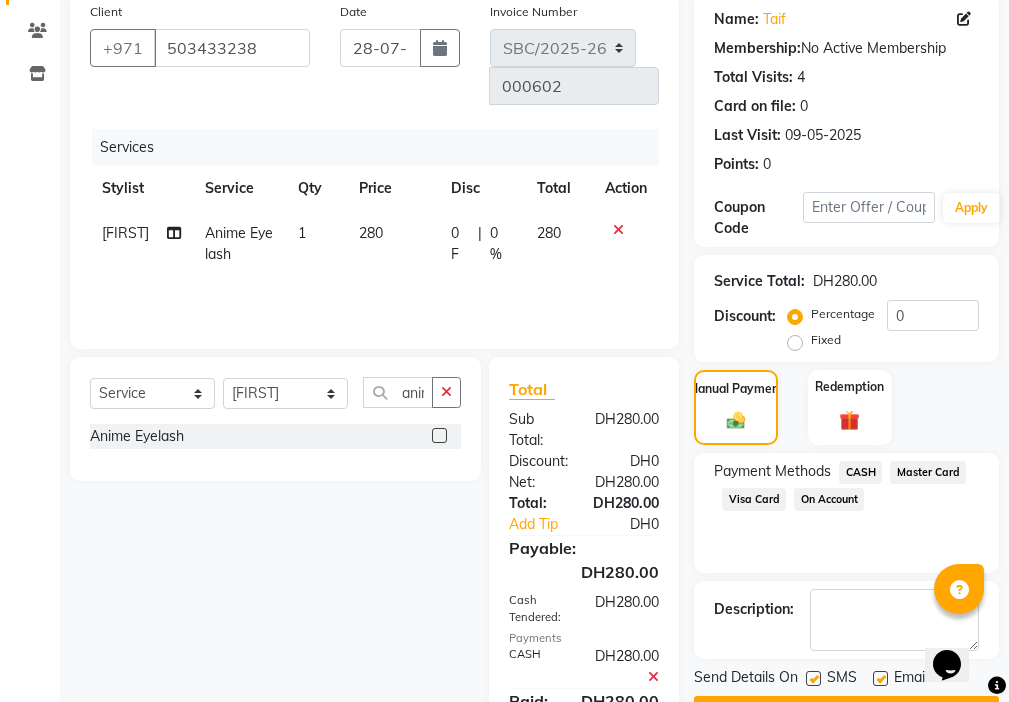 scroll, scrollTop: 253, scrollLeft: 0, axis: vertical 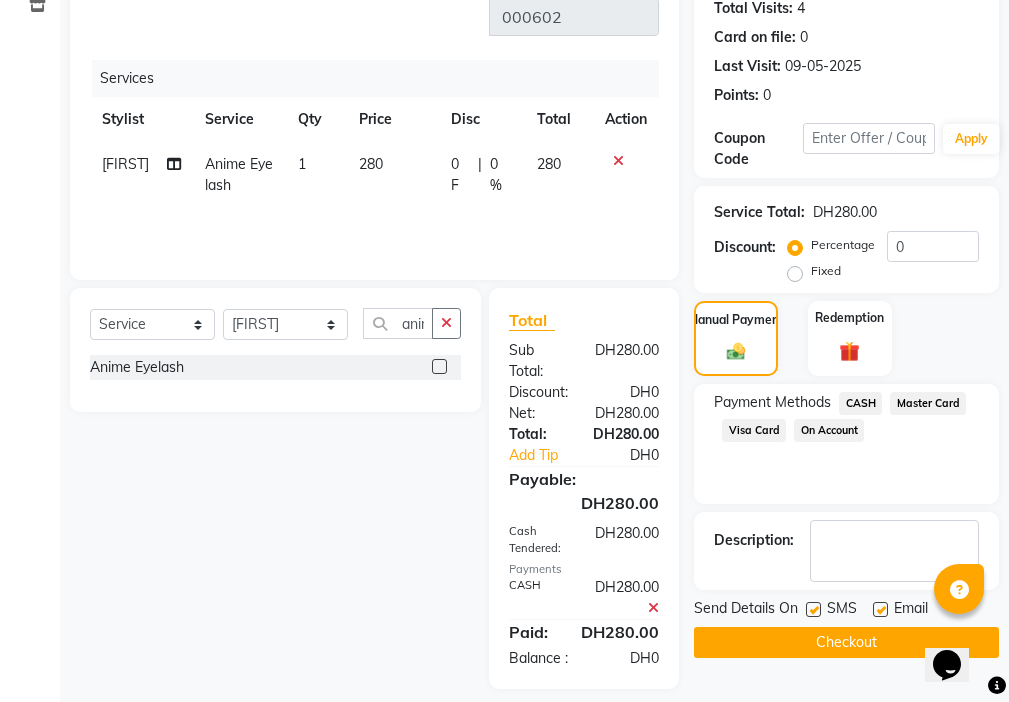 click 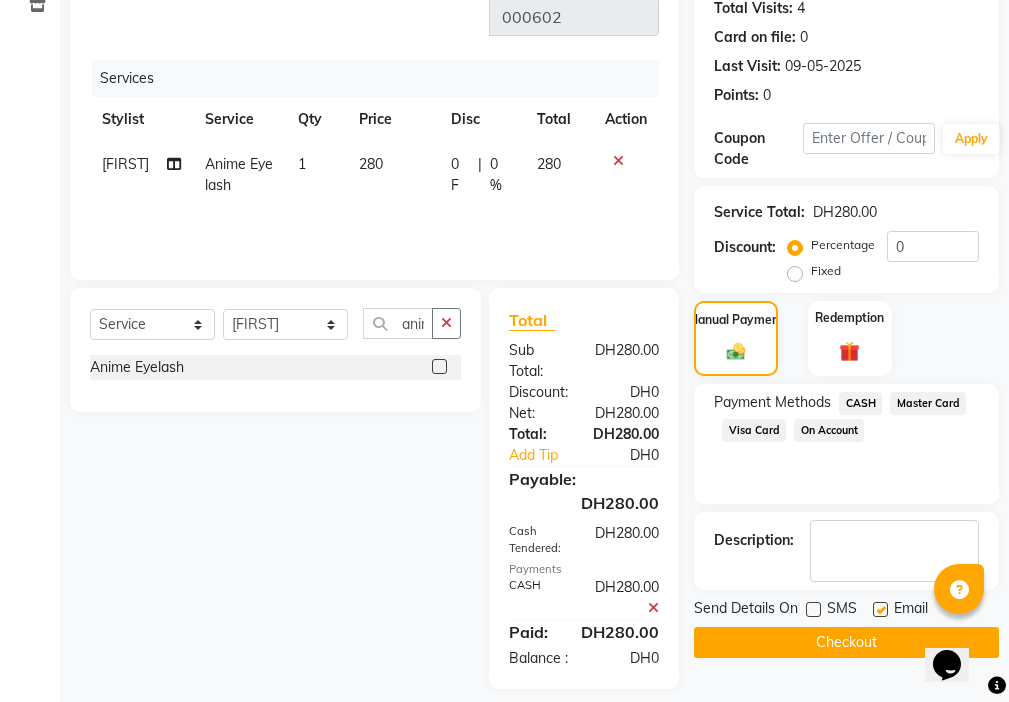 click 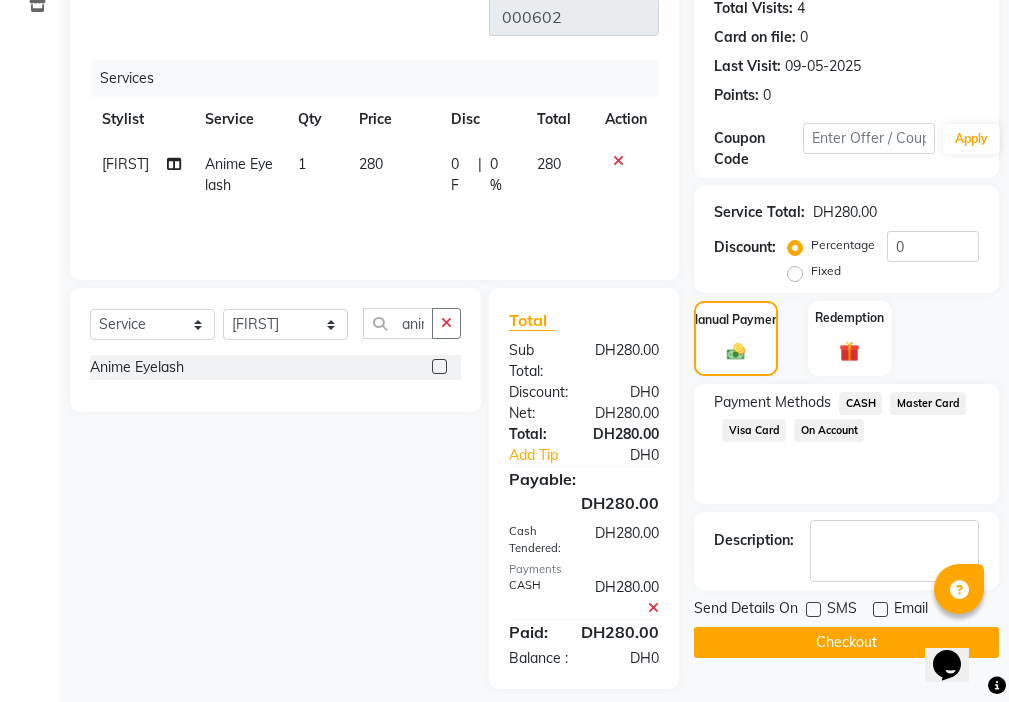 click on "Checkout" 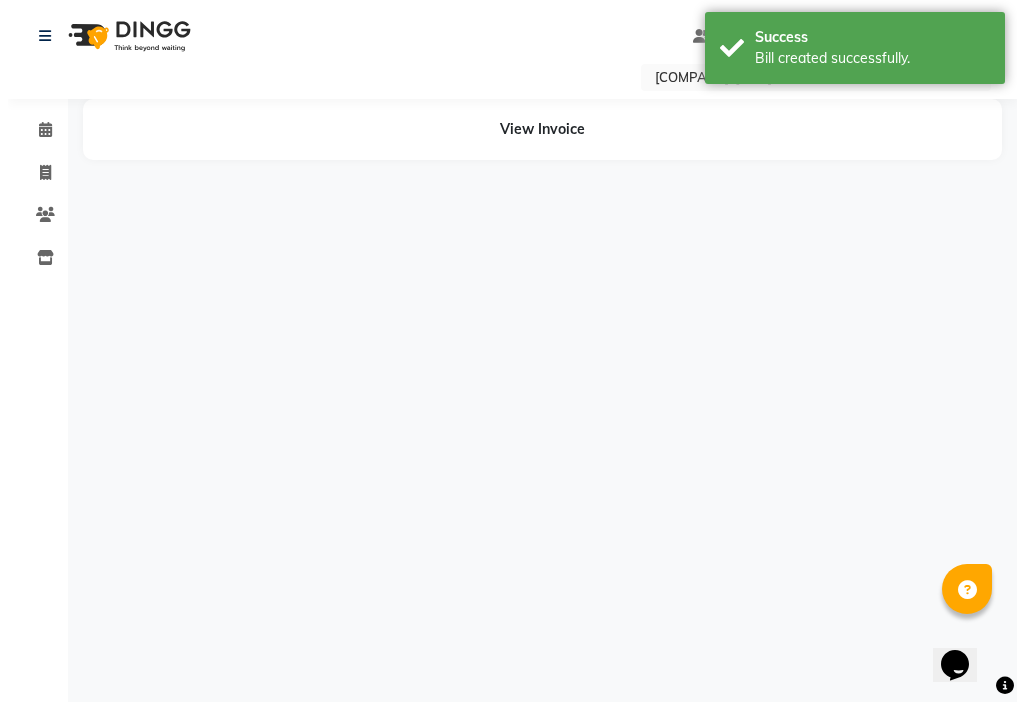 scroll, scrollTop: 0, scrollLeft: 0, axis: both 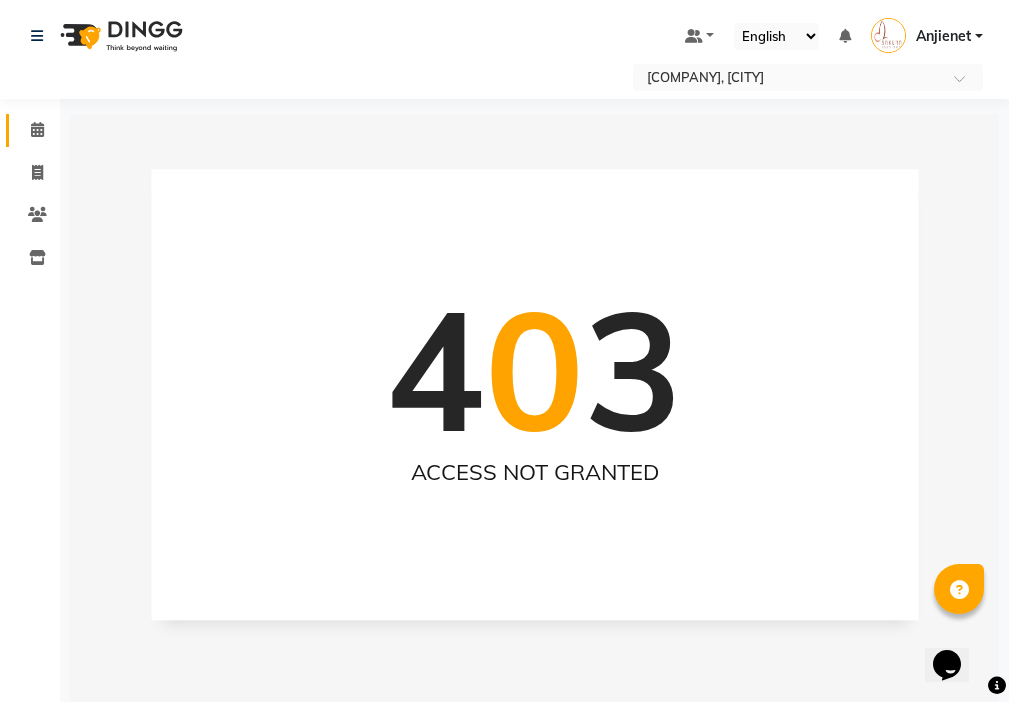 click 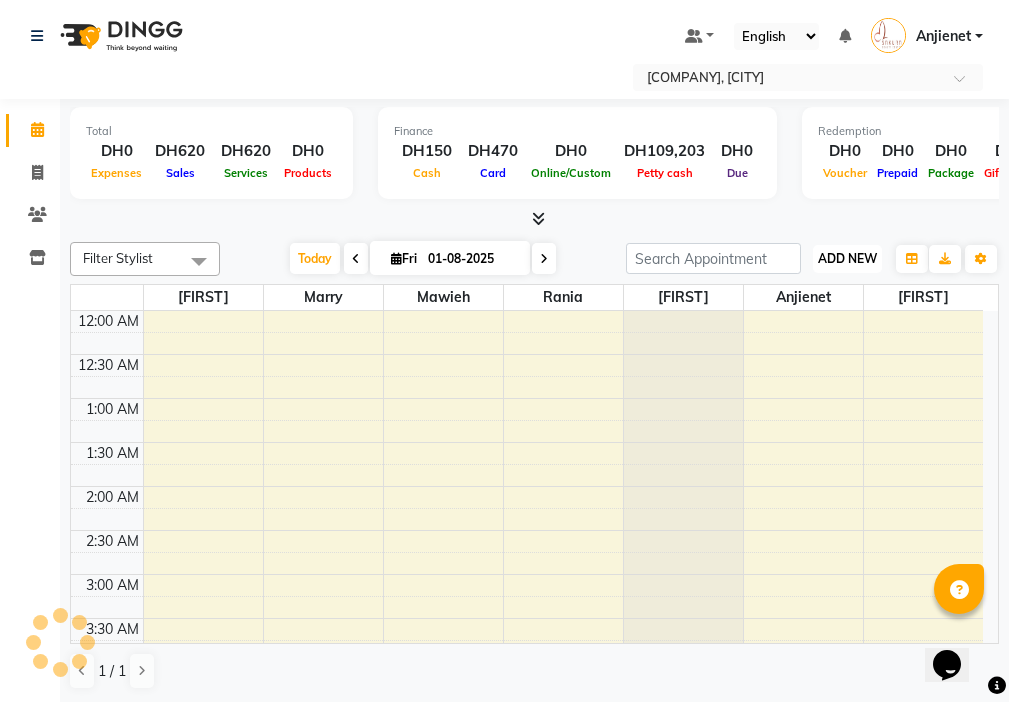 click on "ADD NEW" at bounding box center [847, 258] 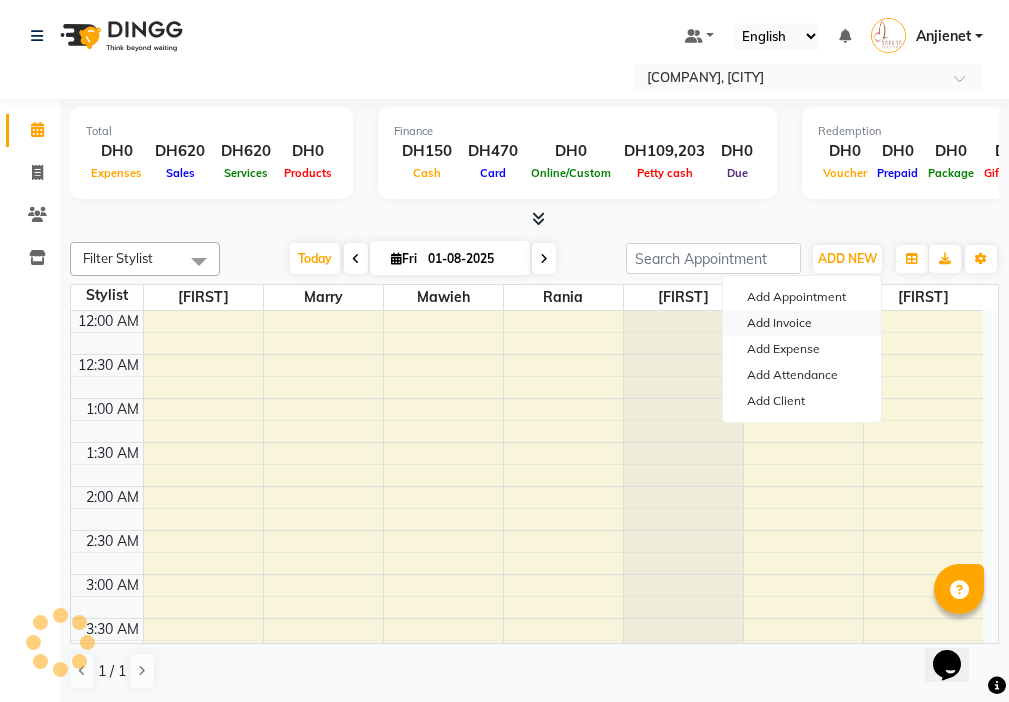 click on "Add Invoice" at bounding box center [802, 323] 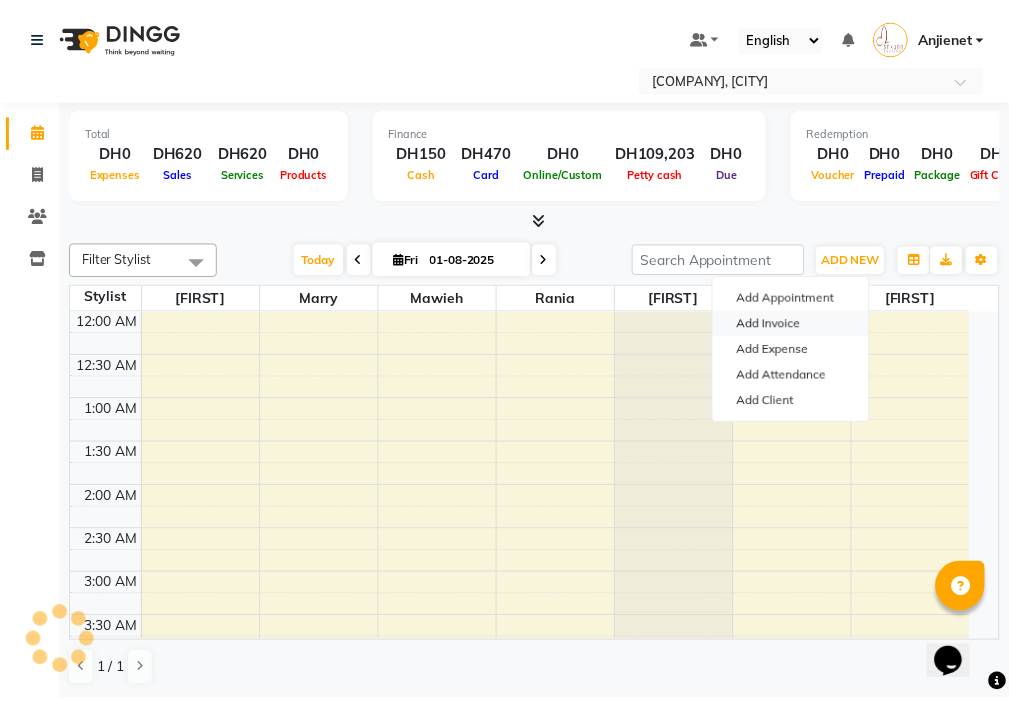 scroll, scrollTop: 0, scrollLeft: 0, axis: both 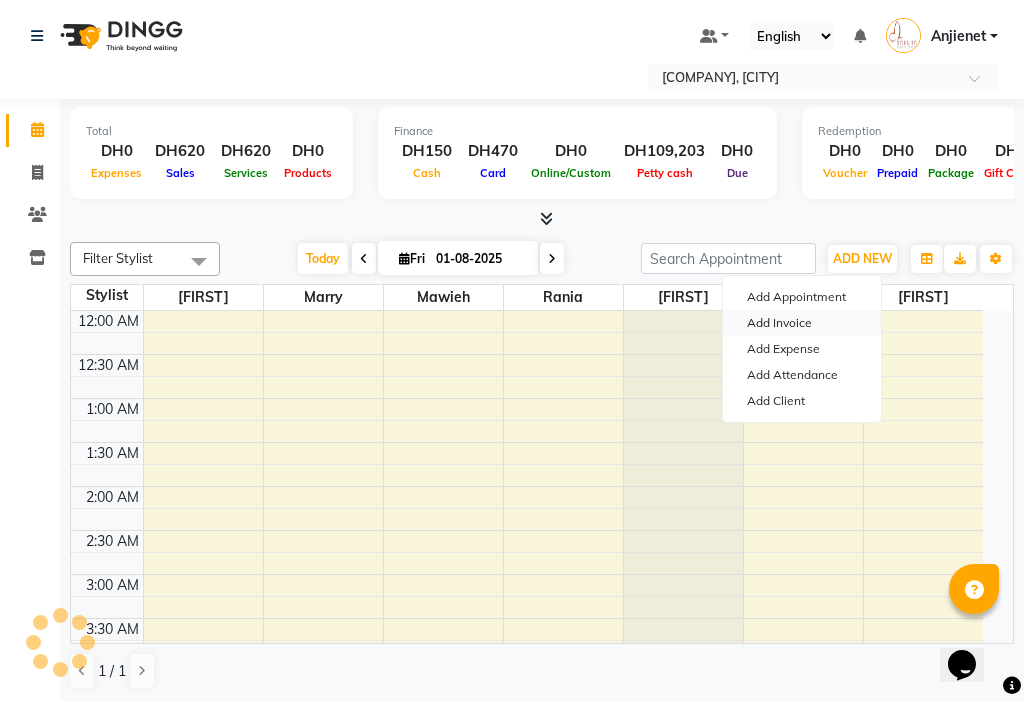select on "service" 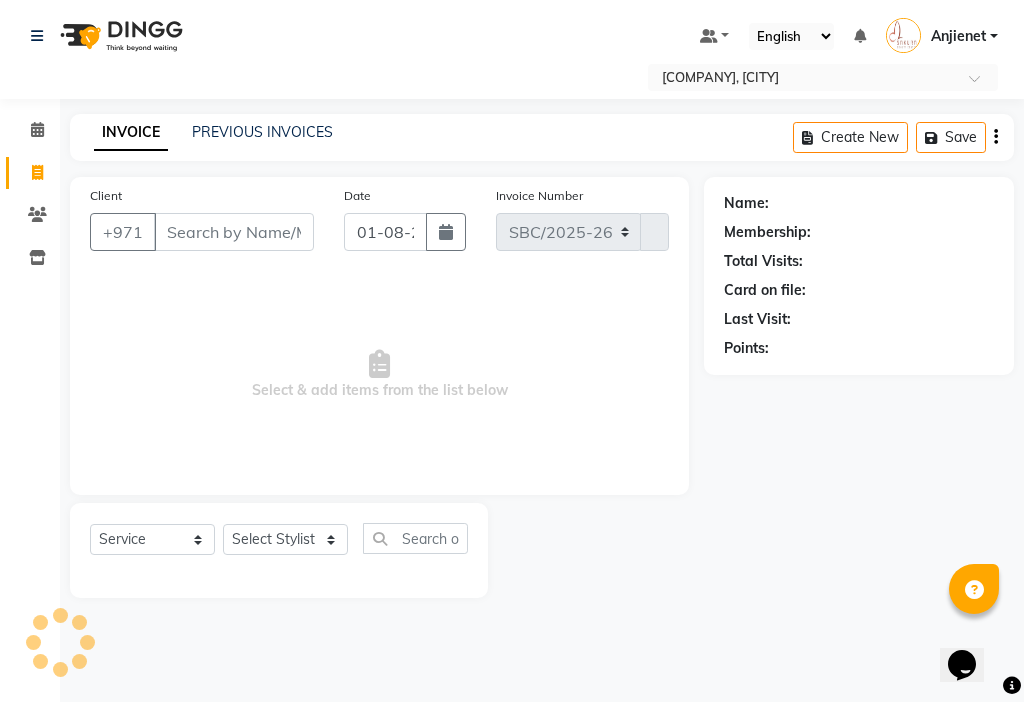 select on "3691" 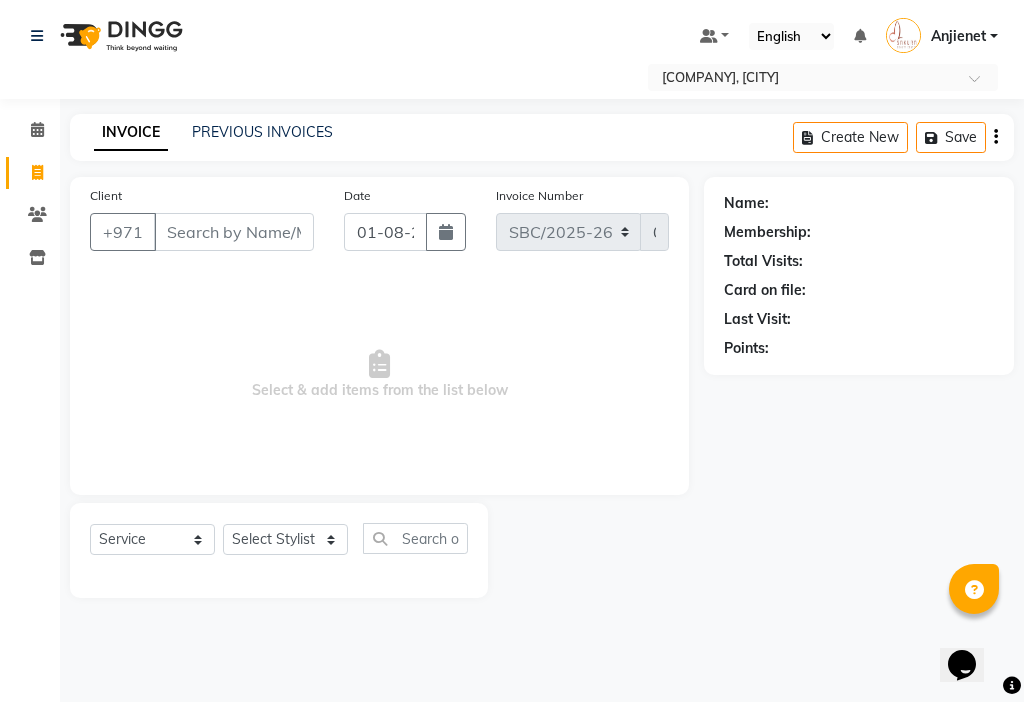 click on "Client" at bounding box center (234, 232) 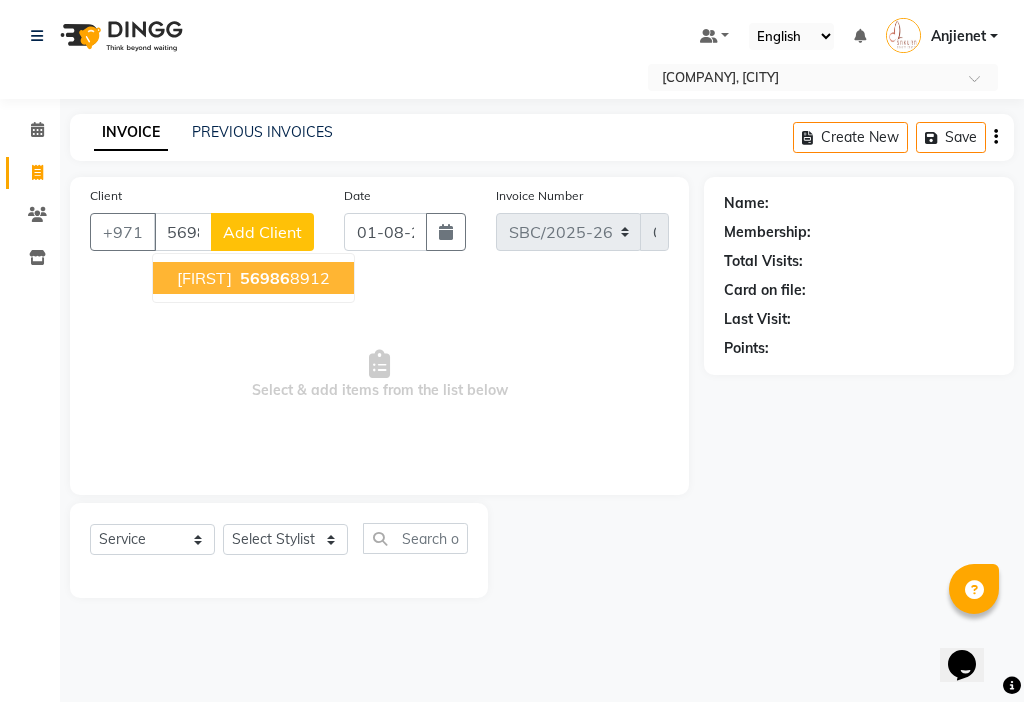 click on "56986 8912" at bounding box center [283, 278] 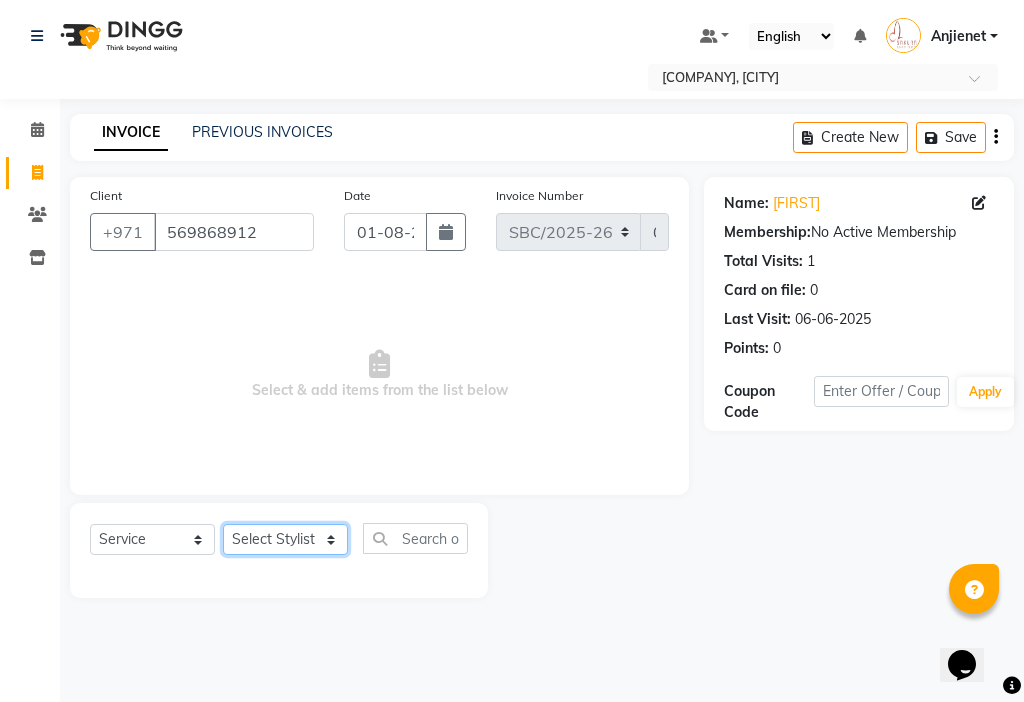 click on "Select Stylist [FIRST] [FIRST] [FIRST] [FIRST] [FIRST] [FIRST] [FIRST]" 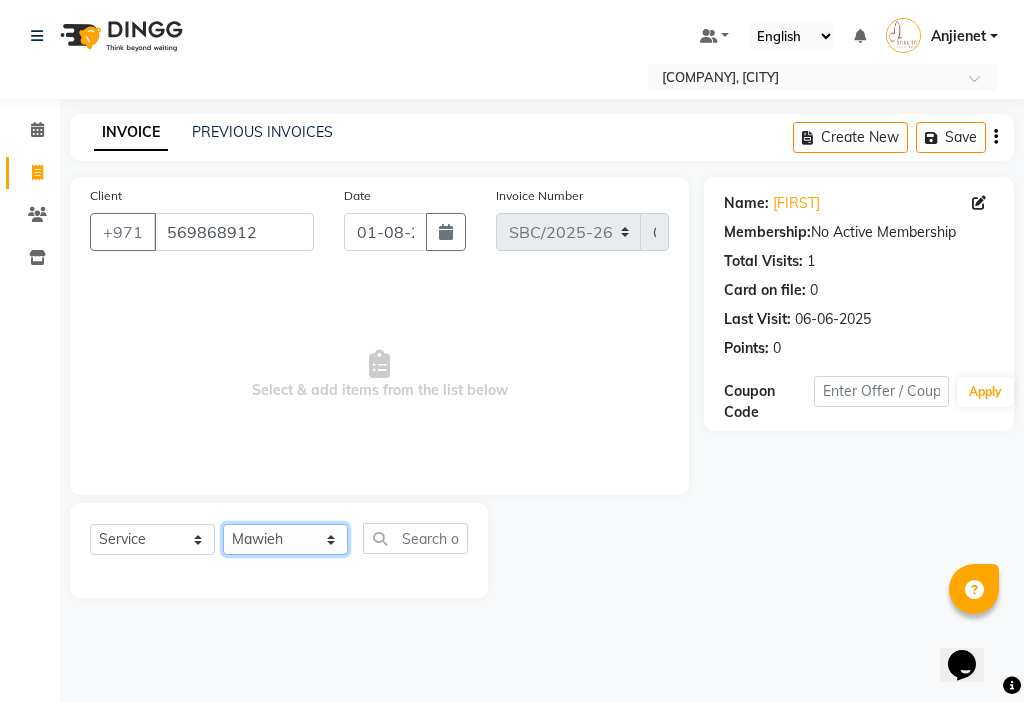 click on "Select Stylist [FIRST] [FIRST] [FIRST] [FIRST] [FIRST] [FIRST] [FIRST]" 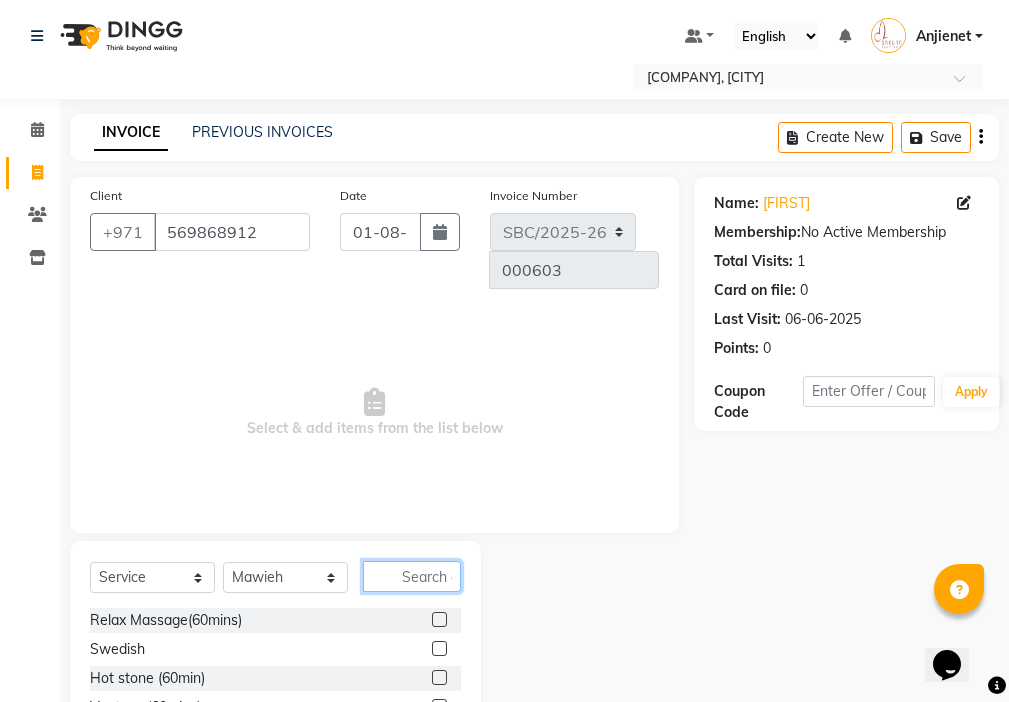 click 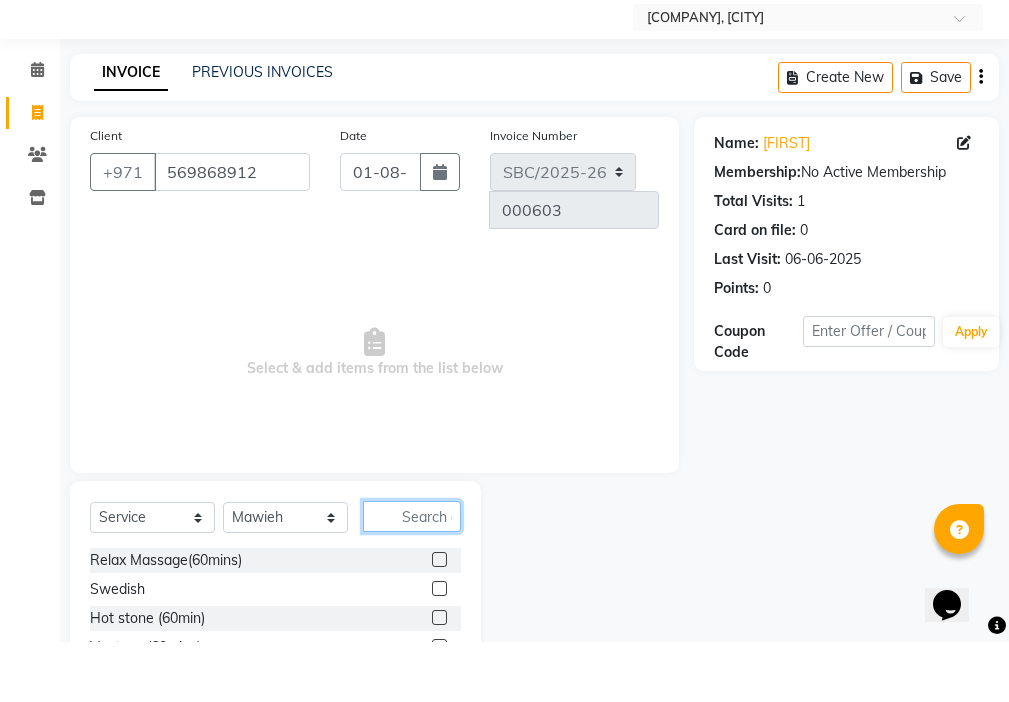 scroll, scrollTop: 16, scrollLeft: 0, axis: vertical 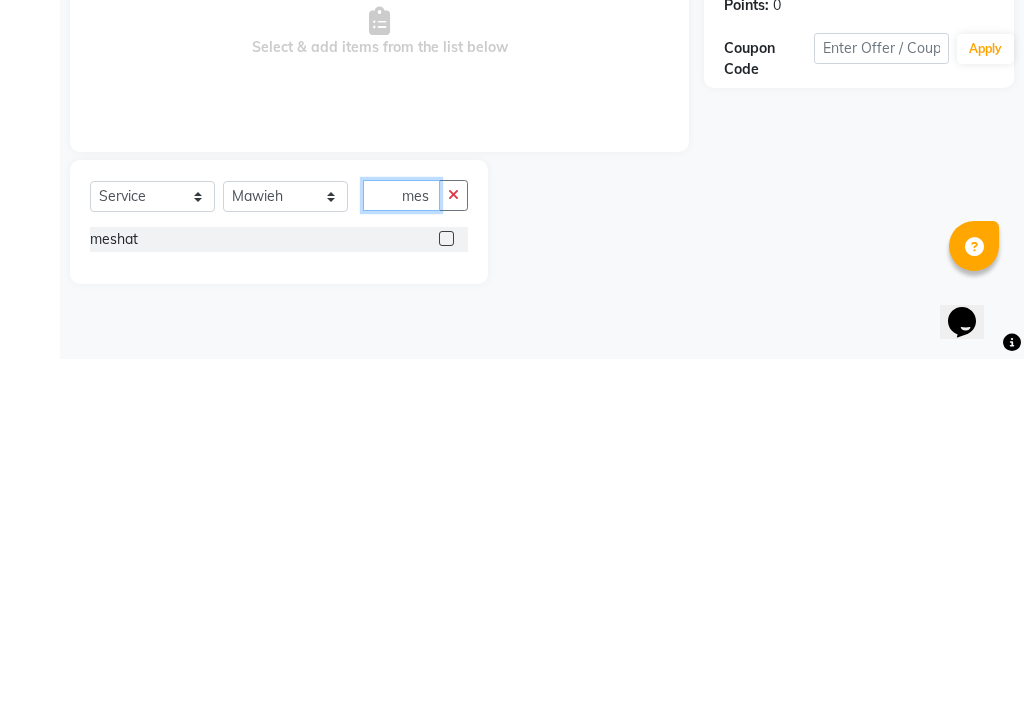 type on "mes" 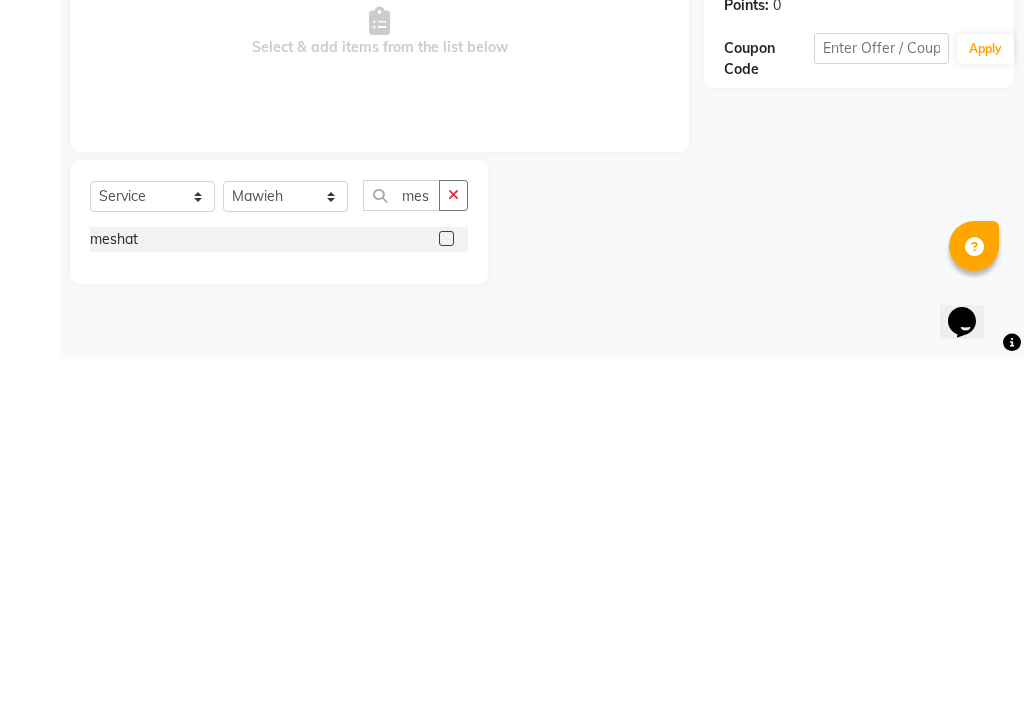 click 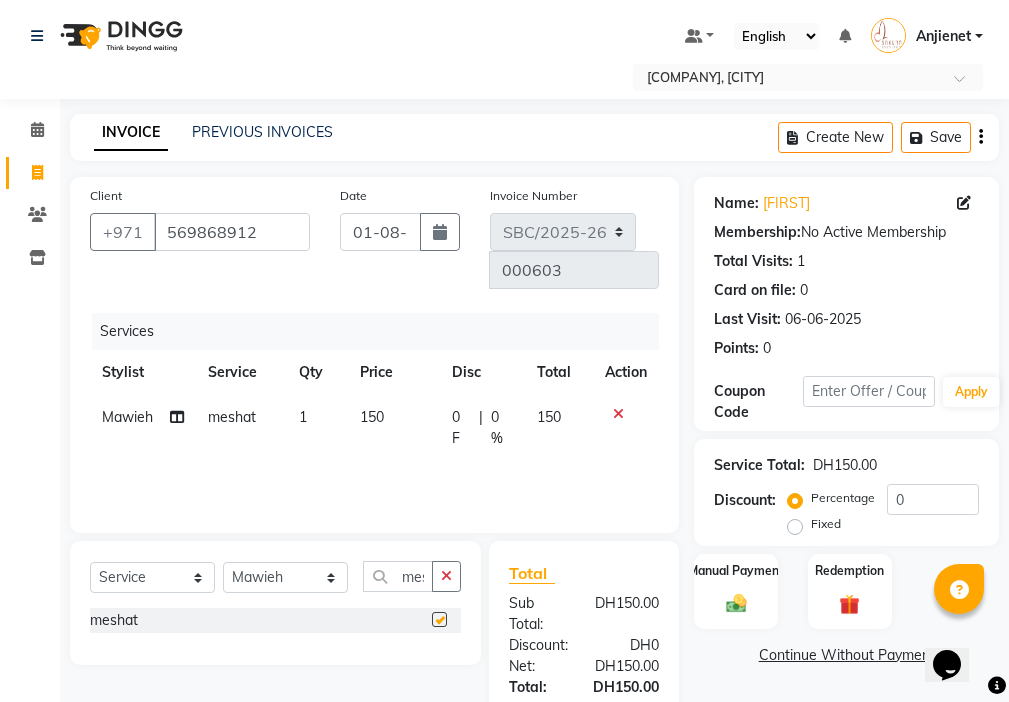 checkbox on "false" 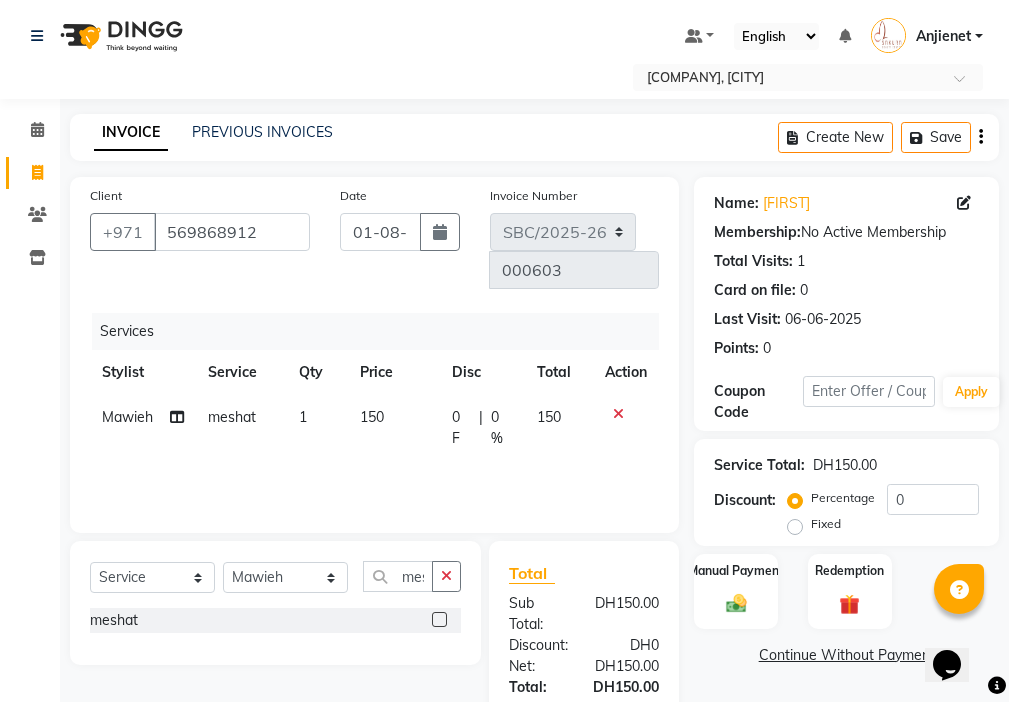click on "150" 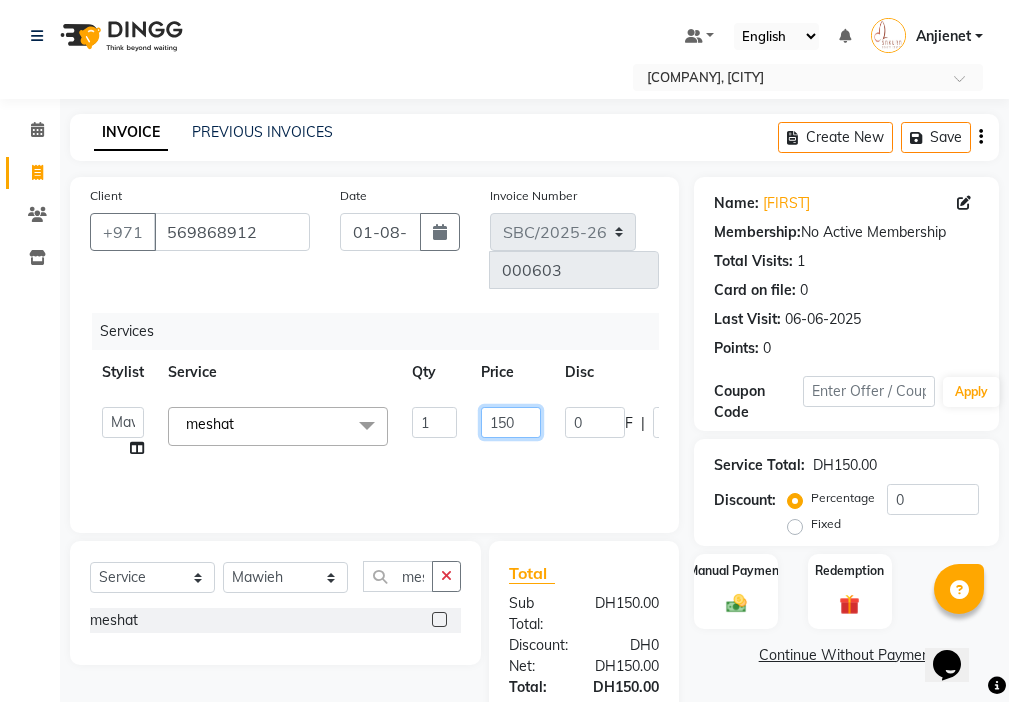 click on "150" 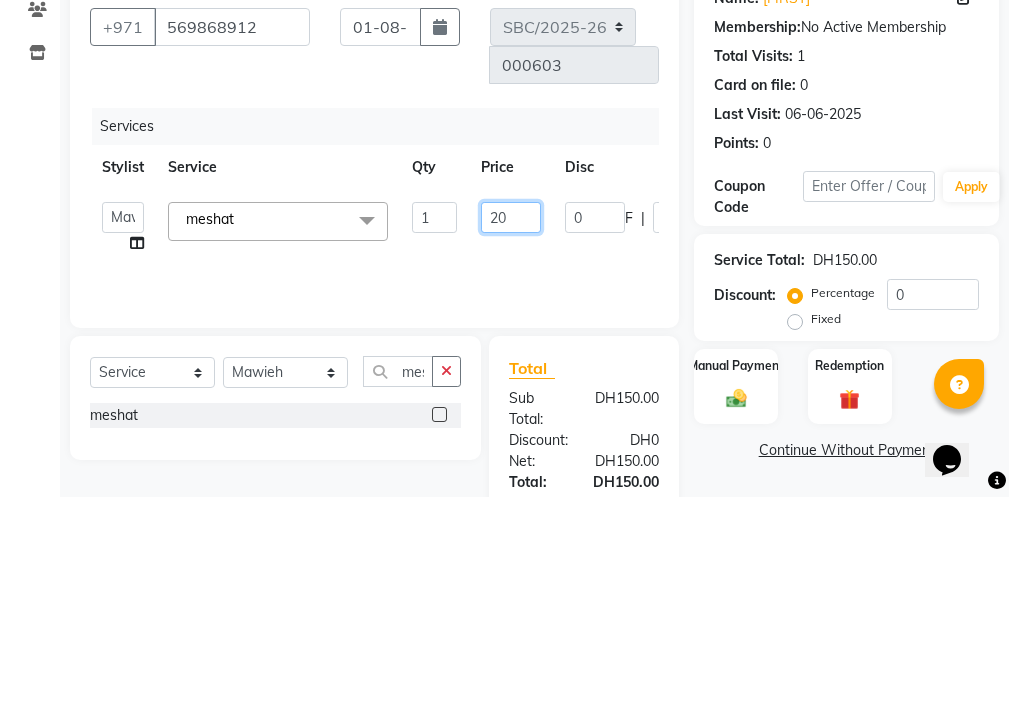 type on "250" 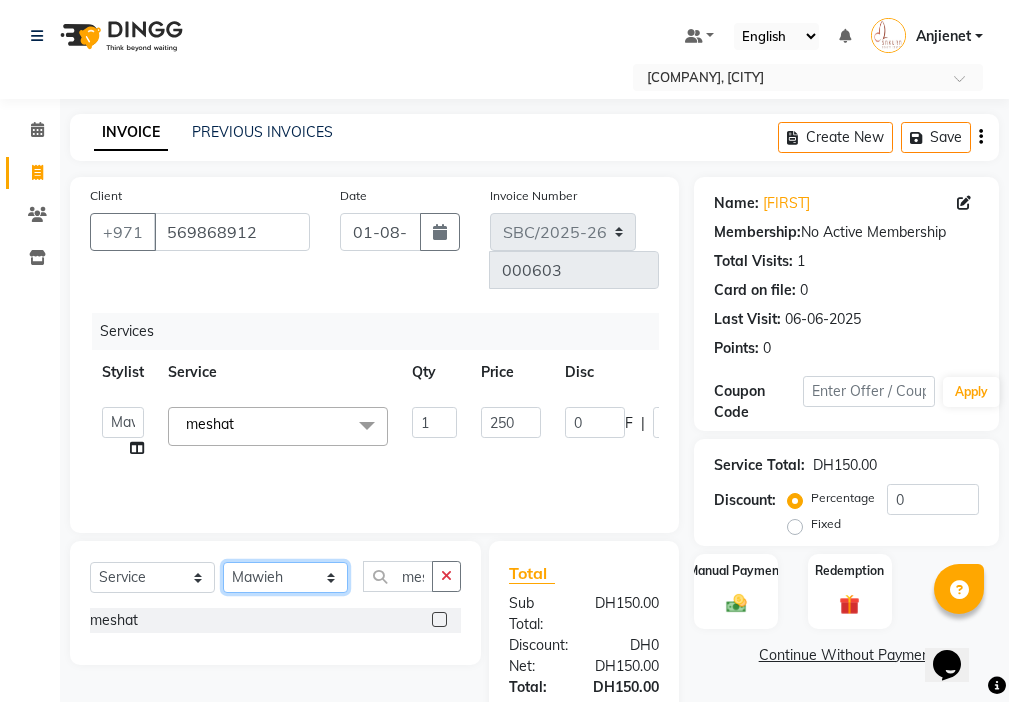 click on "Select Stylist [FIRST] [FIRST] [FIRST] [FIRST] [FIRST] [FIRST] [FIRST]" 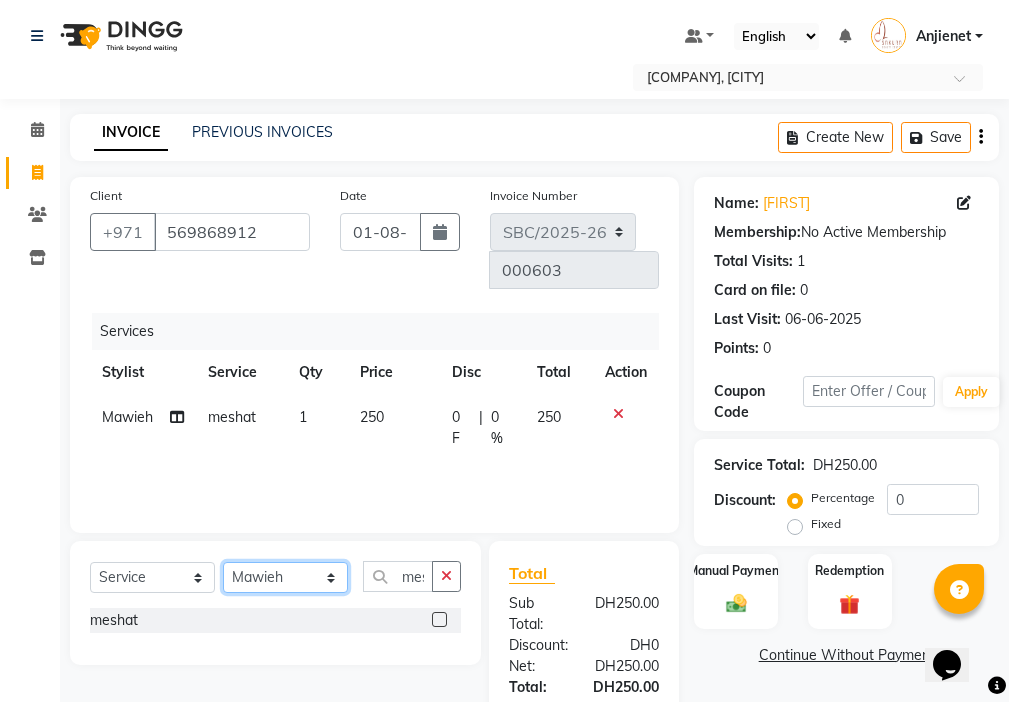 select on "85111" 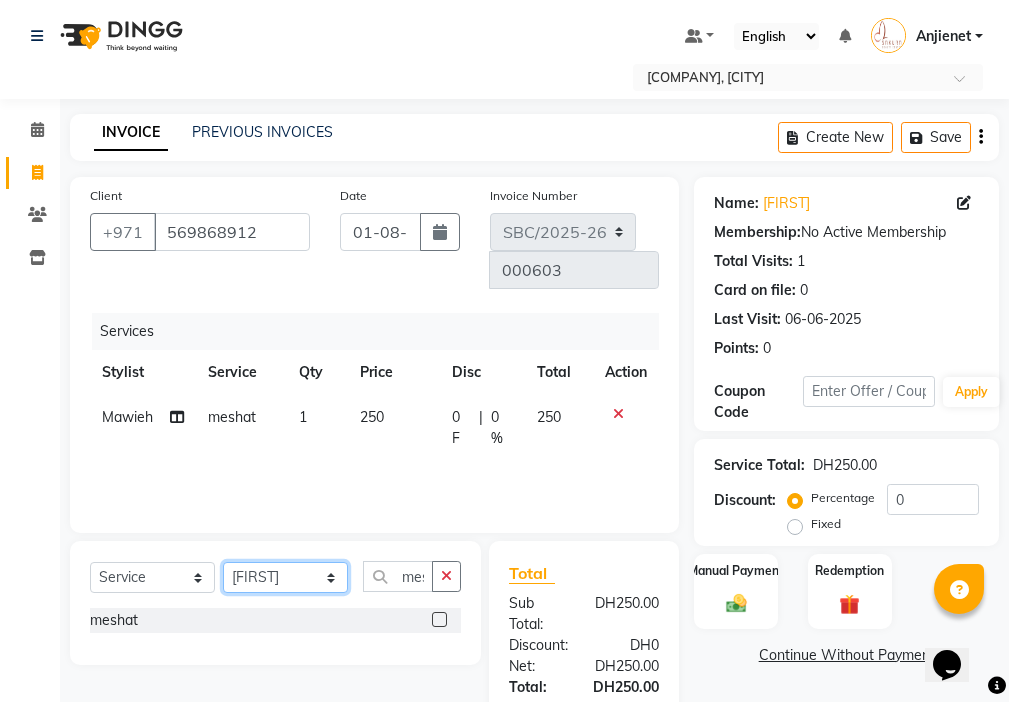 click on "Select Stylist [FIRST] [FIRST] [FIRST] [FIRST] [FIRST] [FIRST] [FIRST]" 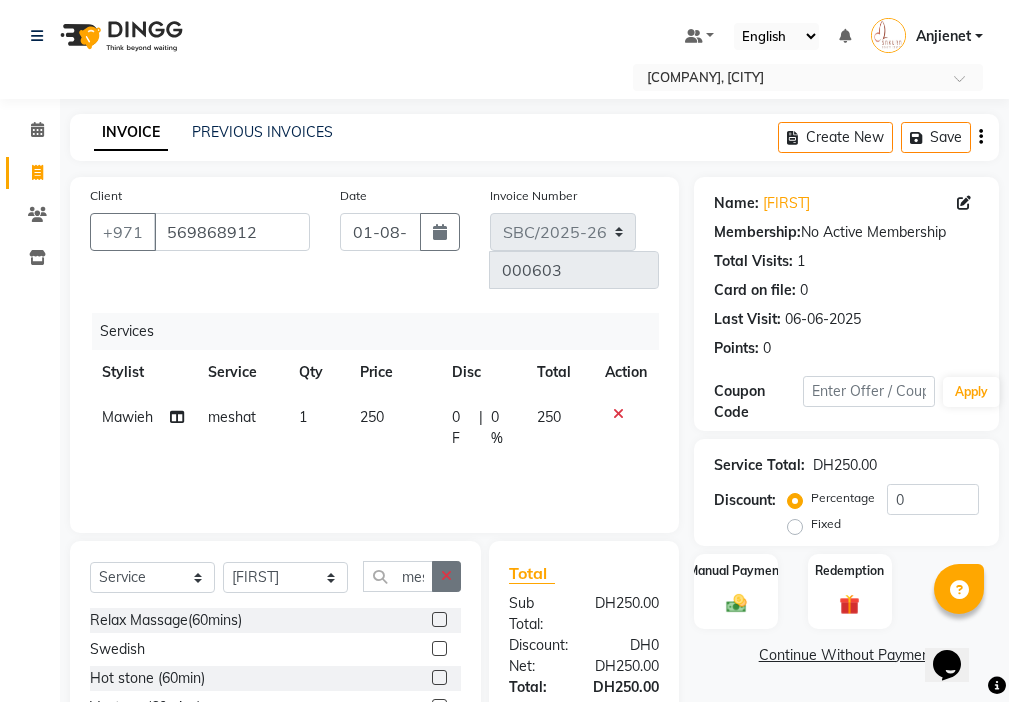 click 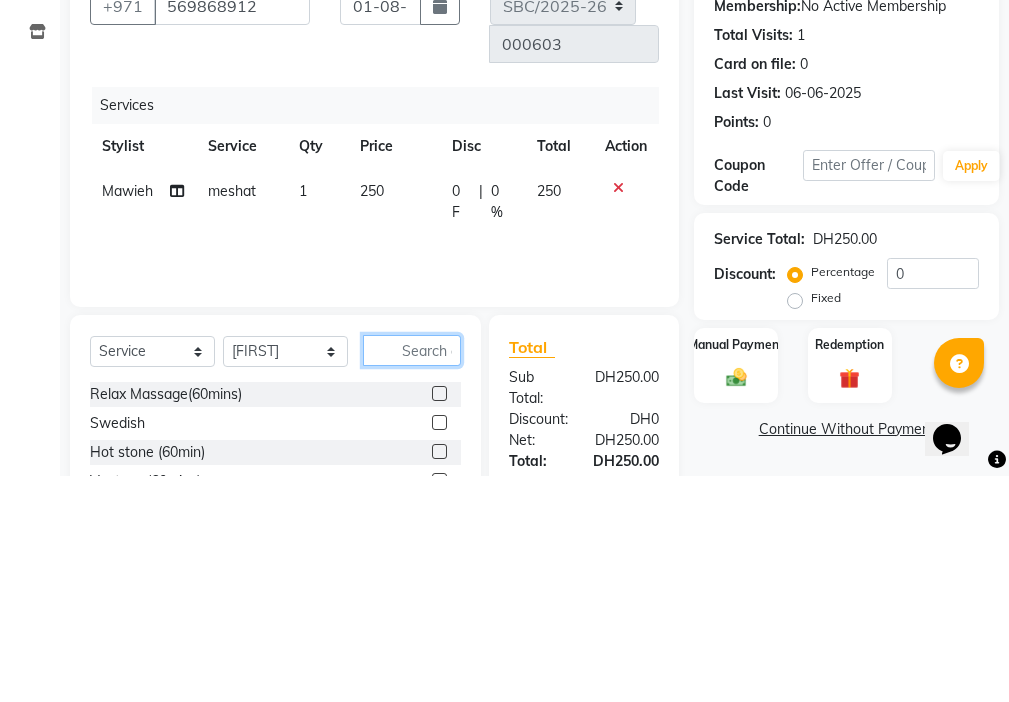 scroll, scrollTop: 16, scrollLeft: 0, axis: vertical 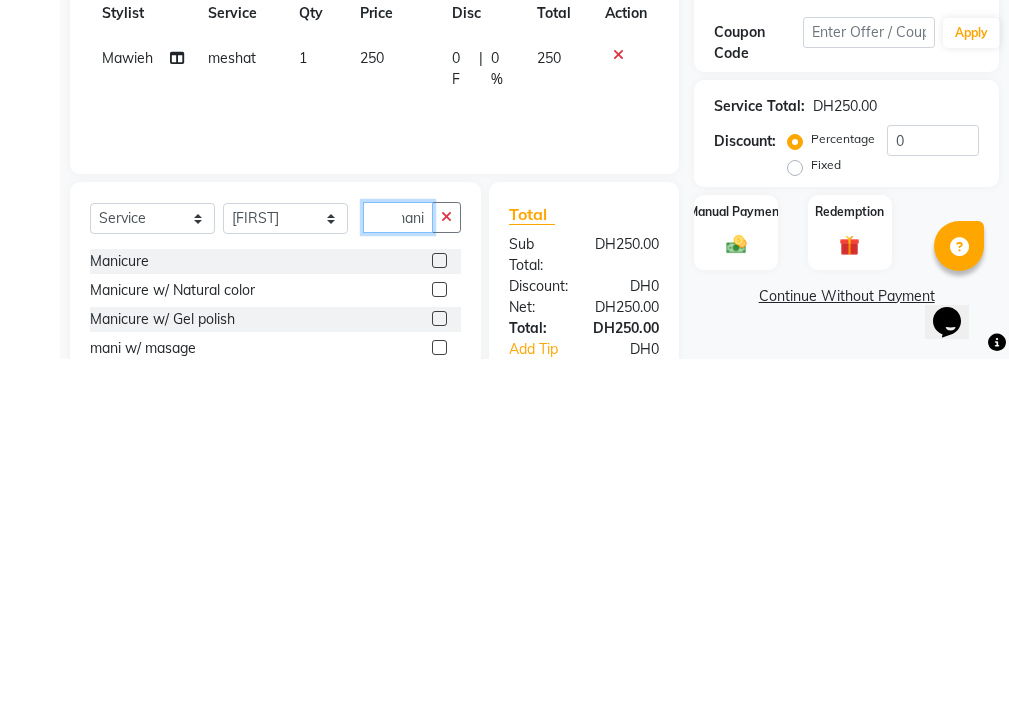 type on "mani" 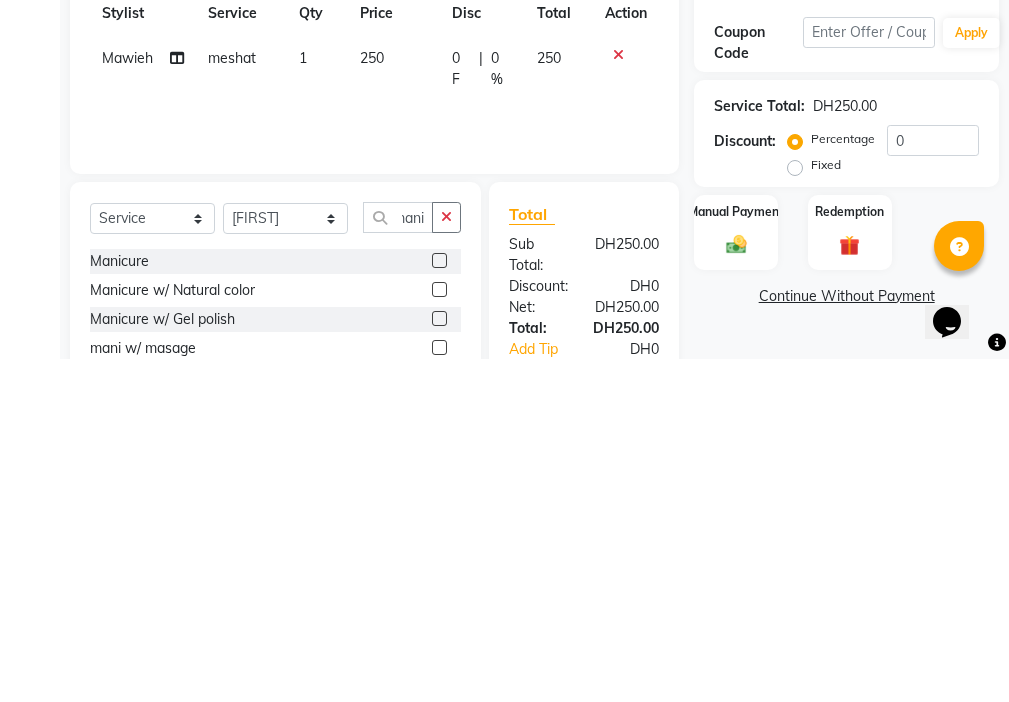 click 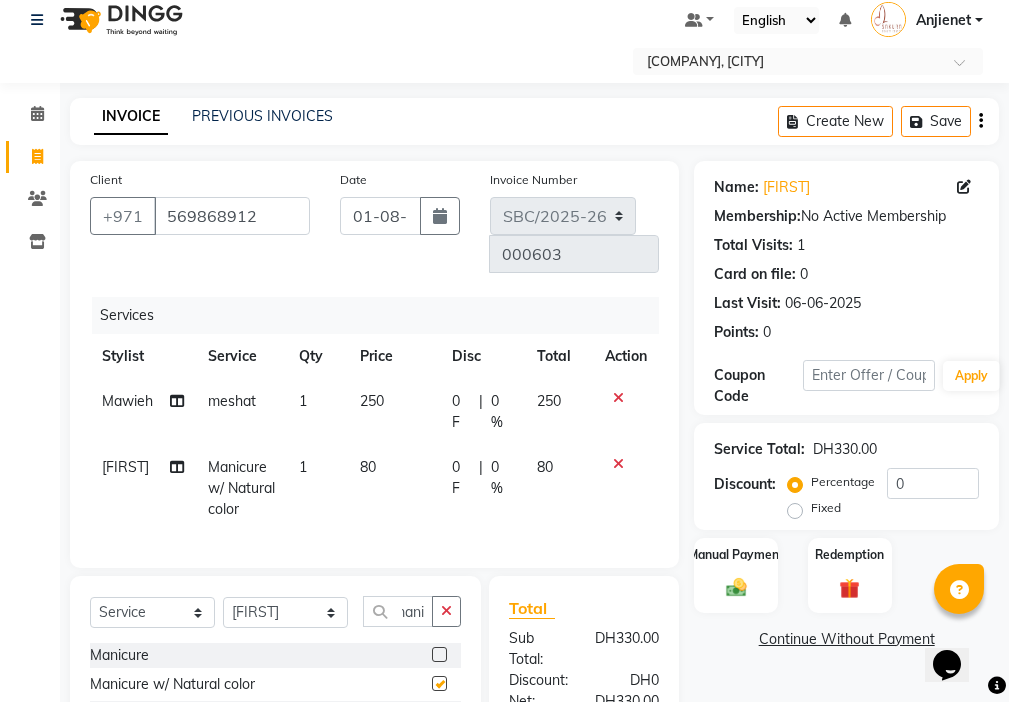 scroll, scrollTop: 0, scrollLeft: 0, axis: both 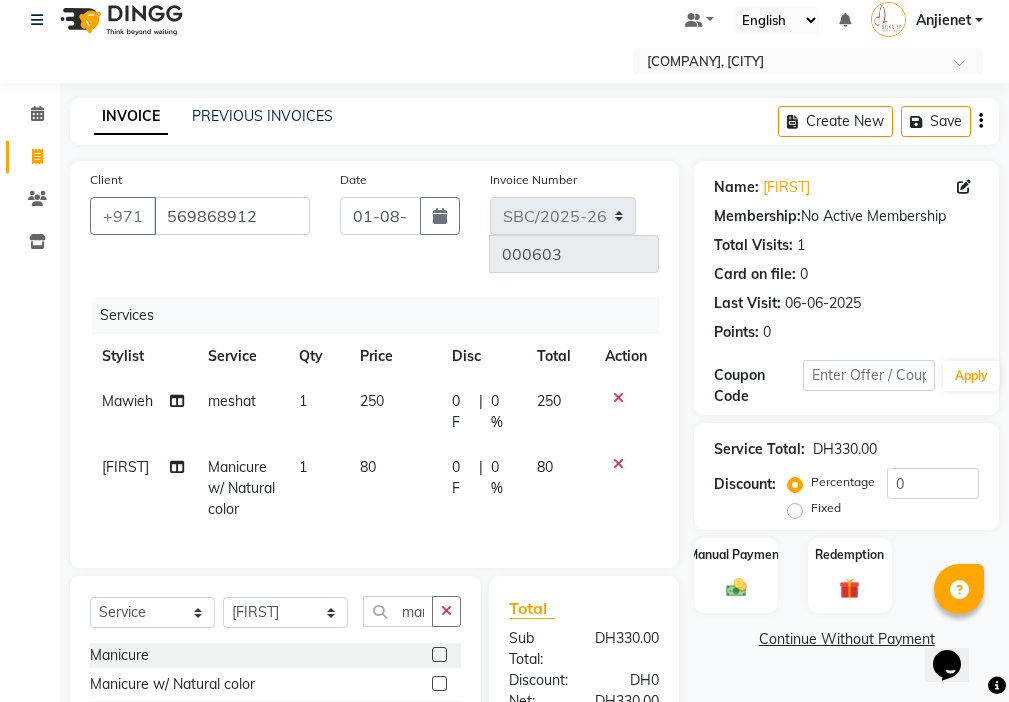 checkbox on "false" 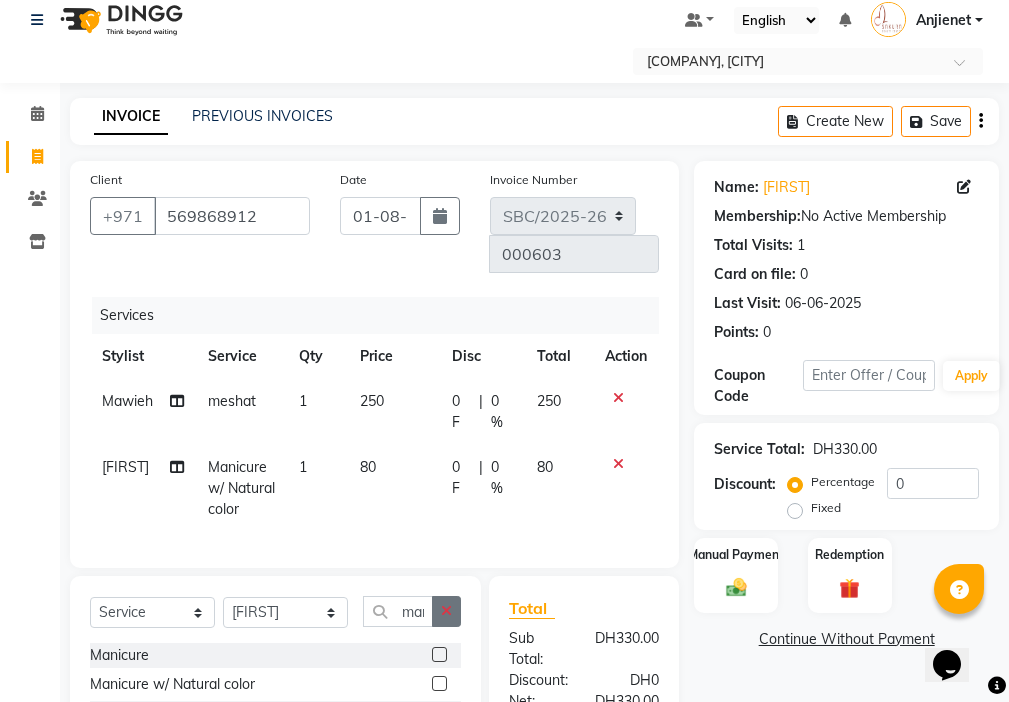 click 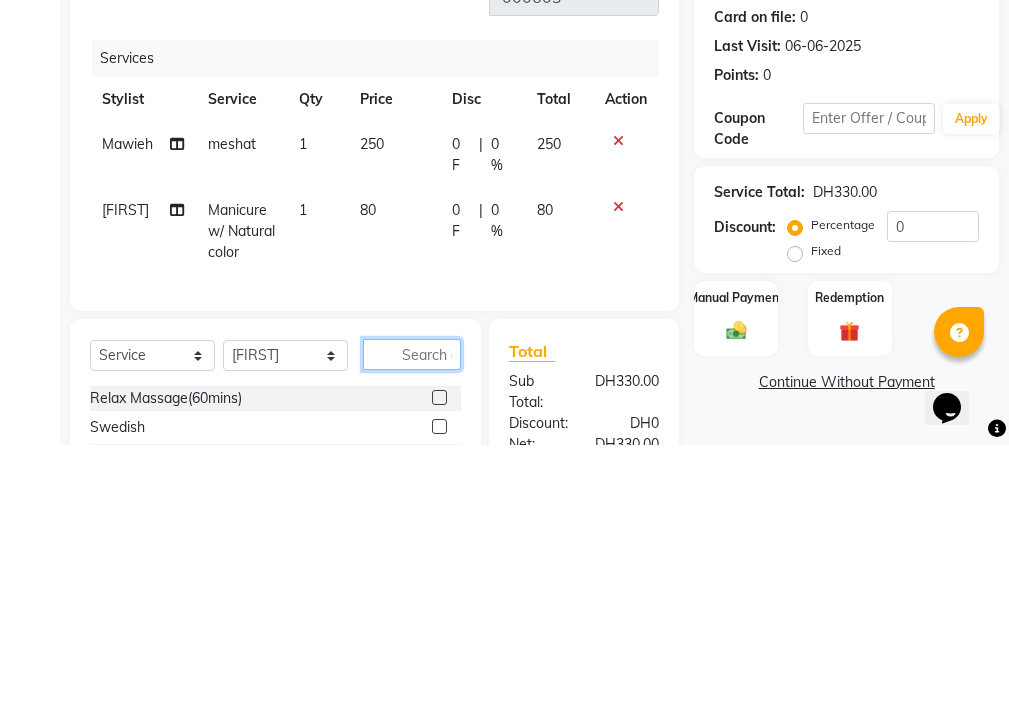 scroll, scrollTop: 82, scrollLeft: 0, axis: vertical 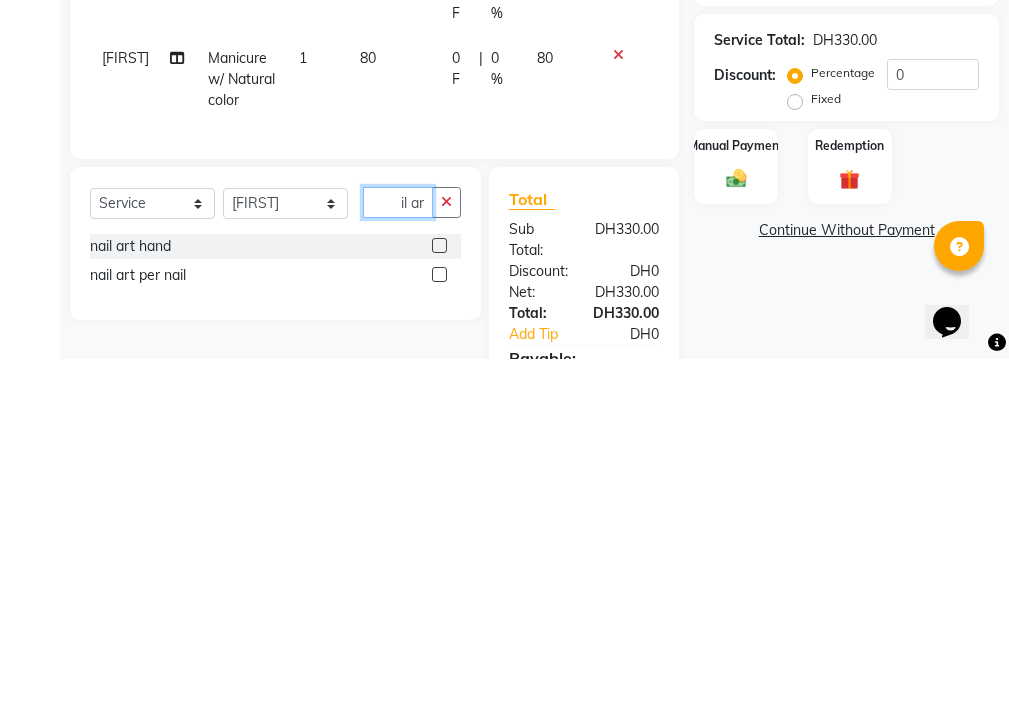 type on "nail ar" 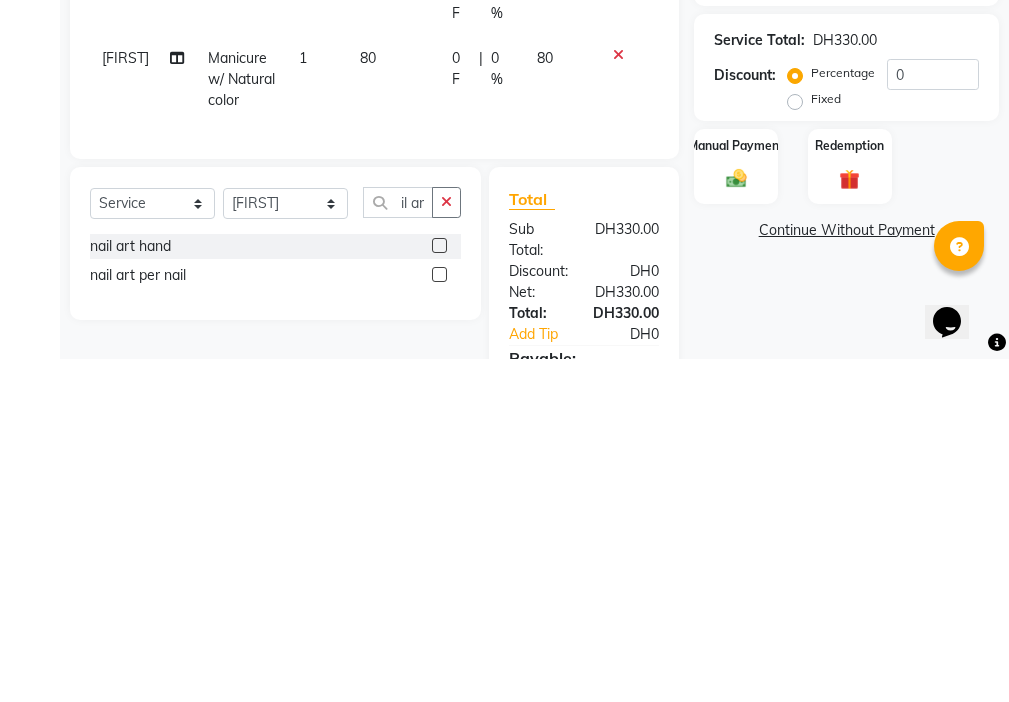 click 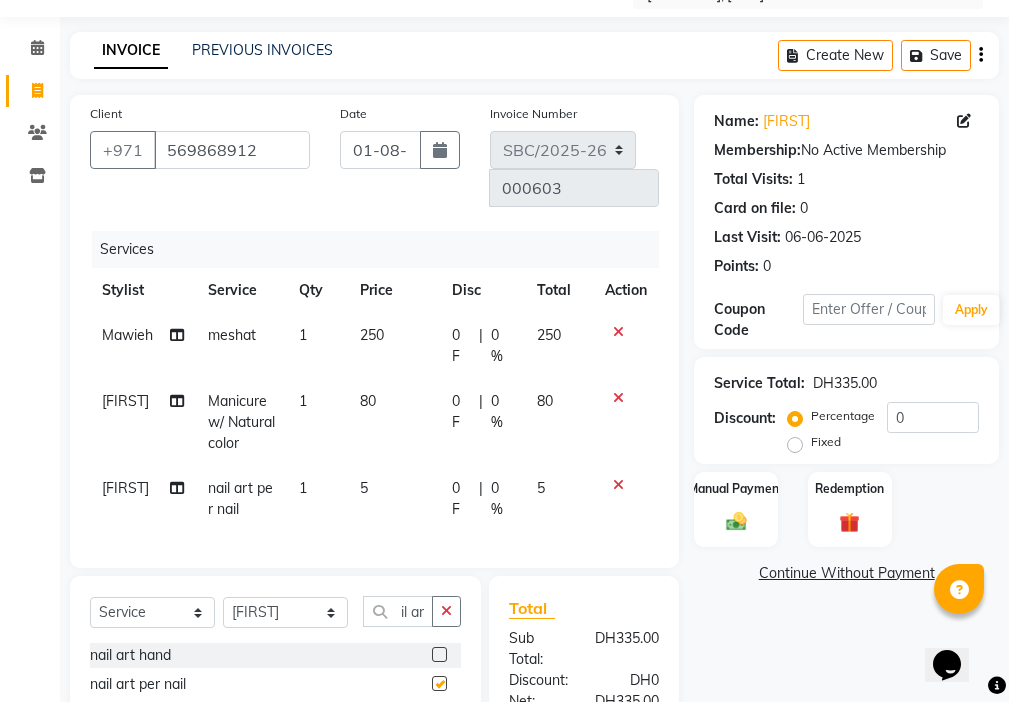 scroll, scrollTop: 0, scrollLeft: 0, axis: both 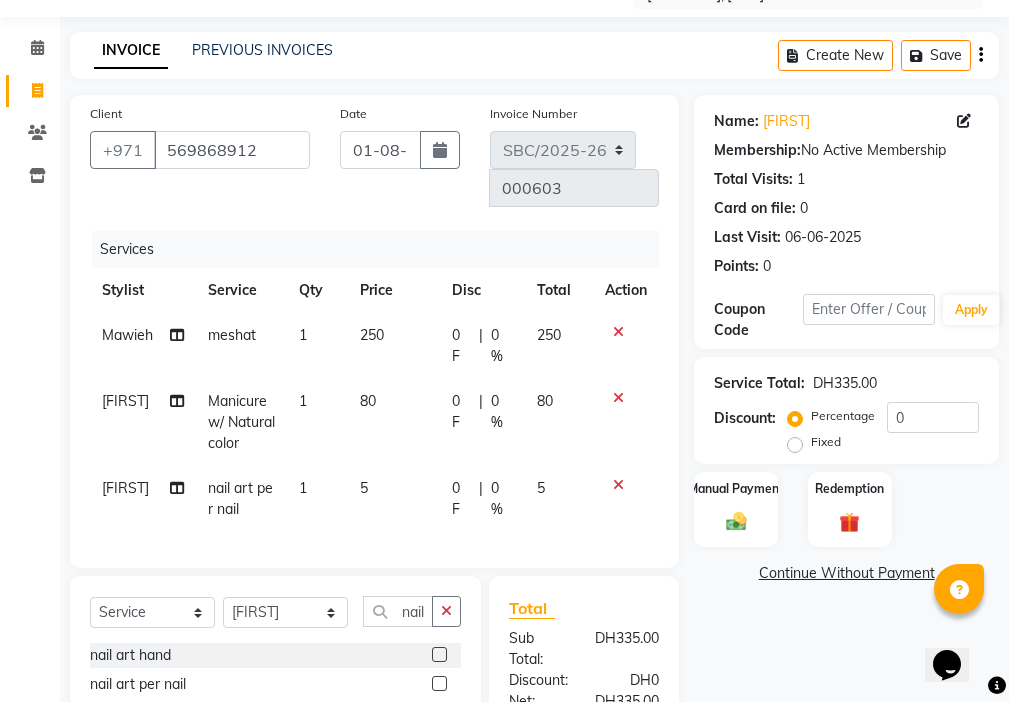 checkbox on "false" 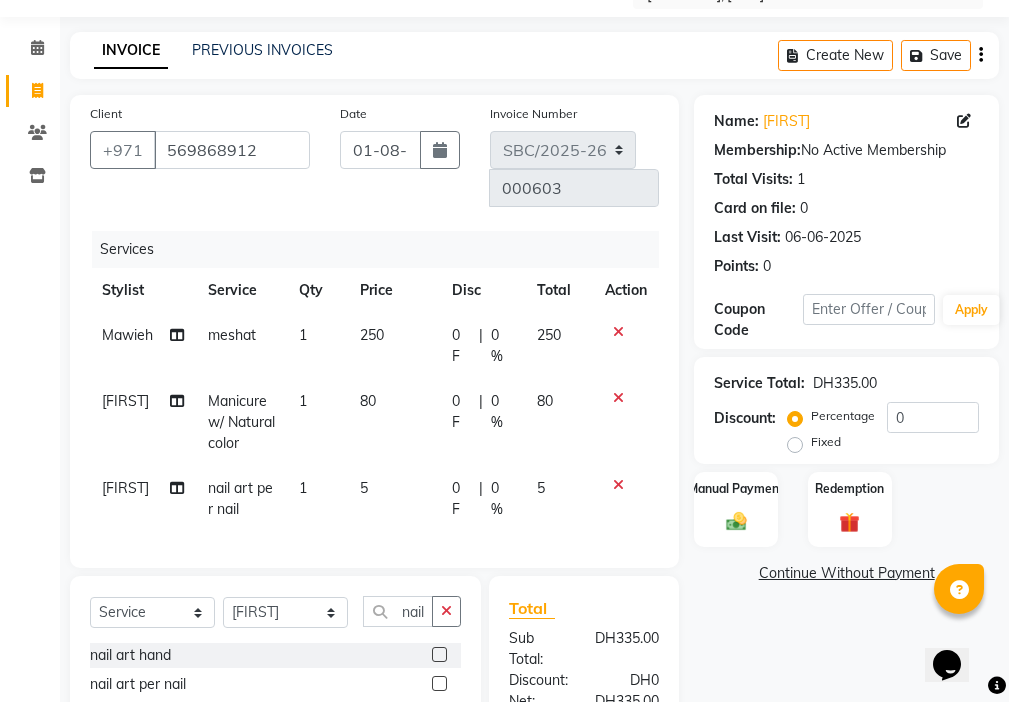 click 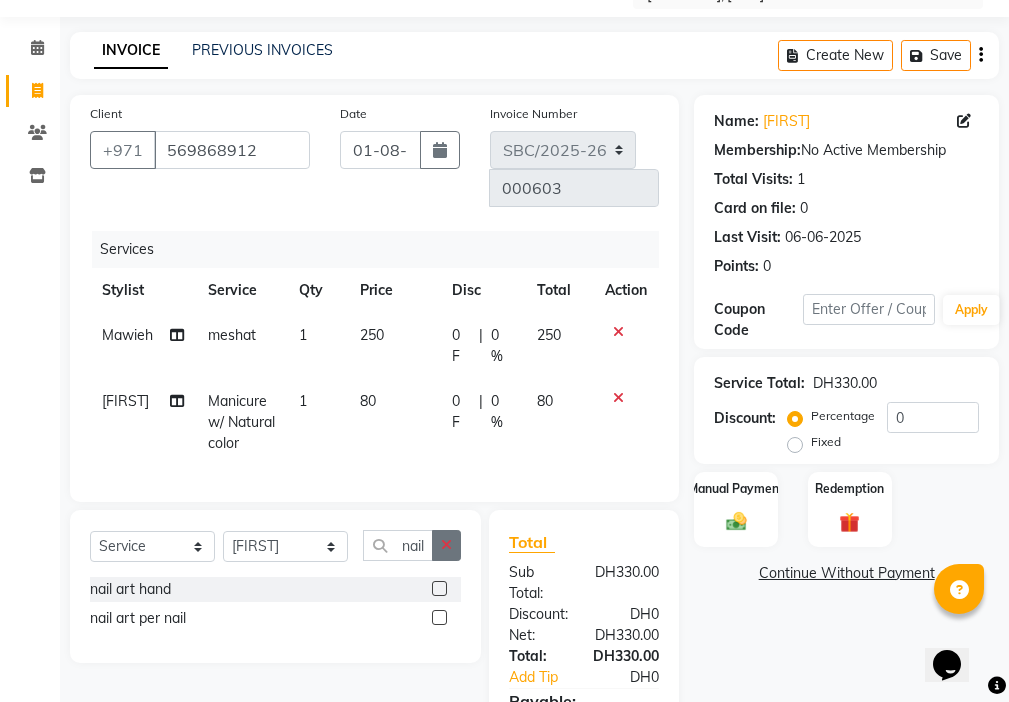 click 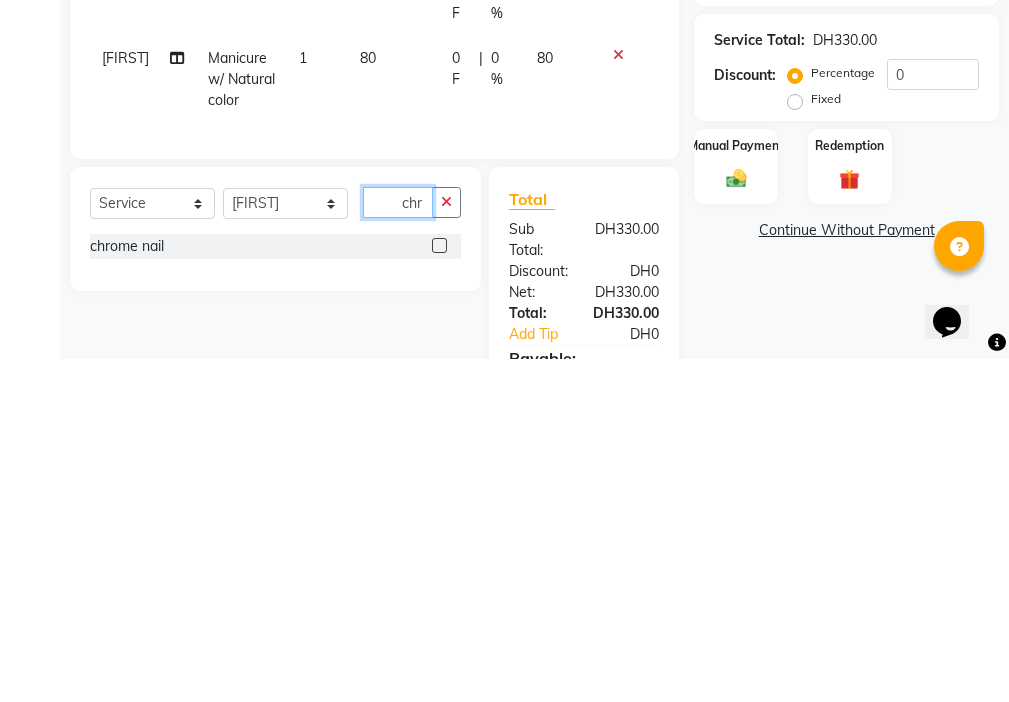 type on "chr" 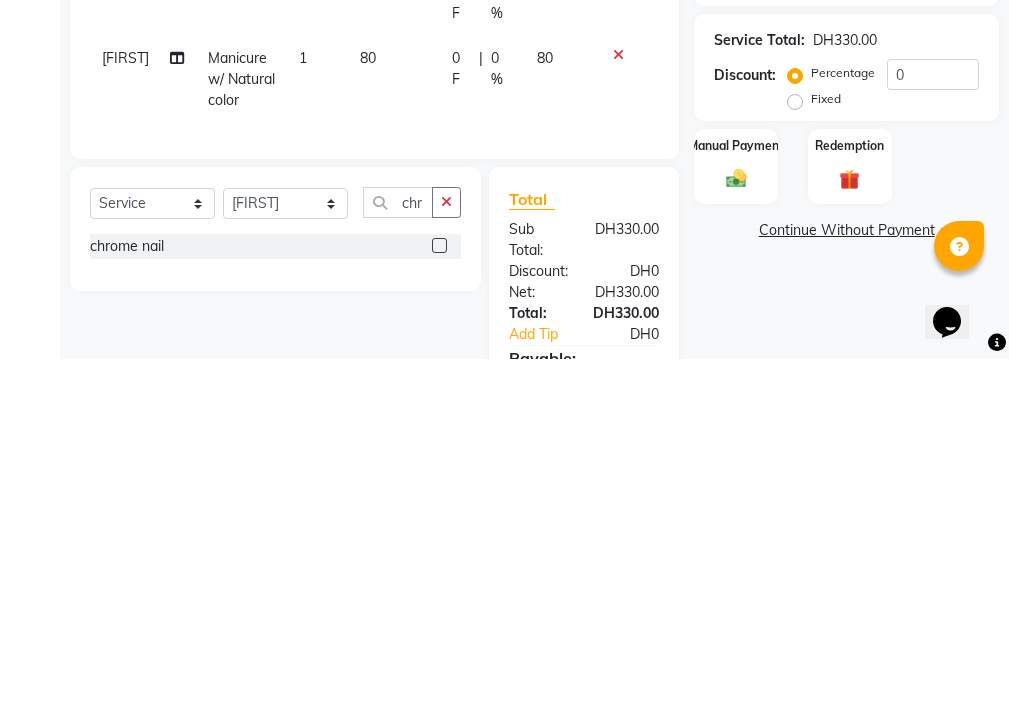 click 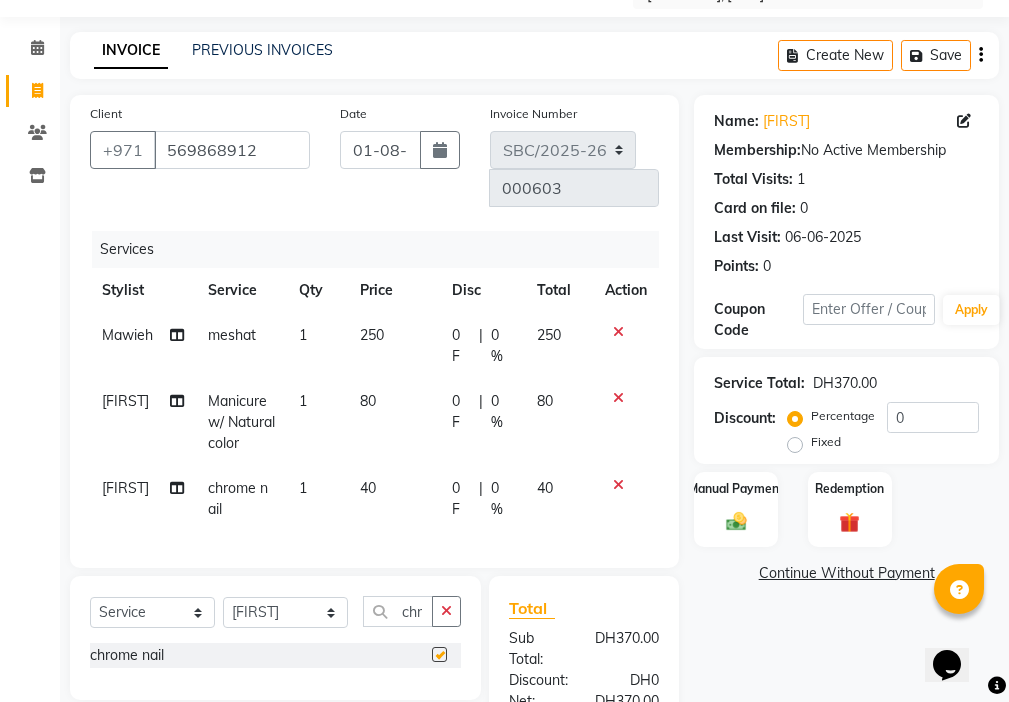checkbox on "false" 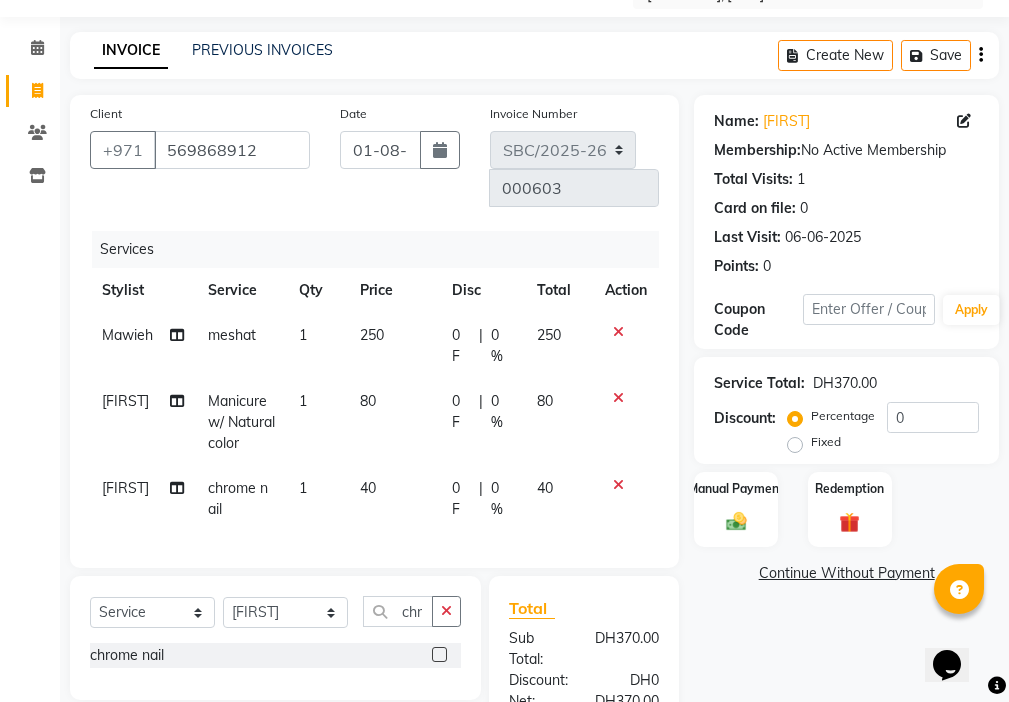 click on "40" 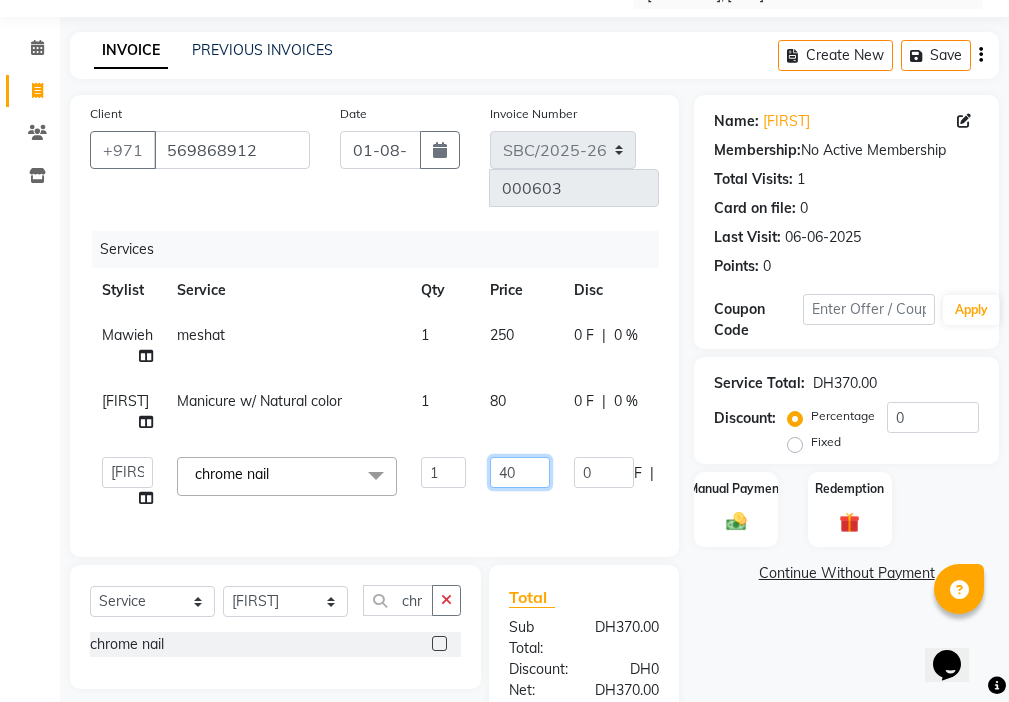 click on "40" 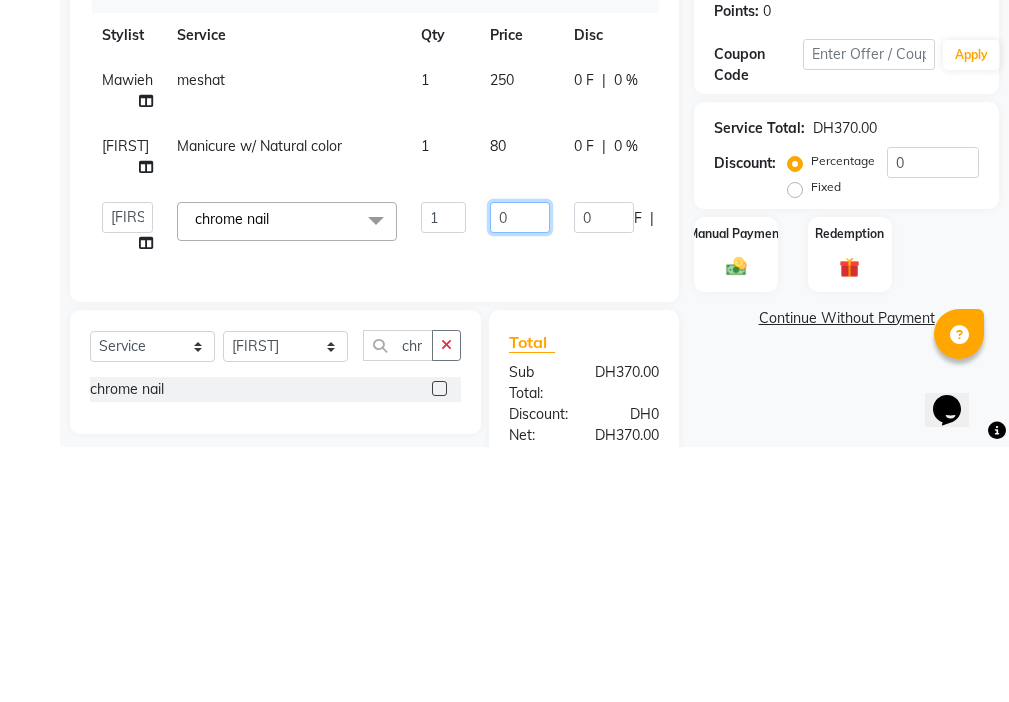 type on "20" 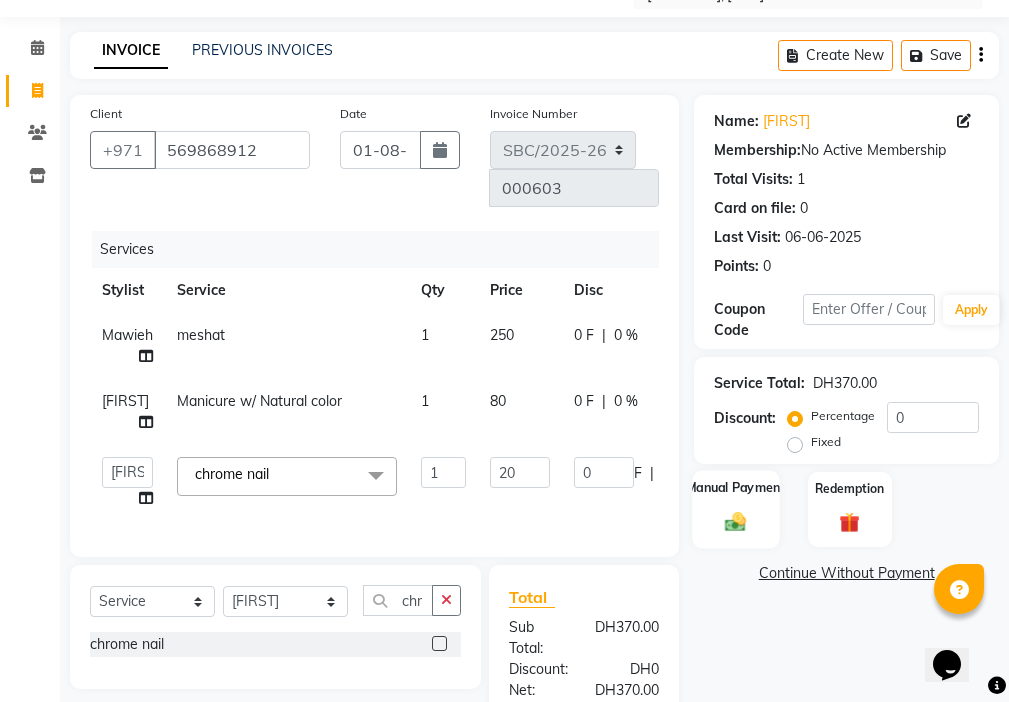 click 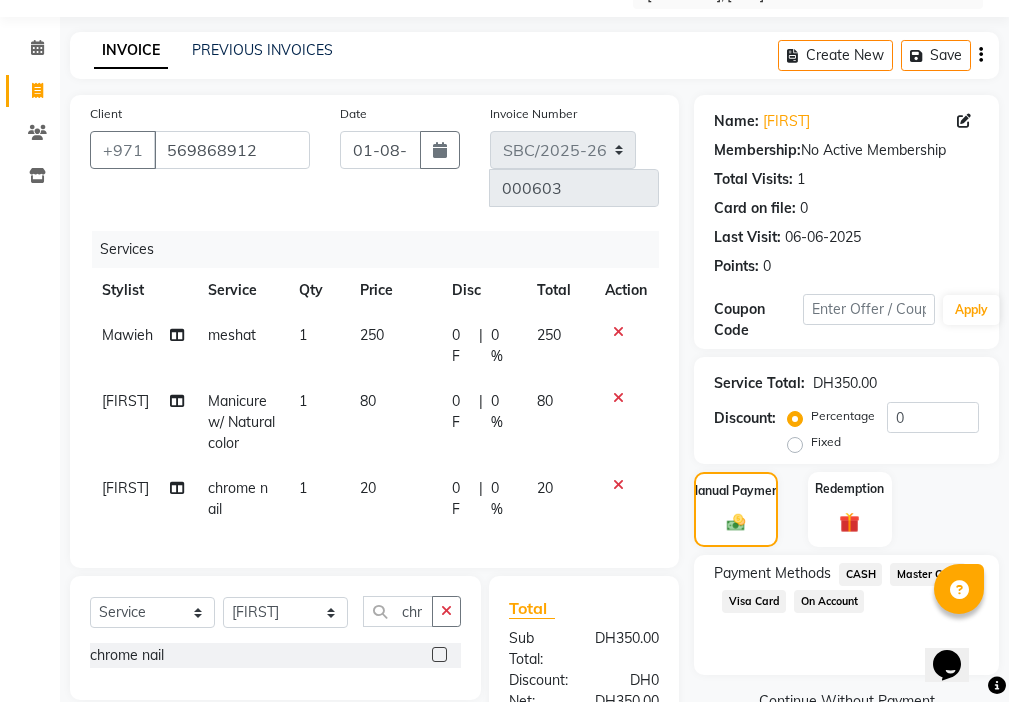 click on "CASH" 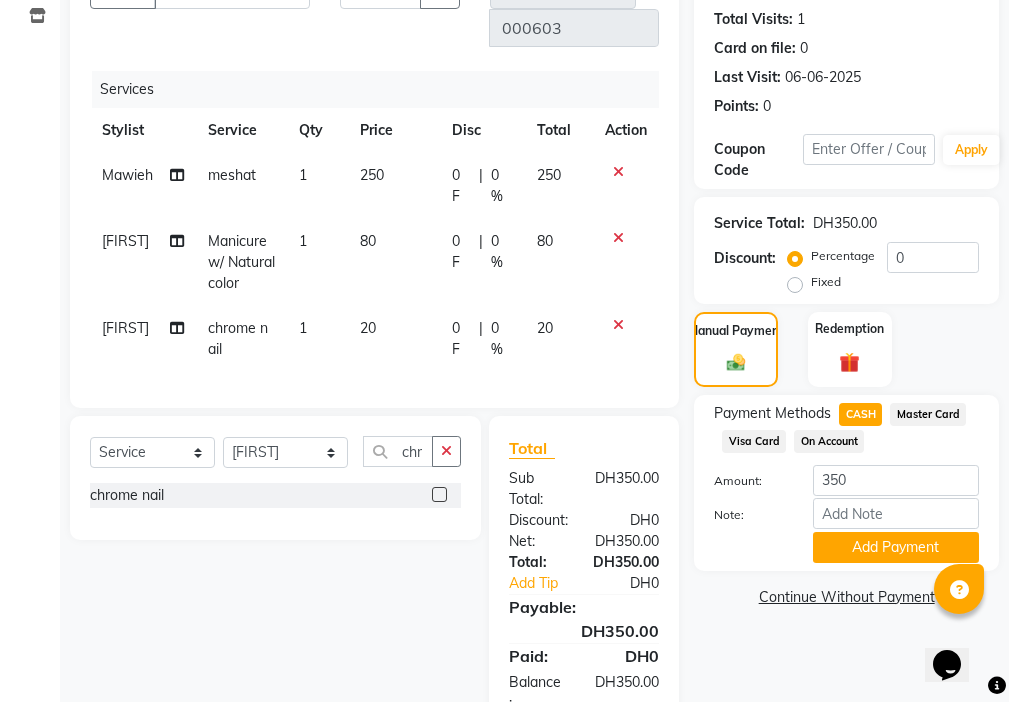 scroll, scrollTop: 281, scrollLeft: 0, axis: vertical 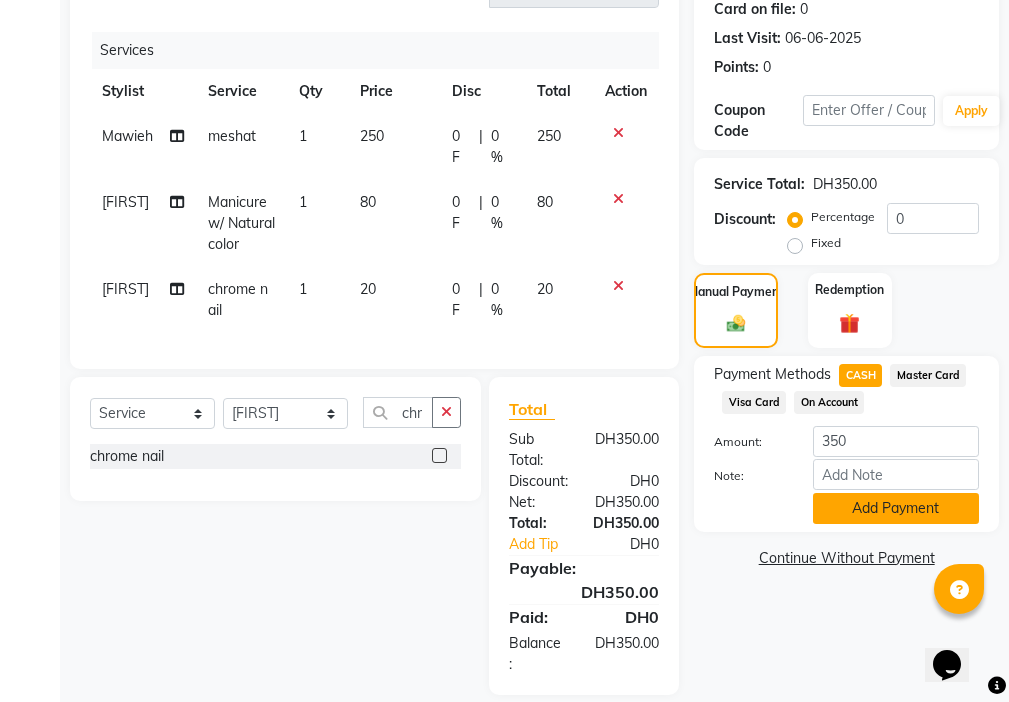 click on "Add Payment" 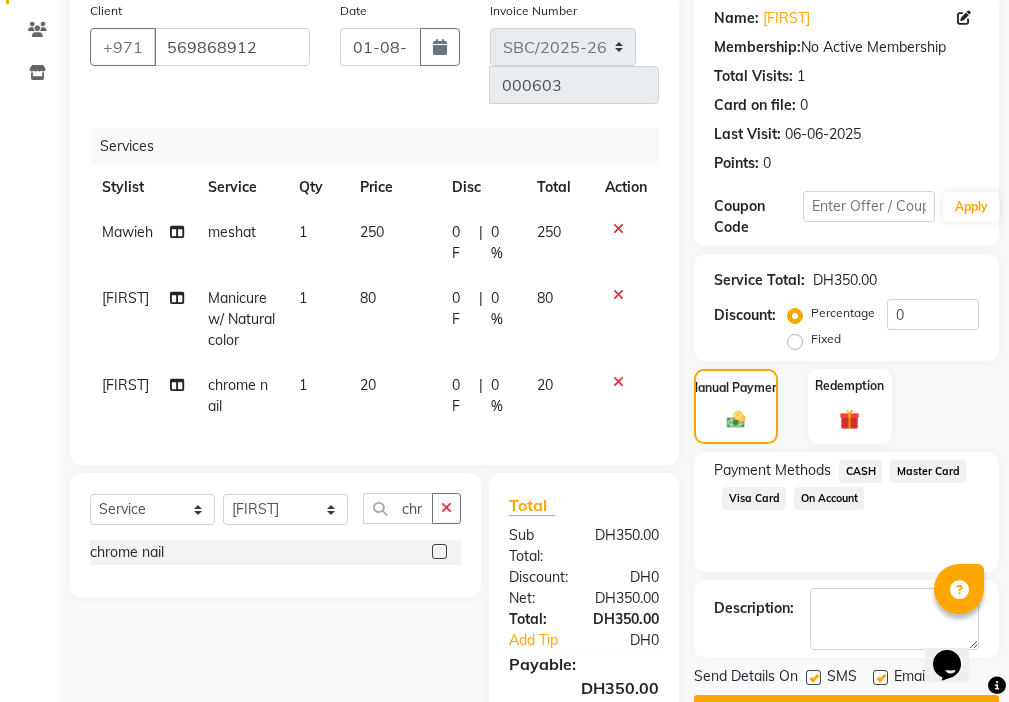 scroll, scrollTop: 314, scrollLeft: 0, axis: vertical 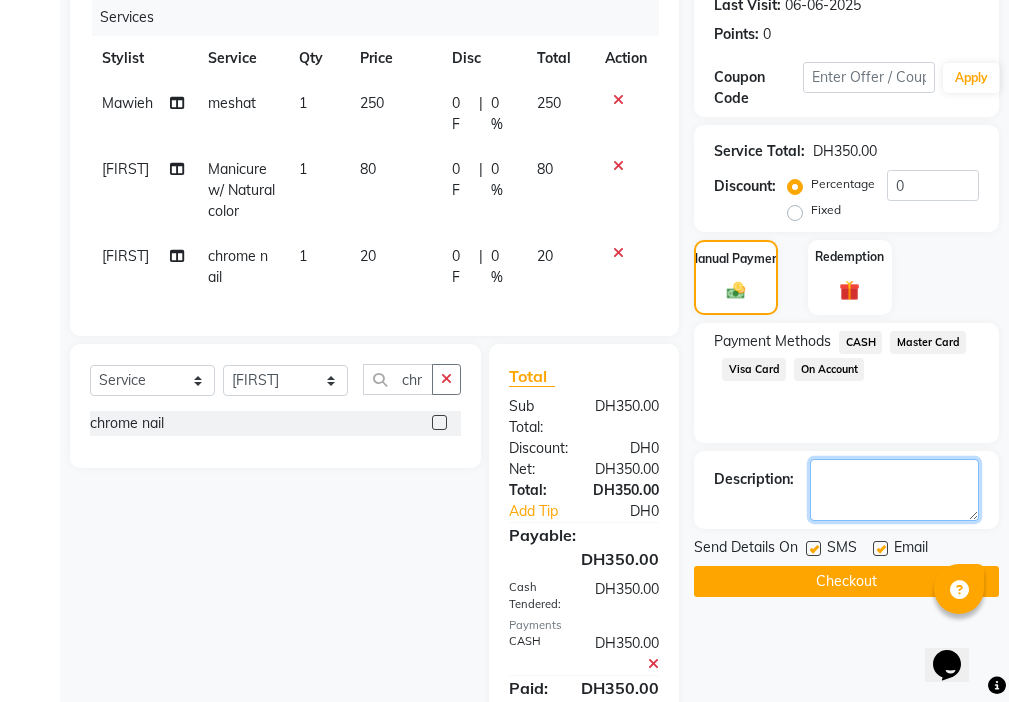 click 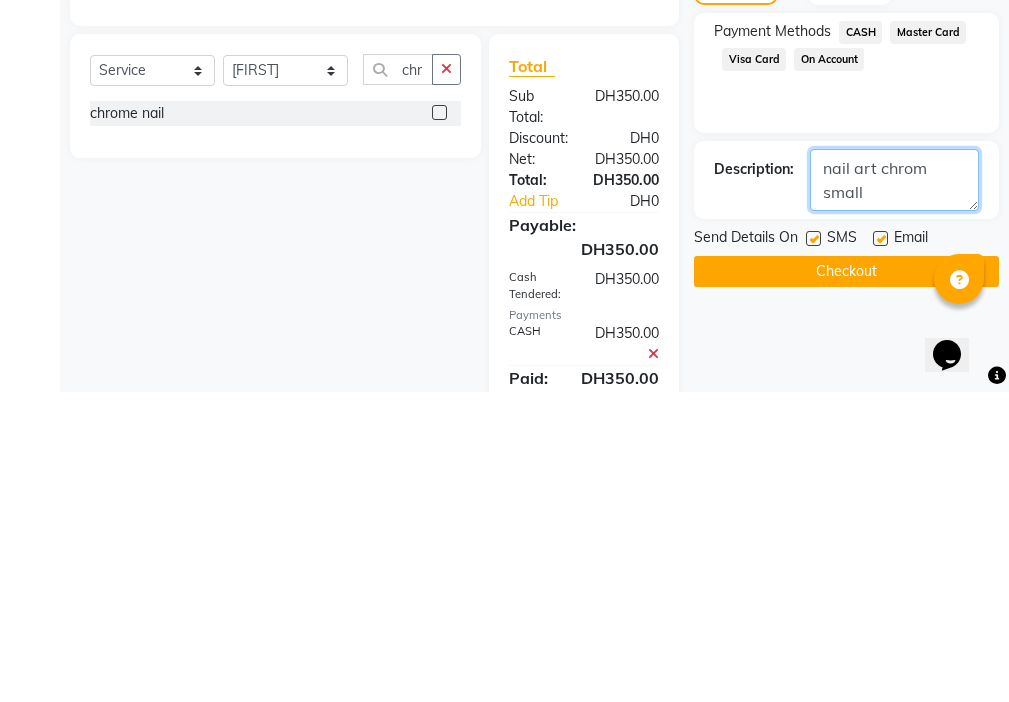 type on "nail art chrom small" 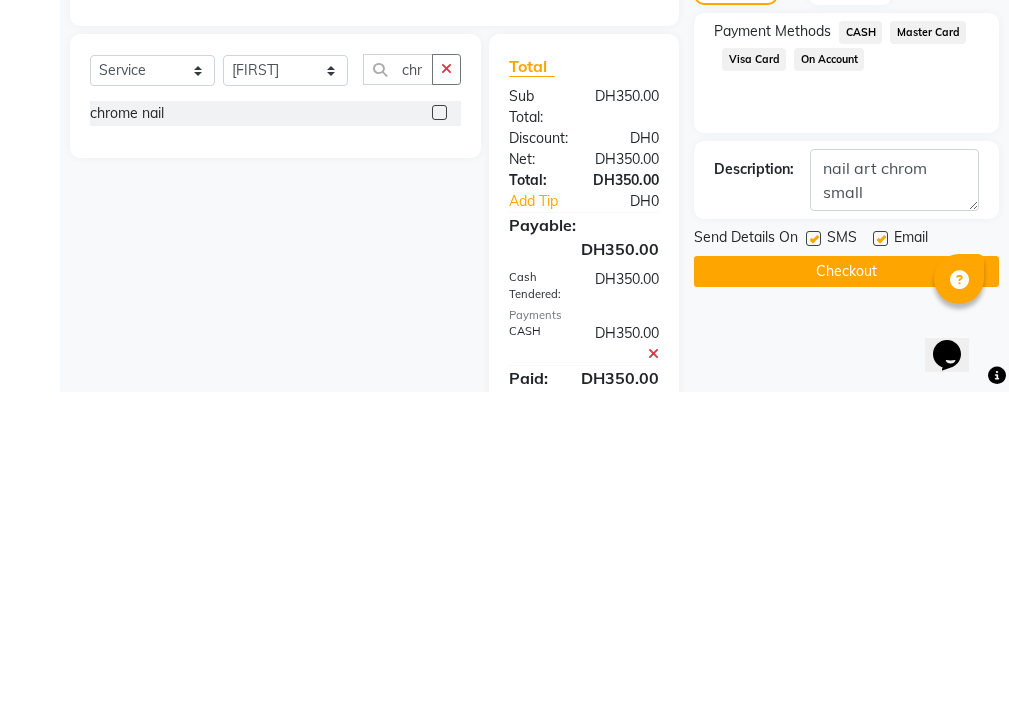 click 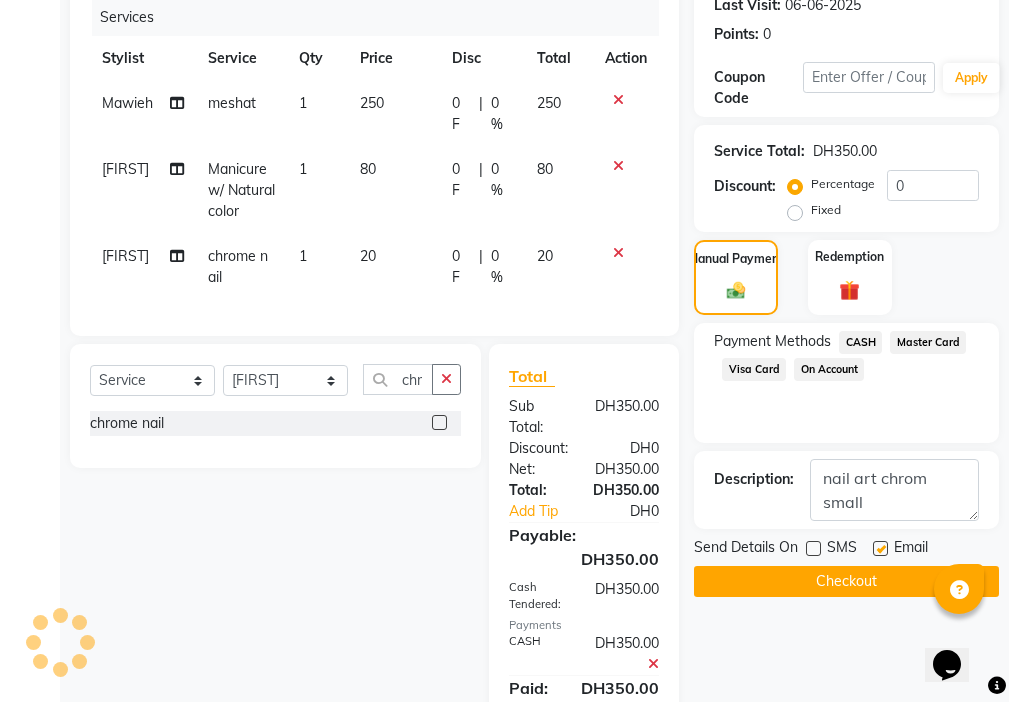 click 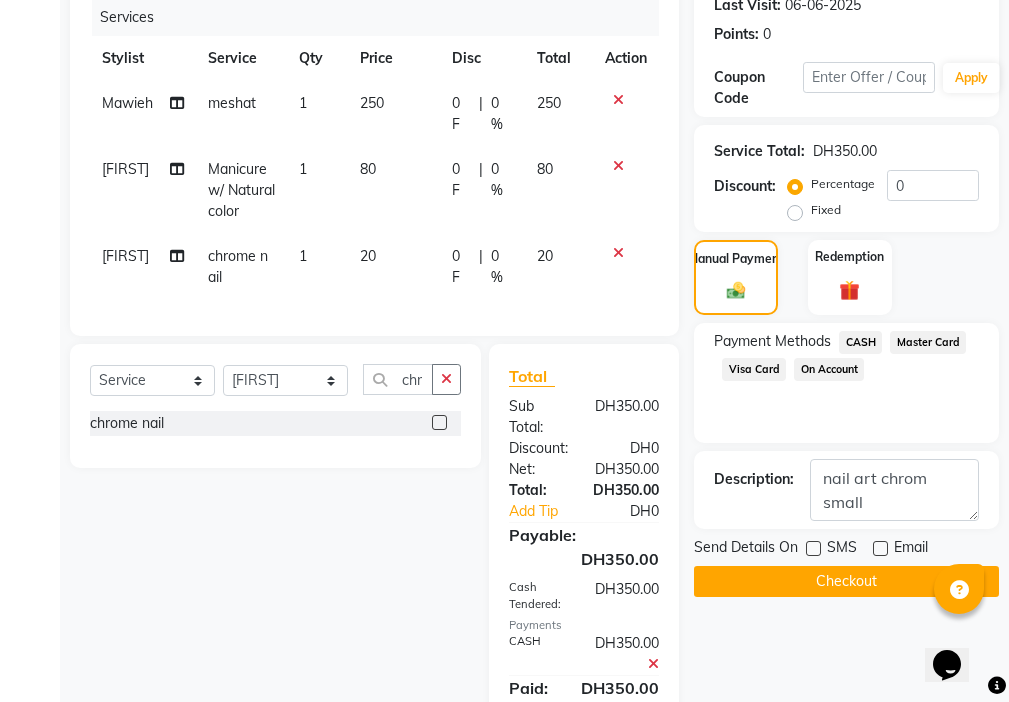 click on "Checkout" 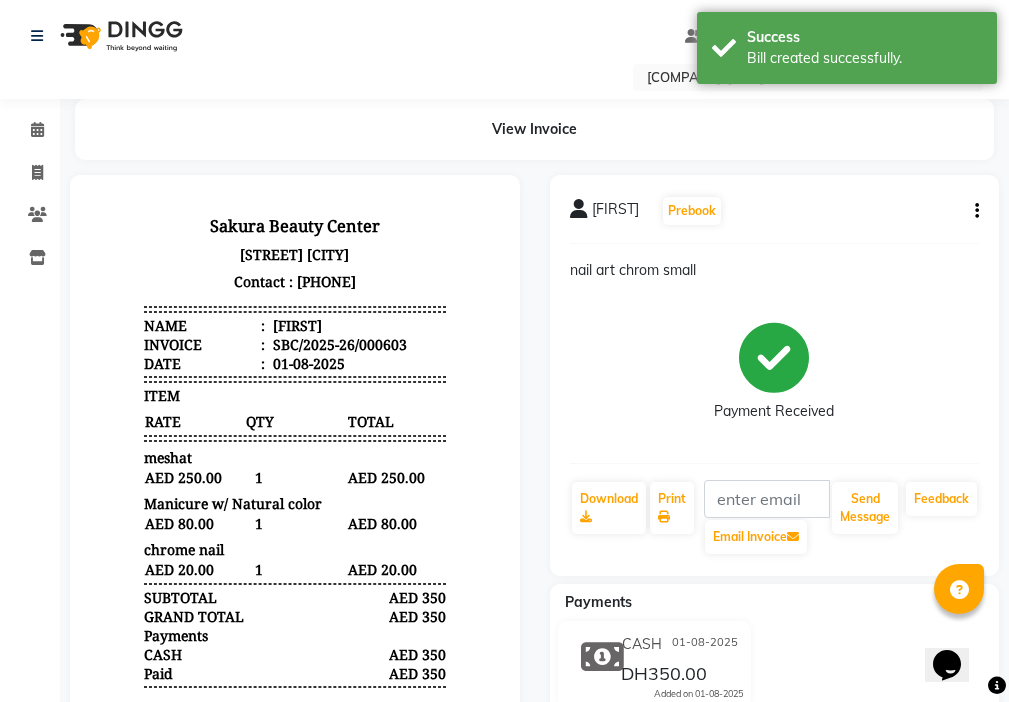 scroll, scrollTop: 0, scrollLeft: 0, axis: both 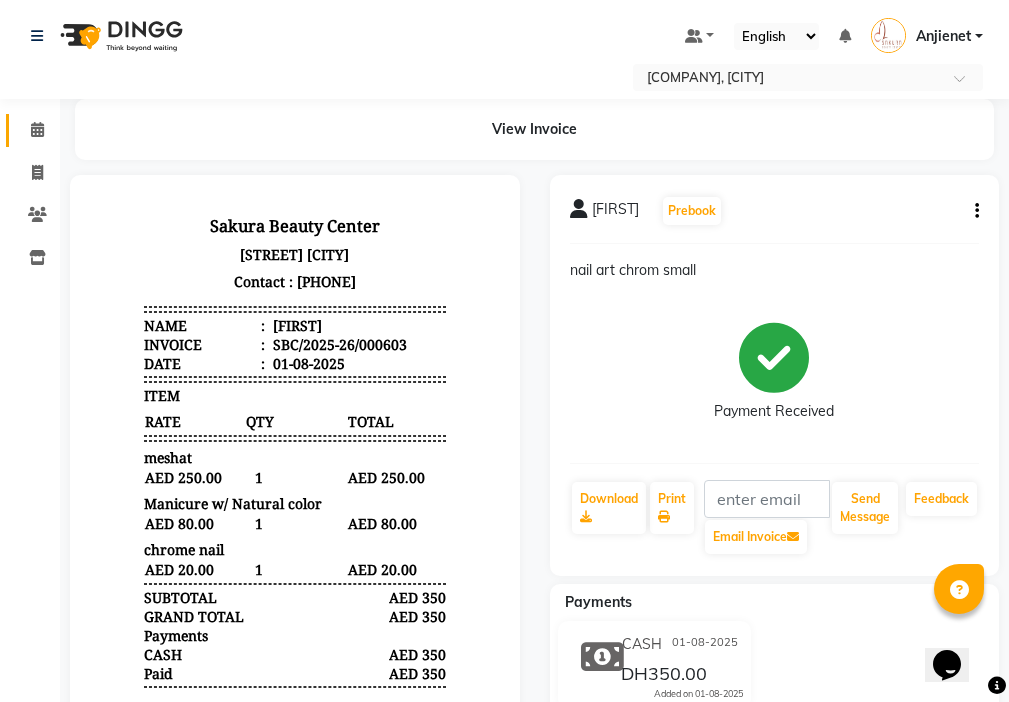 click 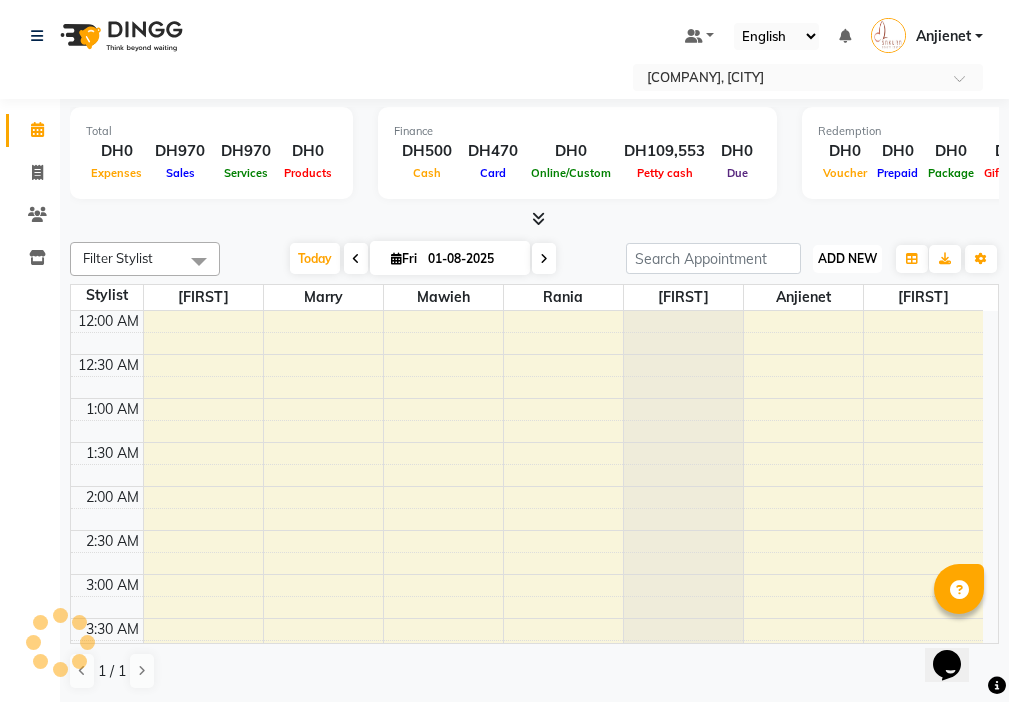 click on "ADD NEW" at bounding box center [847, 258] 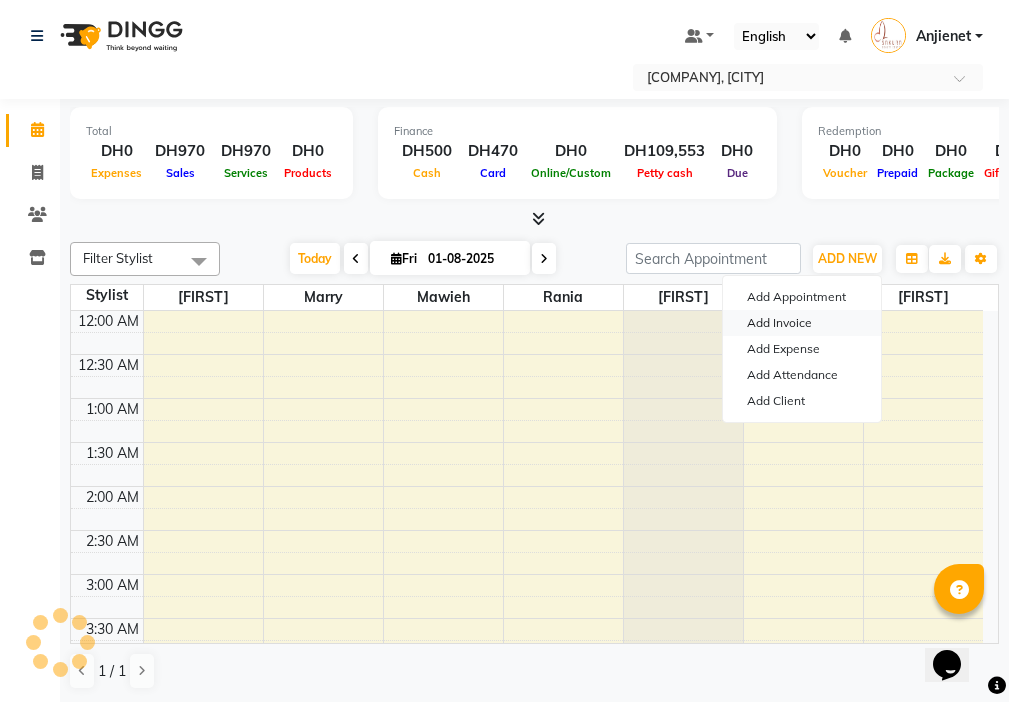 click on "Add Invoice" at bounding box center [802, 323] 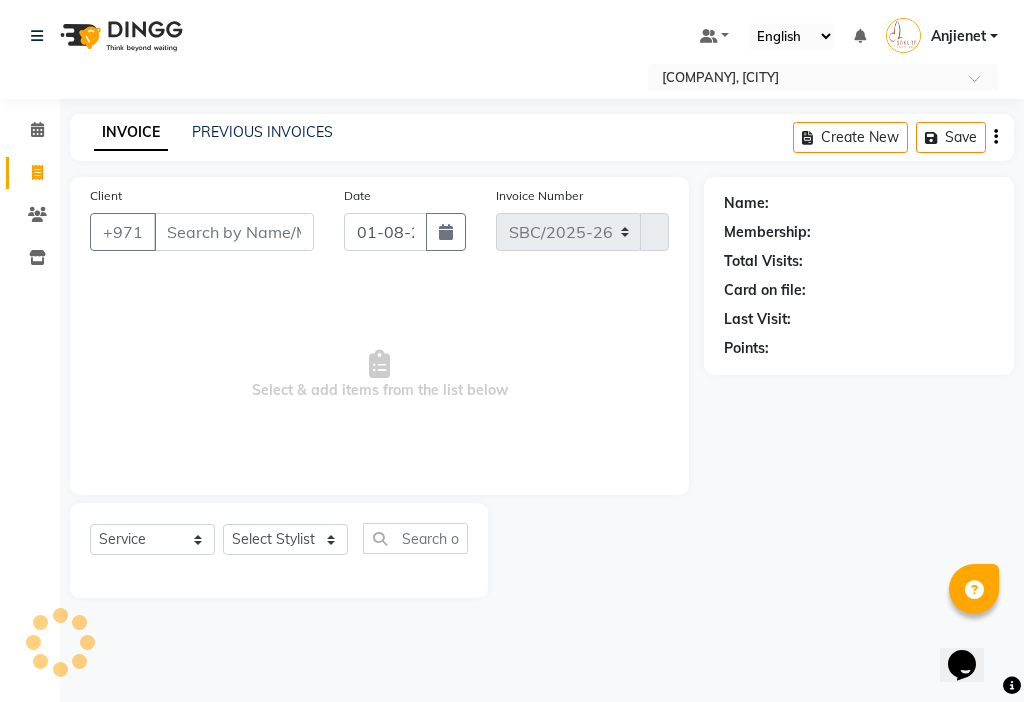 select on "3691" 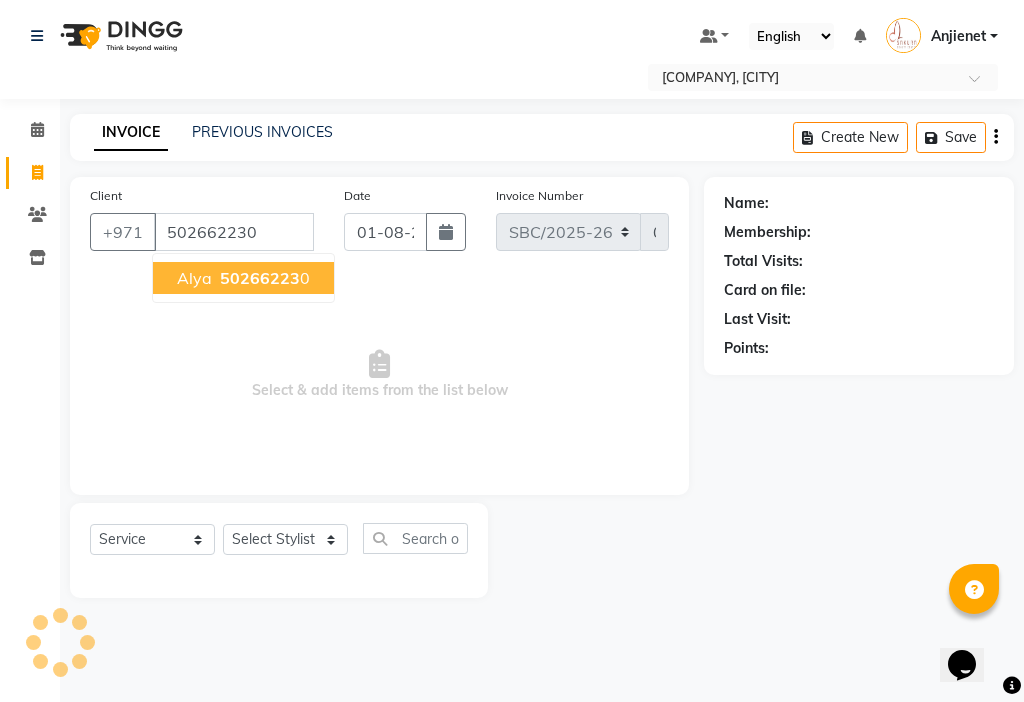 type on "502662230" 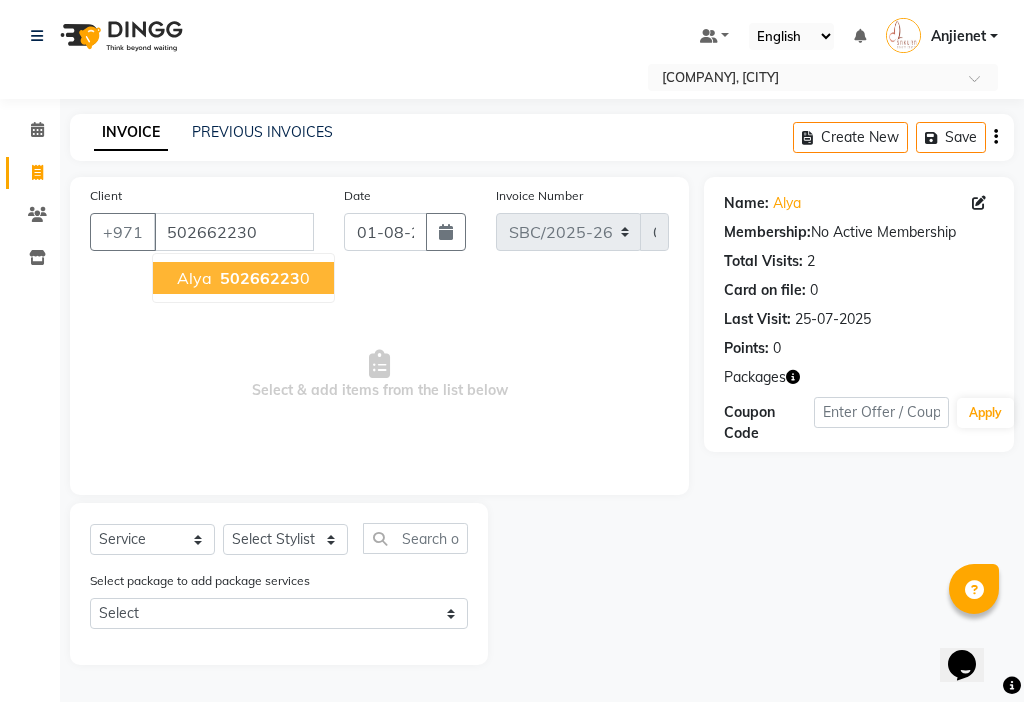 click on "[FIRST] [PHONE] 0" at bounding box center (243, 278) 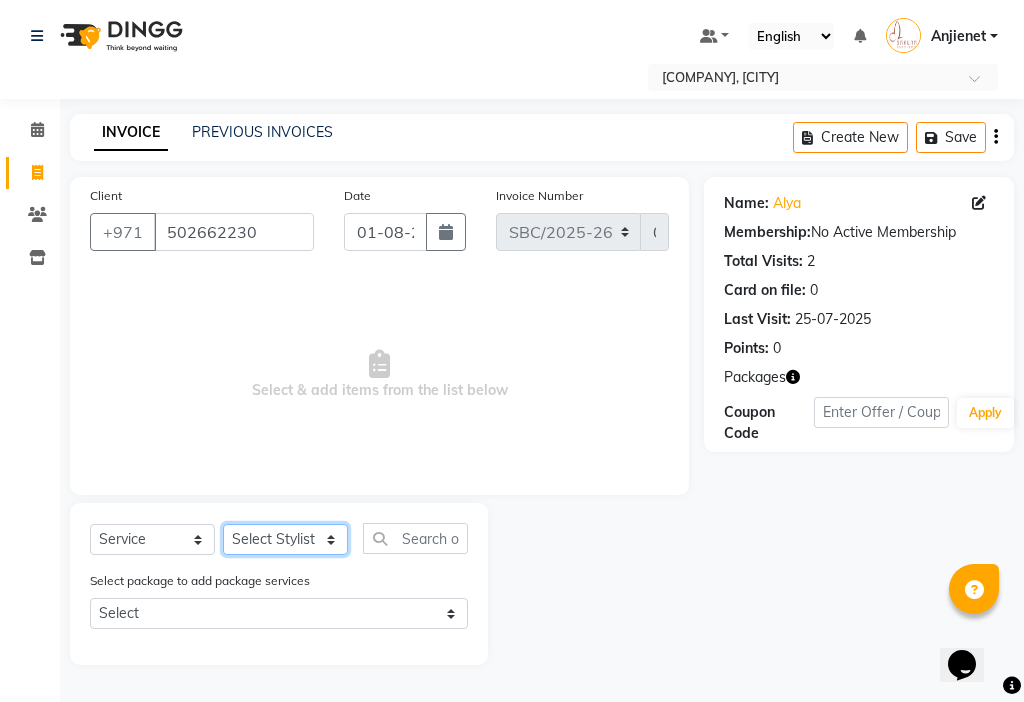 click on "Select Stylist [FIRST] [FIRST] [FIRST] [FIRST] [FIRST] [FIRST] [FIRST]" 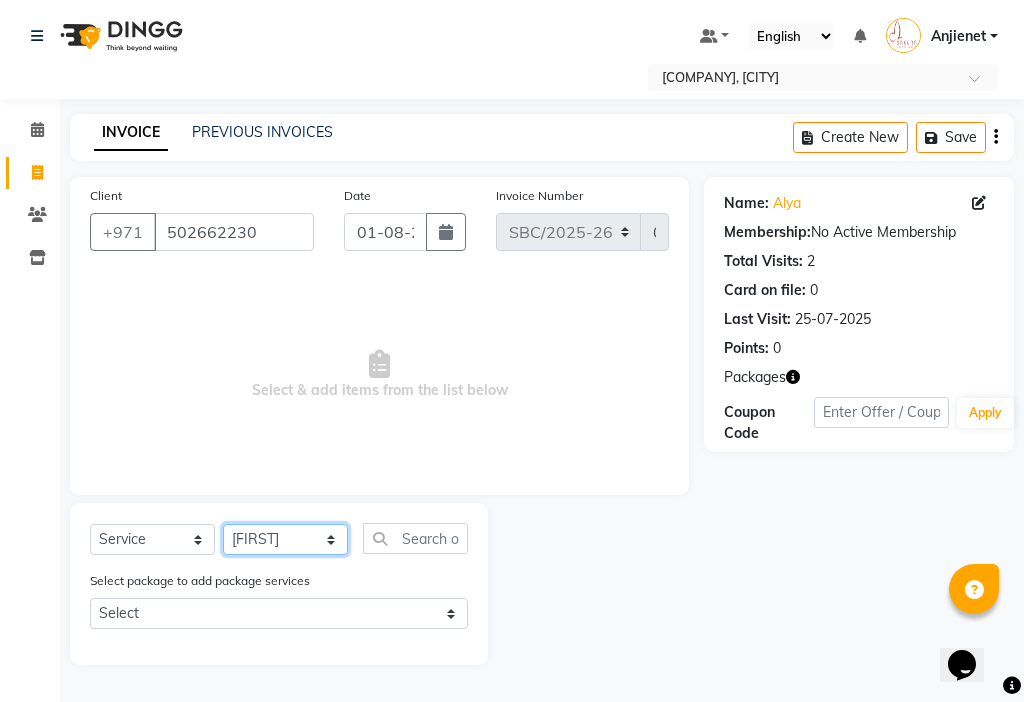 click on "Select Stylist [FIRST] [FIRST] [FIRST] [FIRST] [FIRST] [FIRST] [FIRST]" 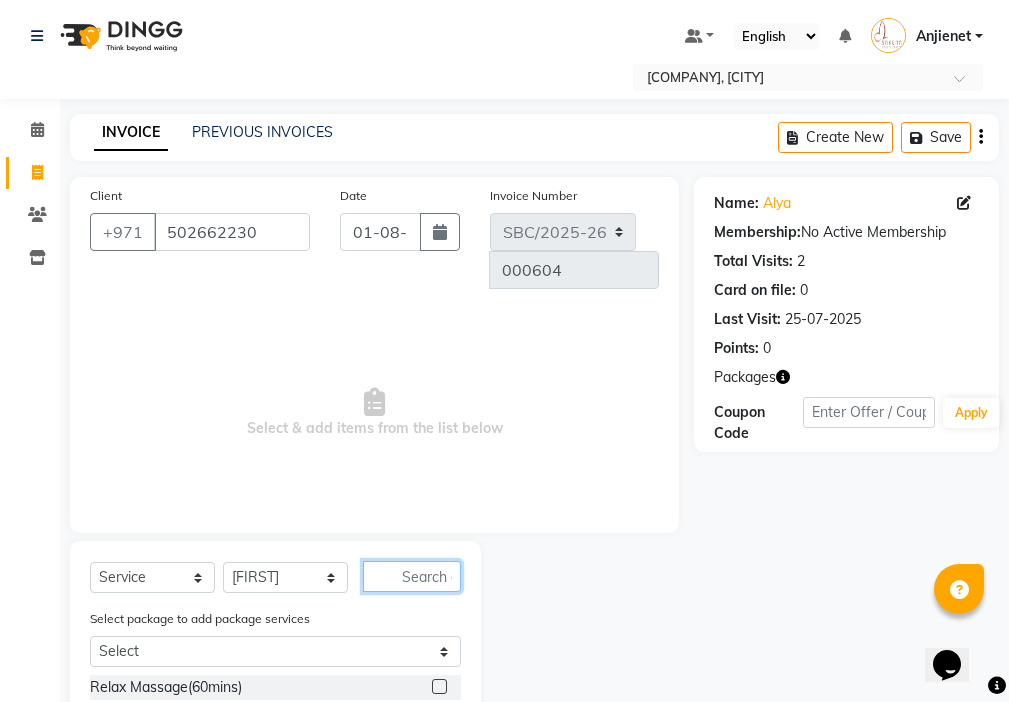 click 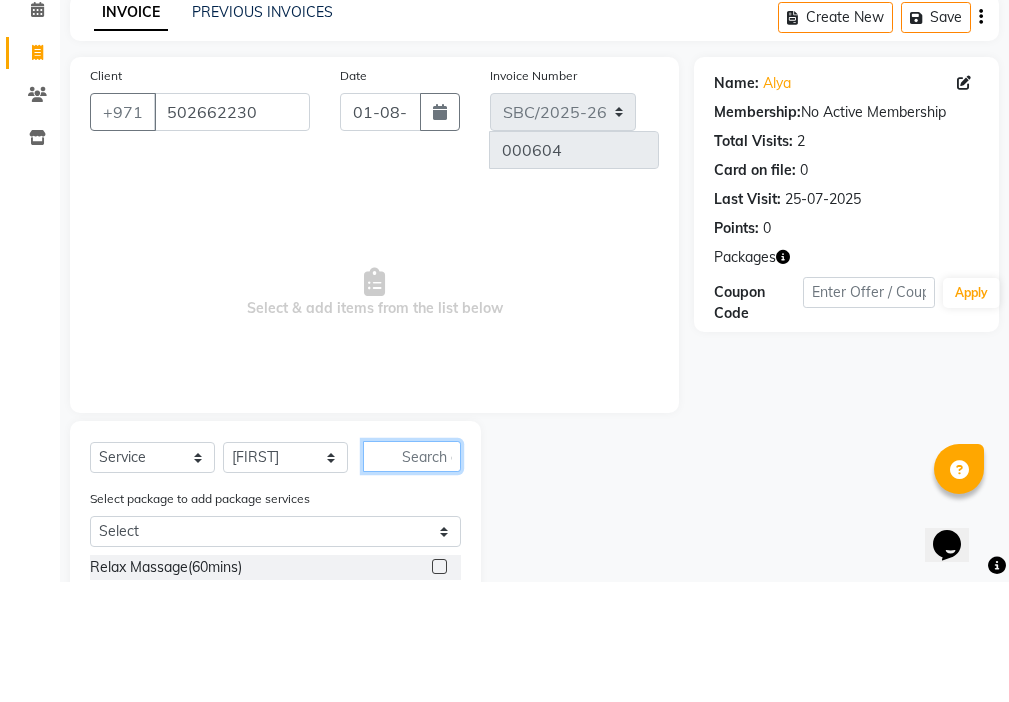 scroll, scrollTop: 16, scrollLeft: 0, axis: vertical 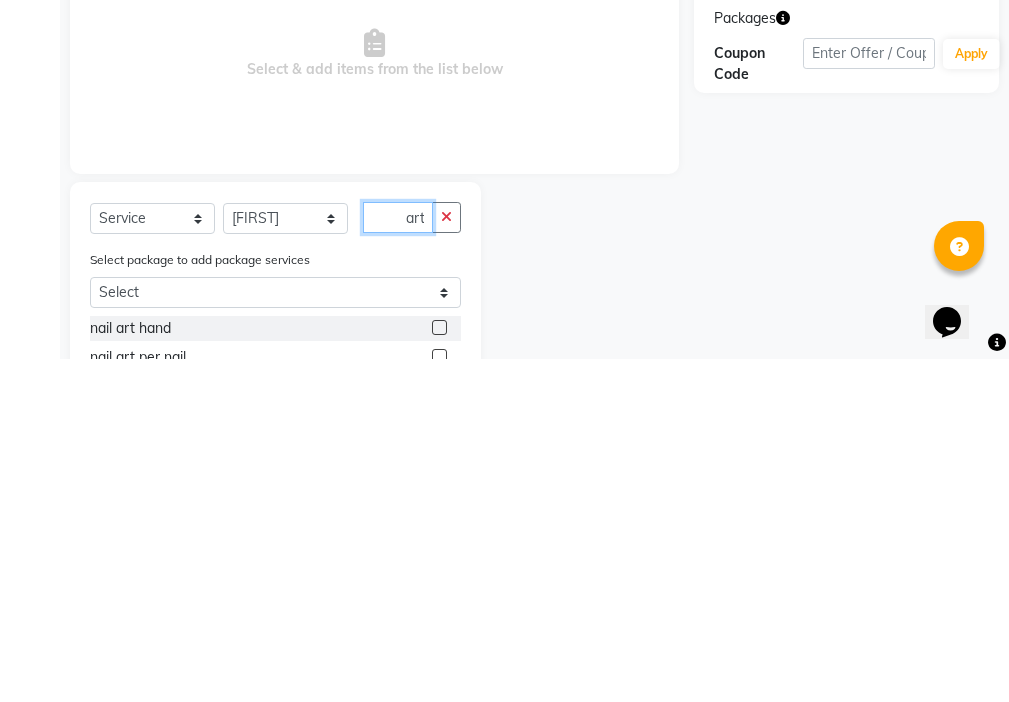 type on "nail art" 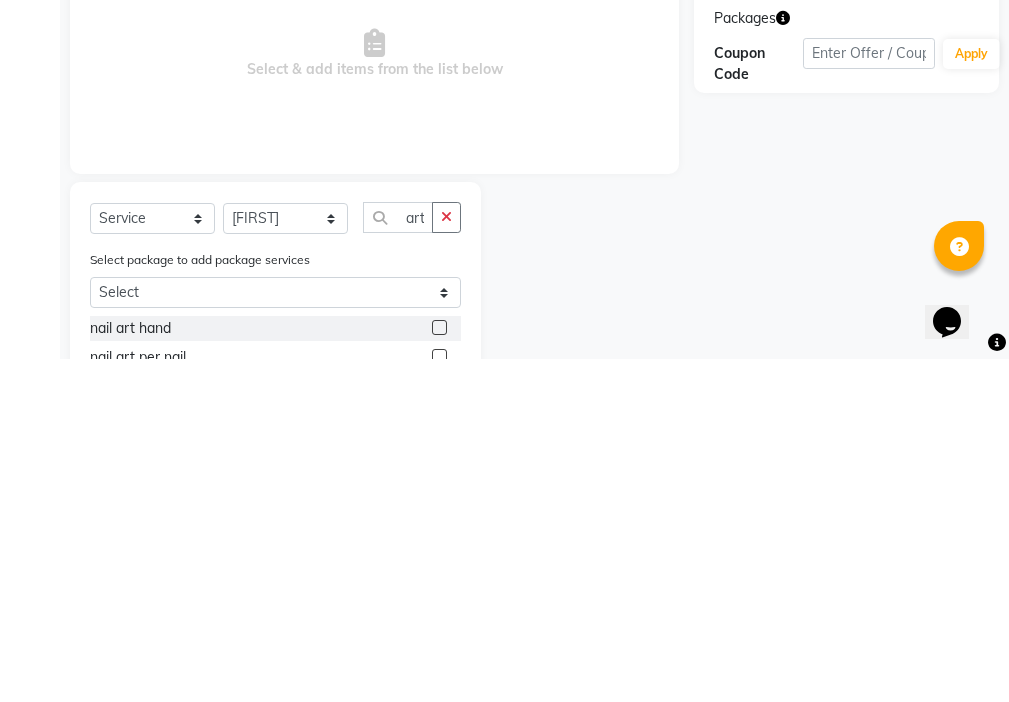 click 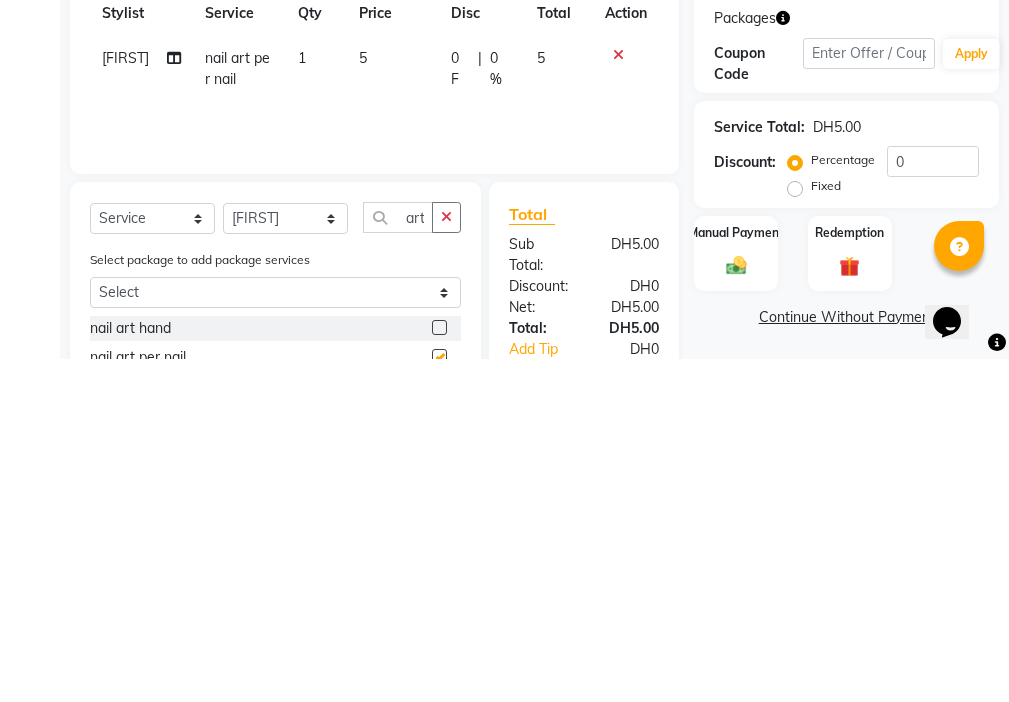 scroll, scrollTop: 0, scrollLeft: 0, axis: both 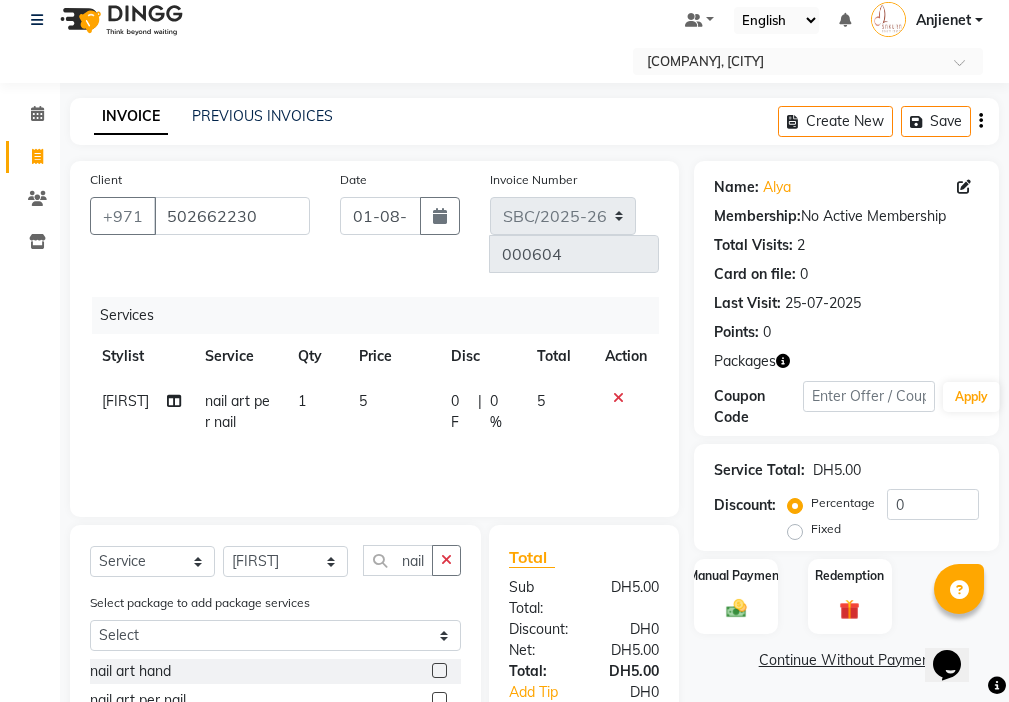 checkbox on "false" 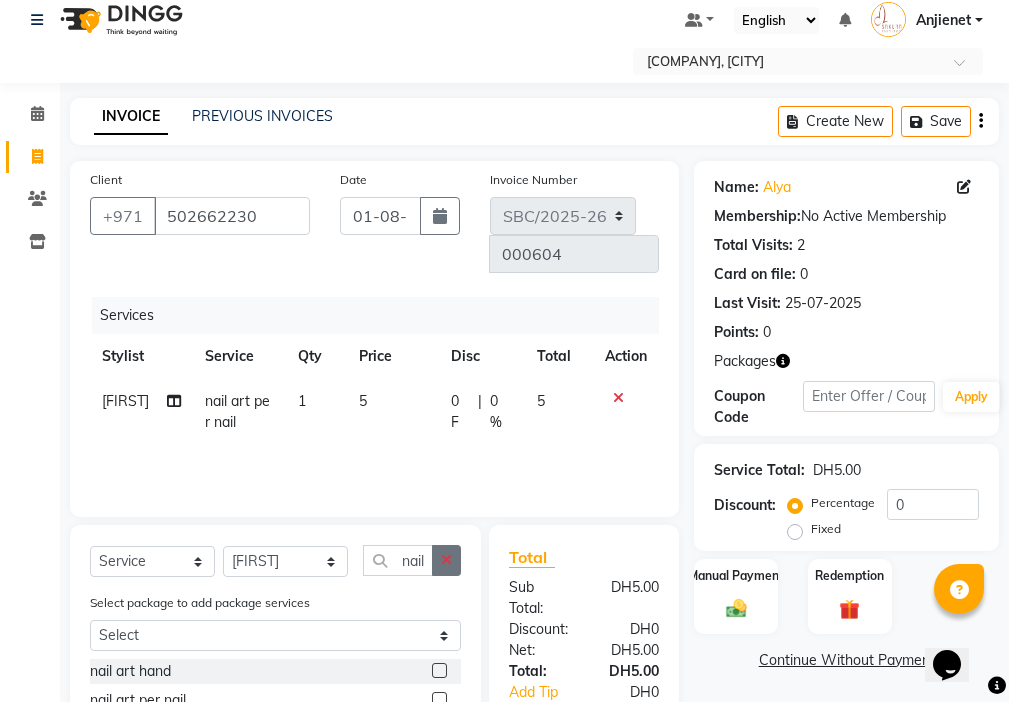 click 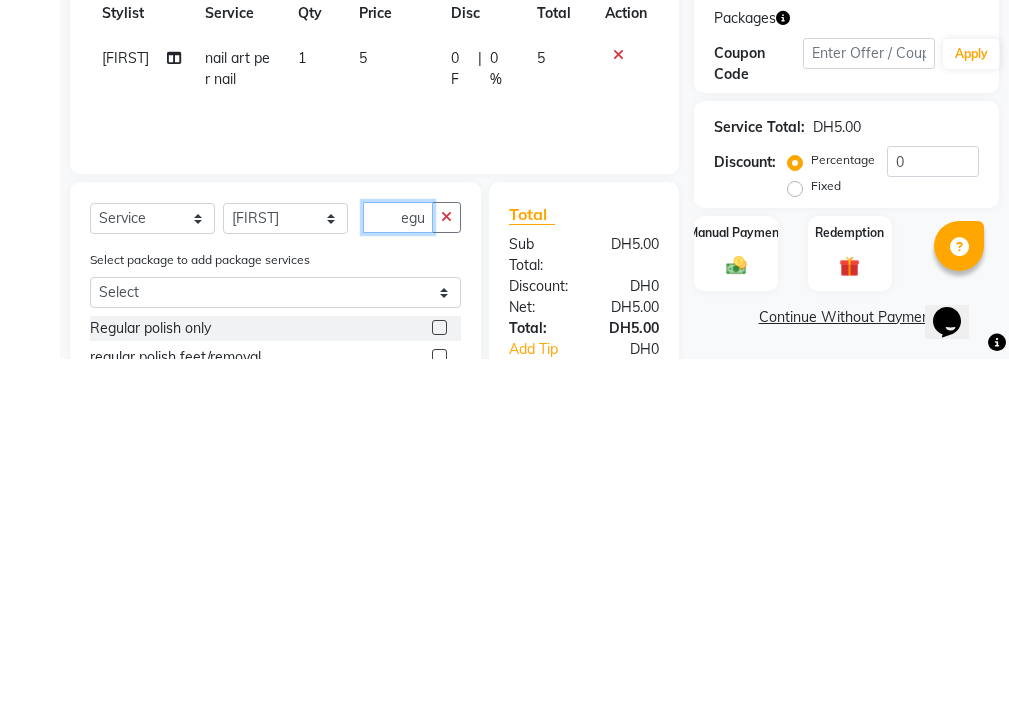 scroll, scrollTop: 0, scrollLeft: 9, axis: horizontal 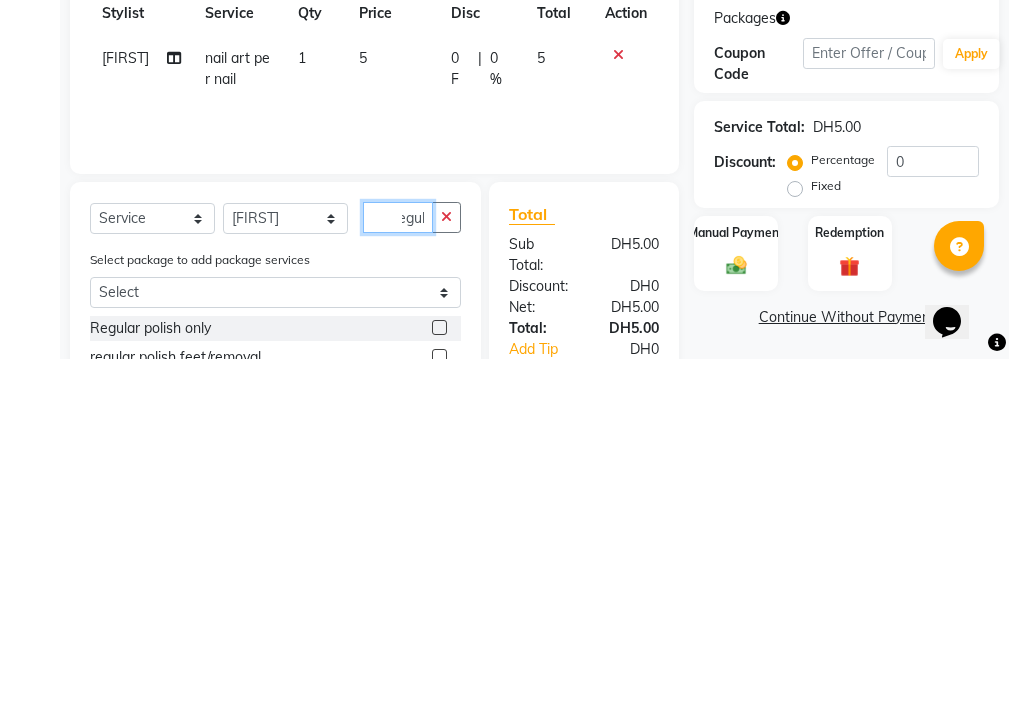 type on "regul" 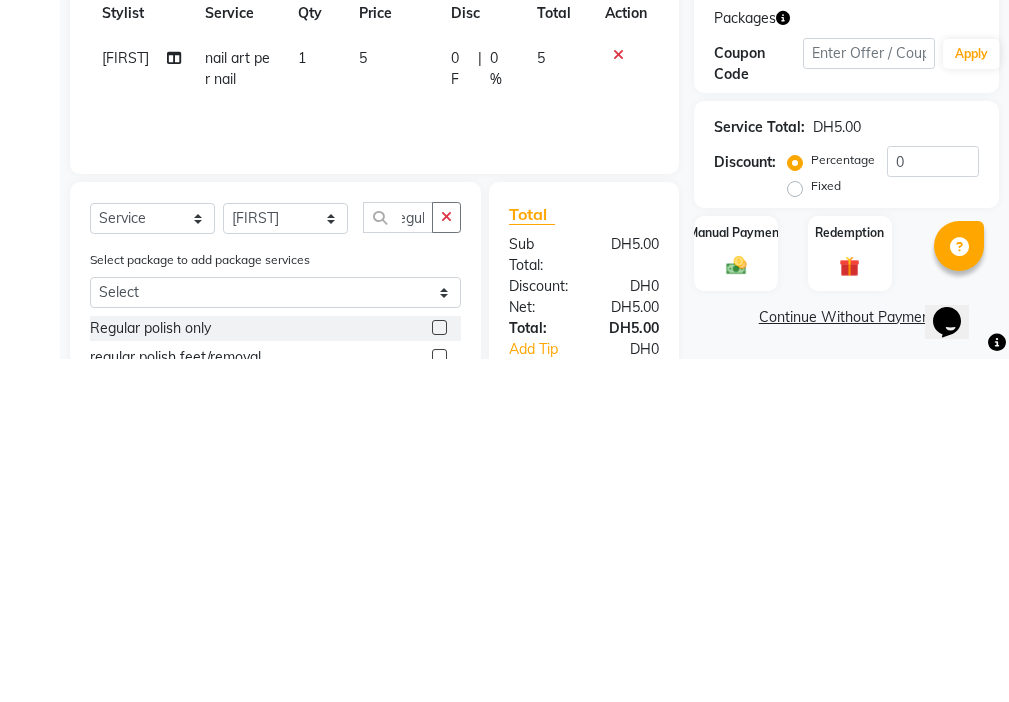 click 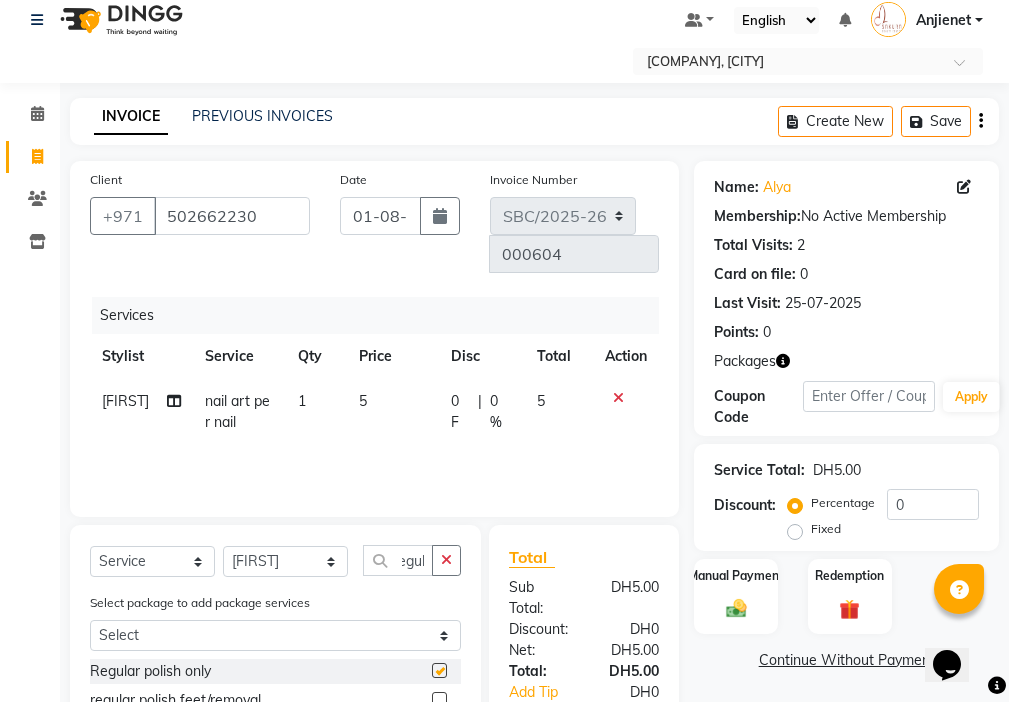 scroll, scrollTop: 0, scrollLeft: 0, axis: both 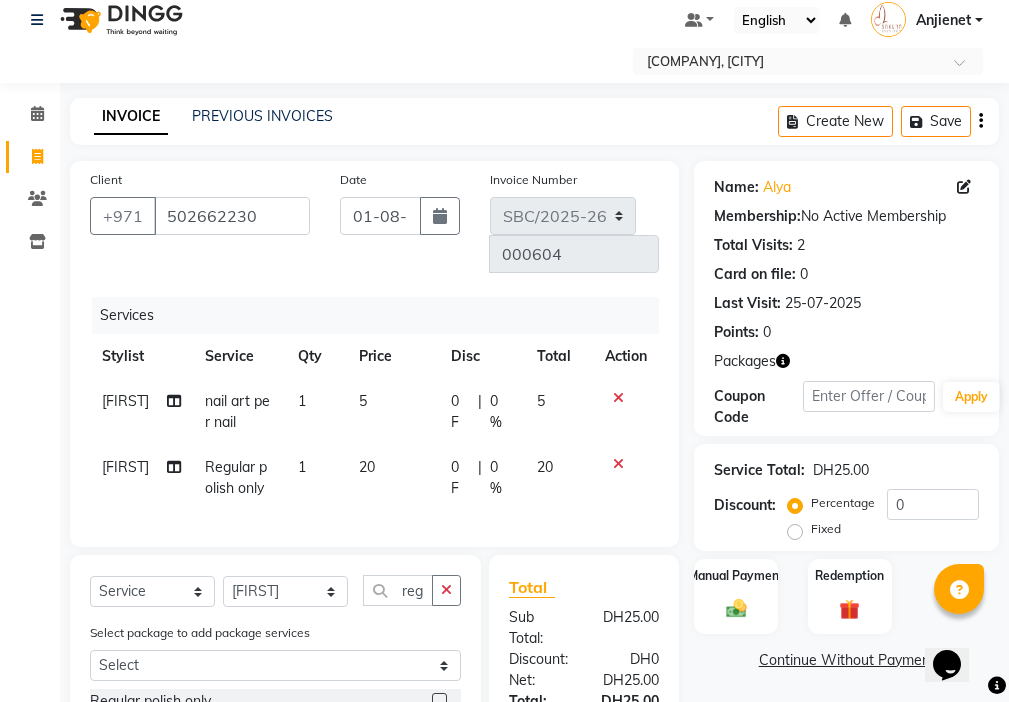 checkbox on "false" 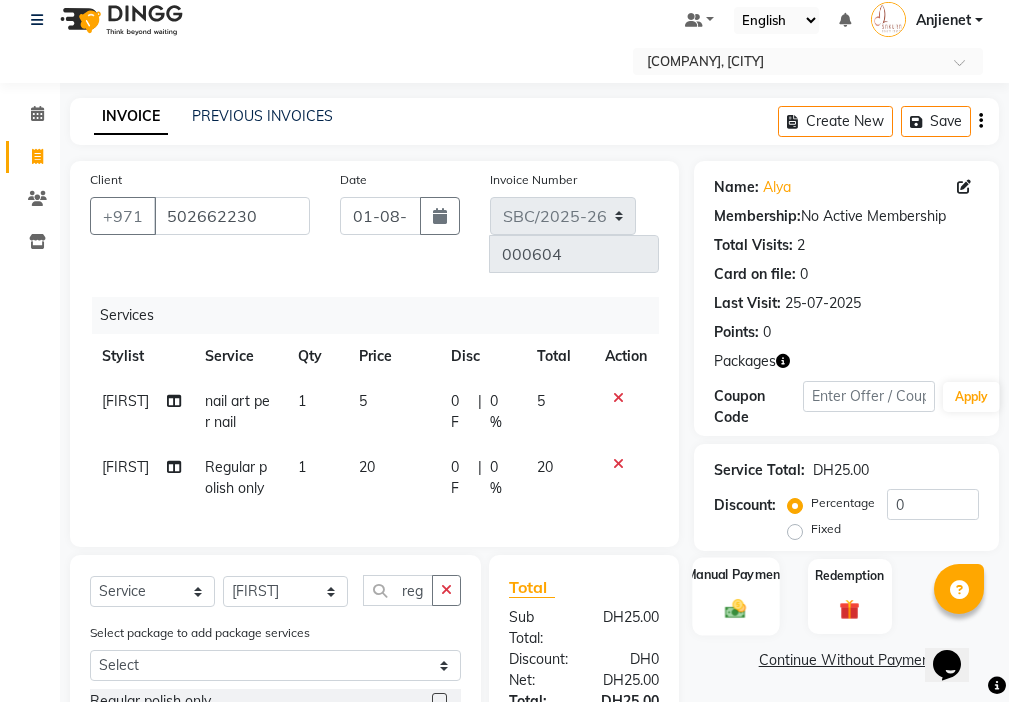 click 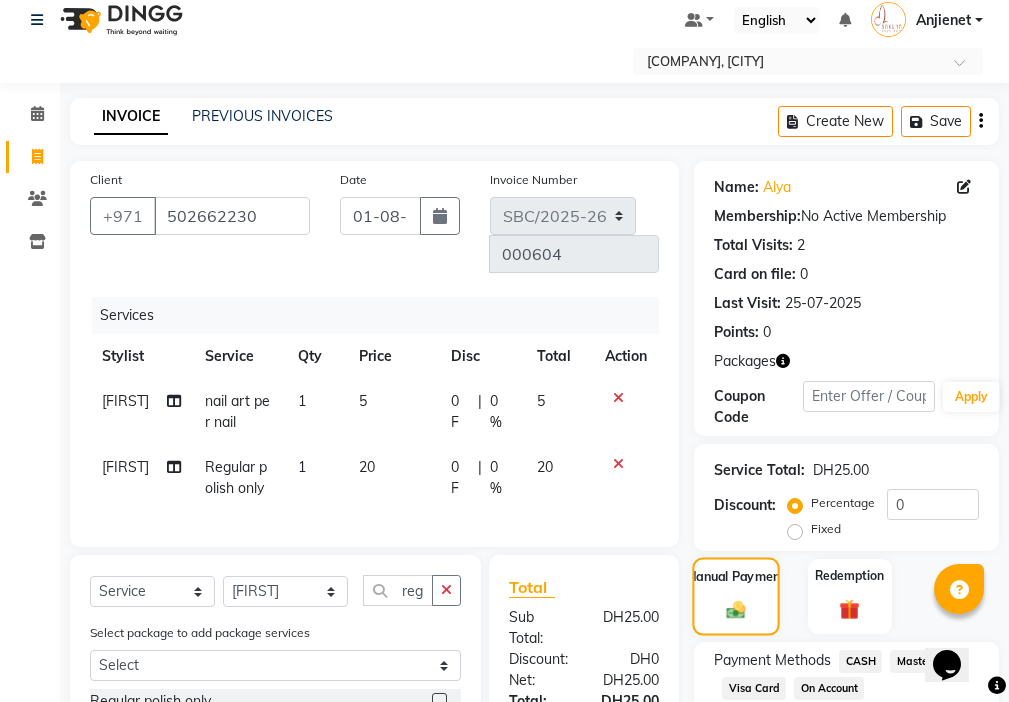 scroll, scrollTop: 194, scrollLeft: 0, axis: vertical 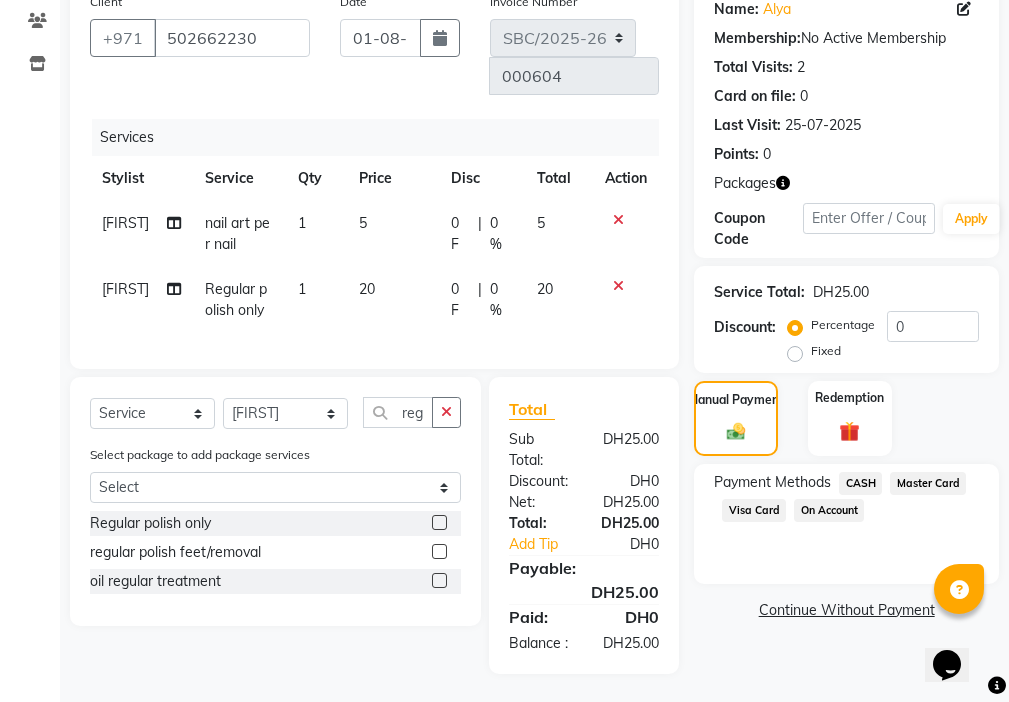 click on "CASH" 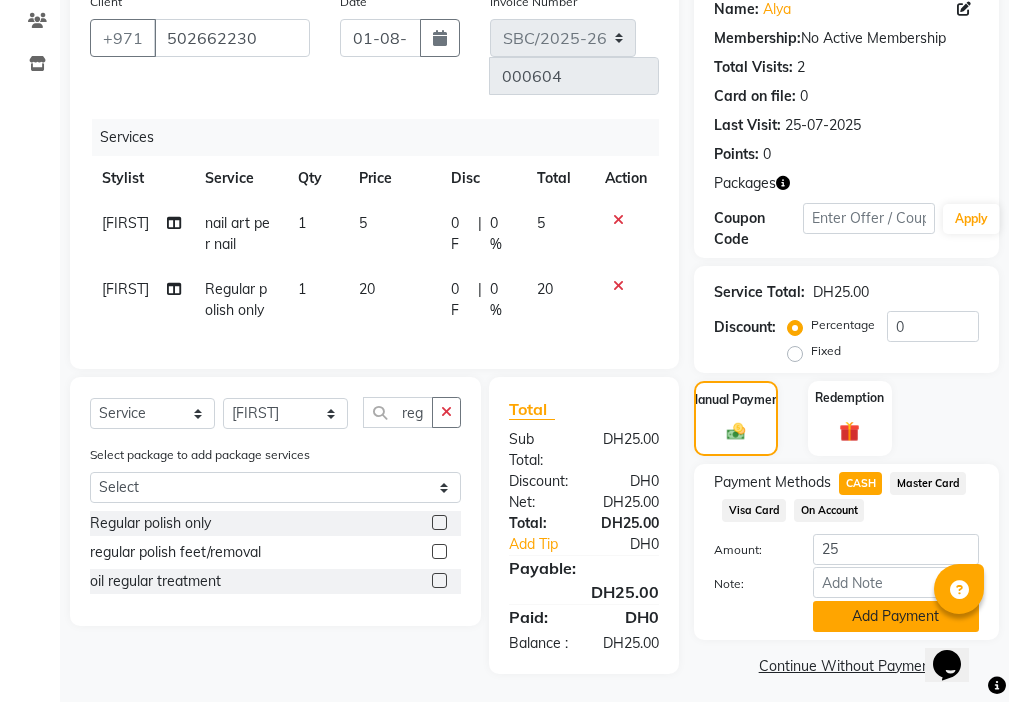 click on "Add Payment" 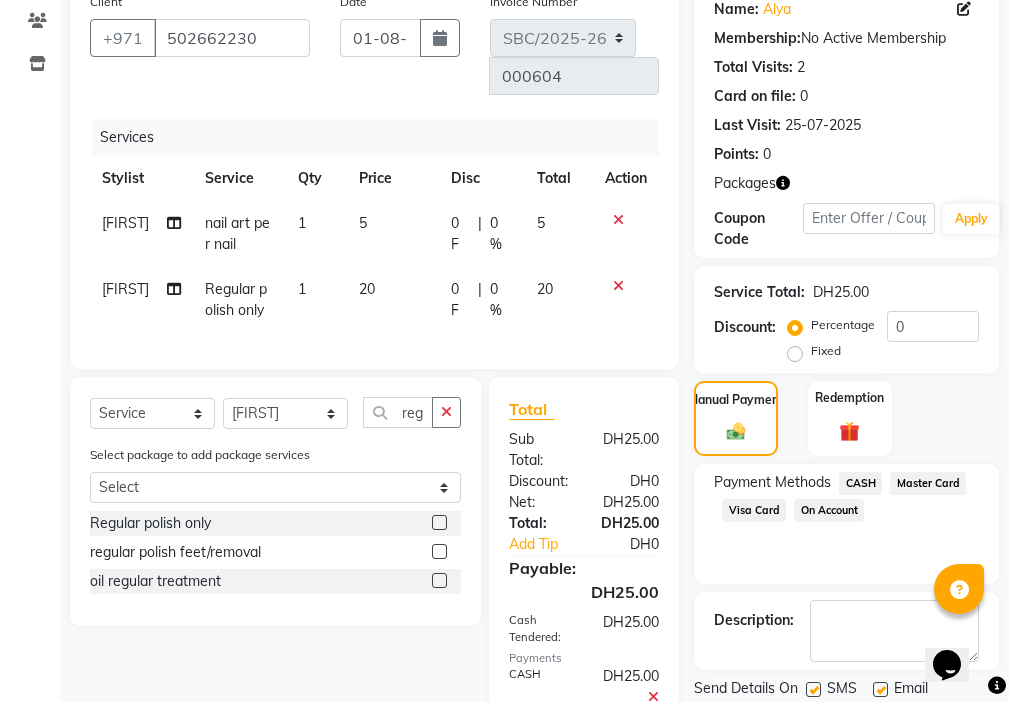 scroll, scrollTop: 298, scrollLeft: 0, axis: vertical 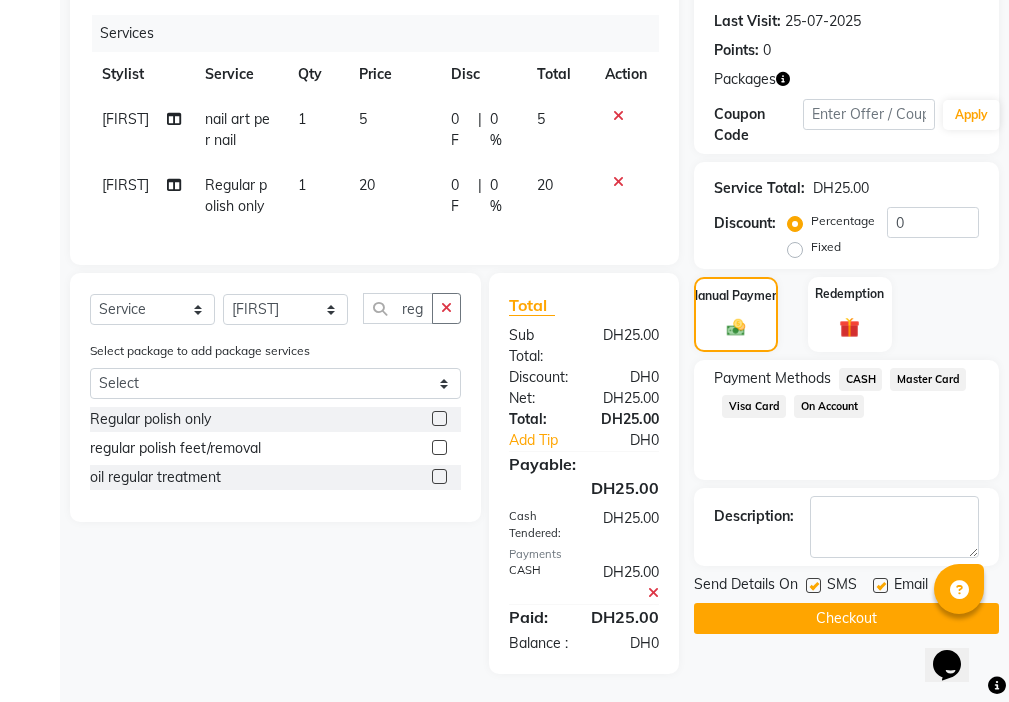click 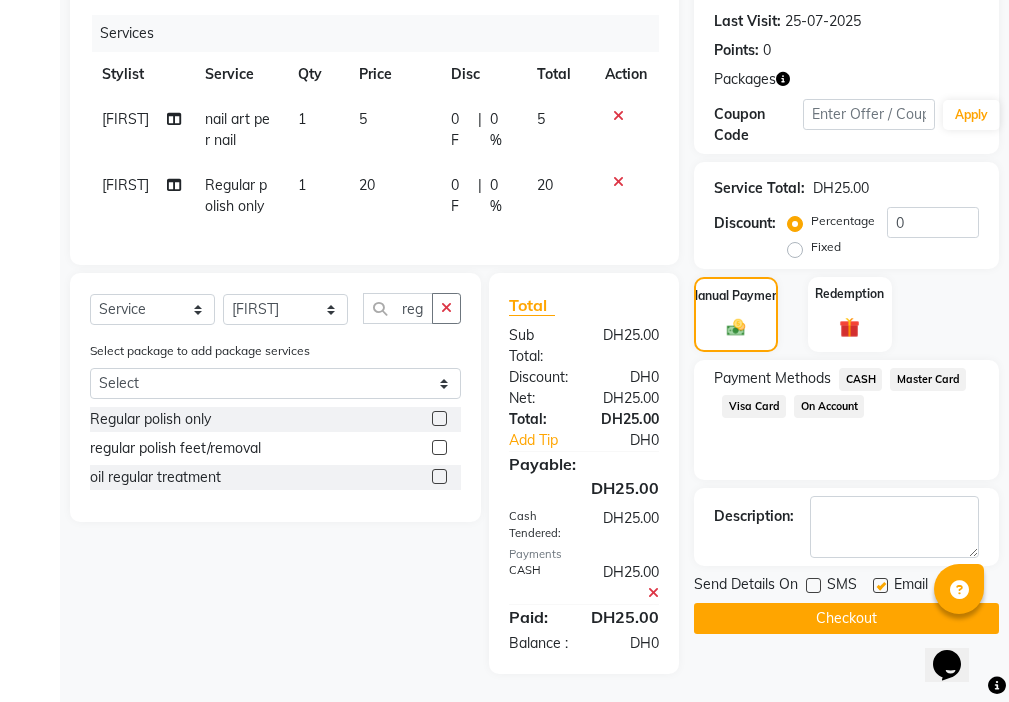 click 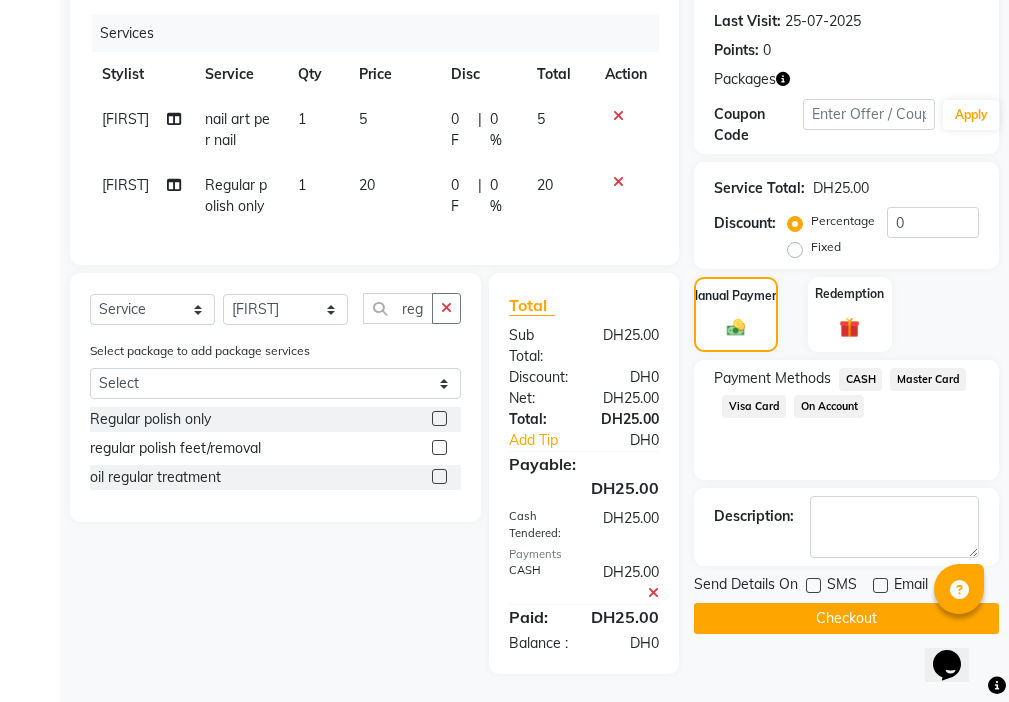 click on "Checkout" 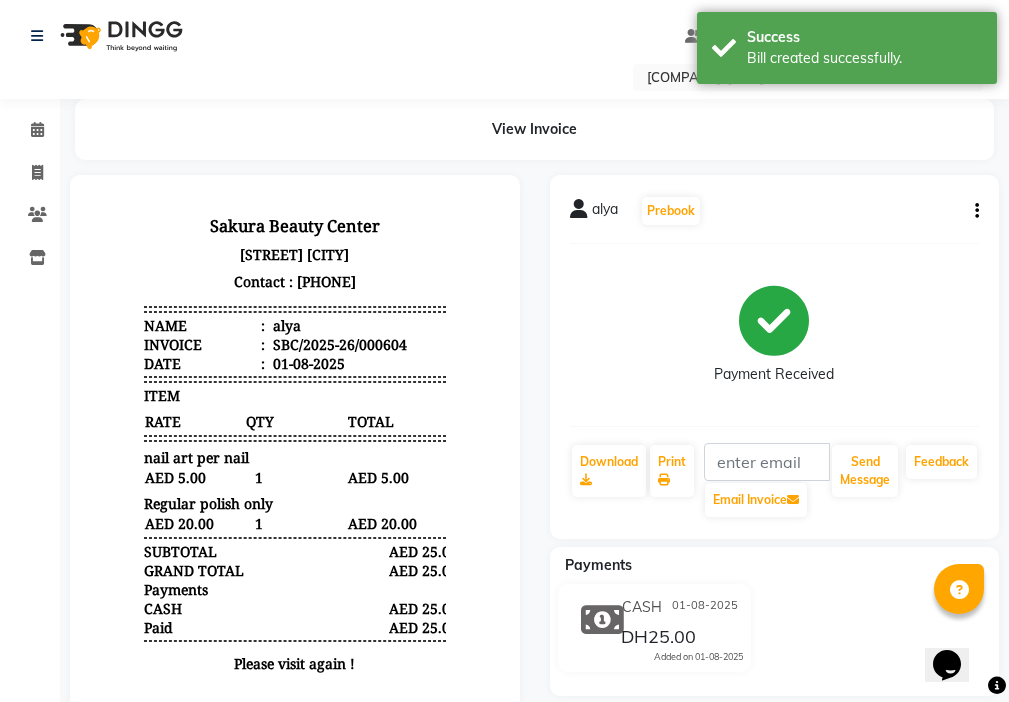 scroll, scrollTop: 0, scrollLeft: 0, axis: both 